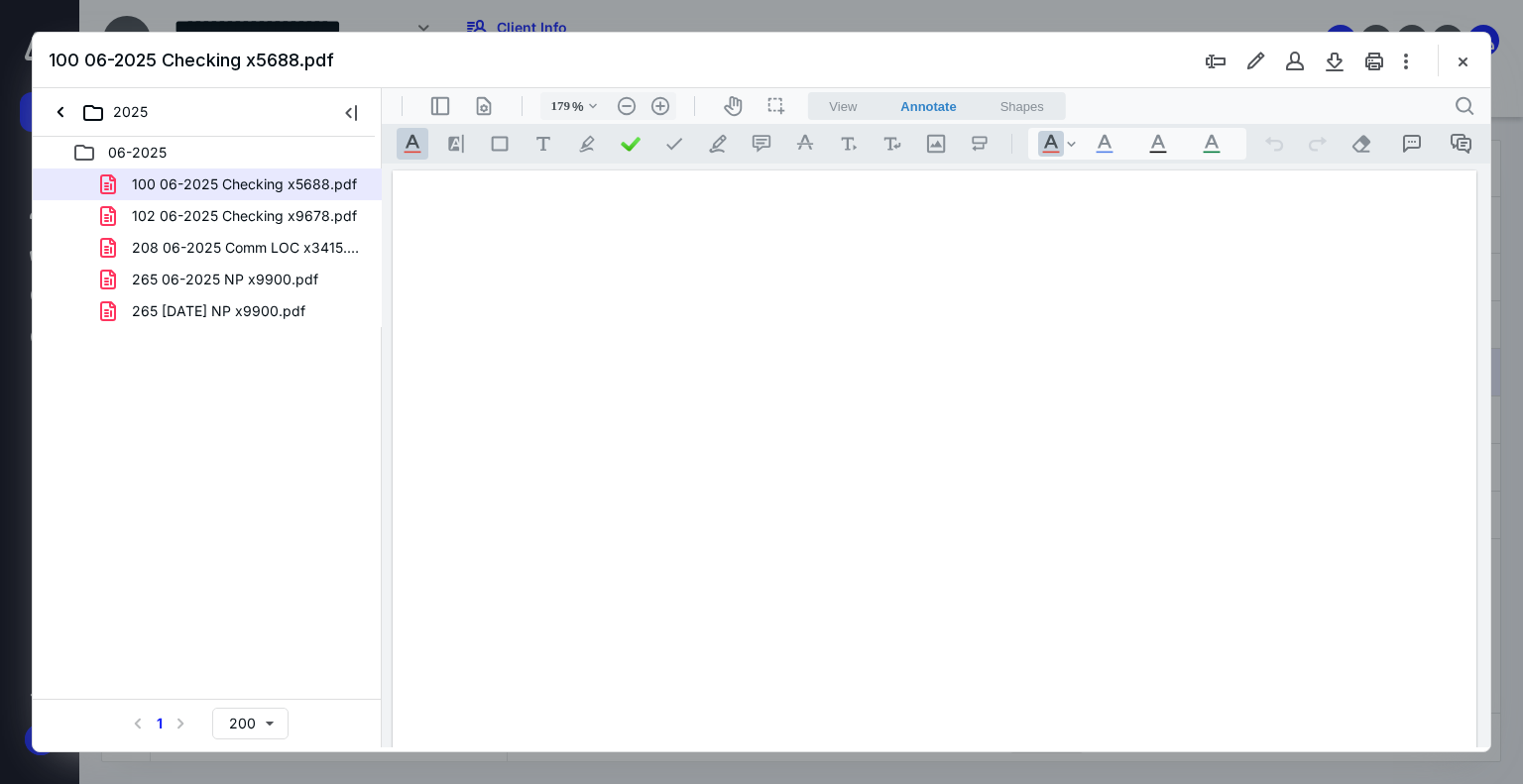 scroll, scrollTop: 0, scrollLeft: 0, axis: both 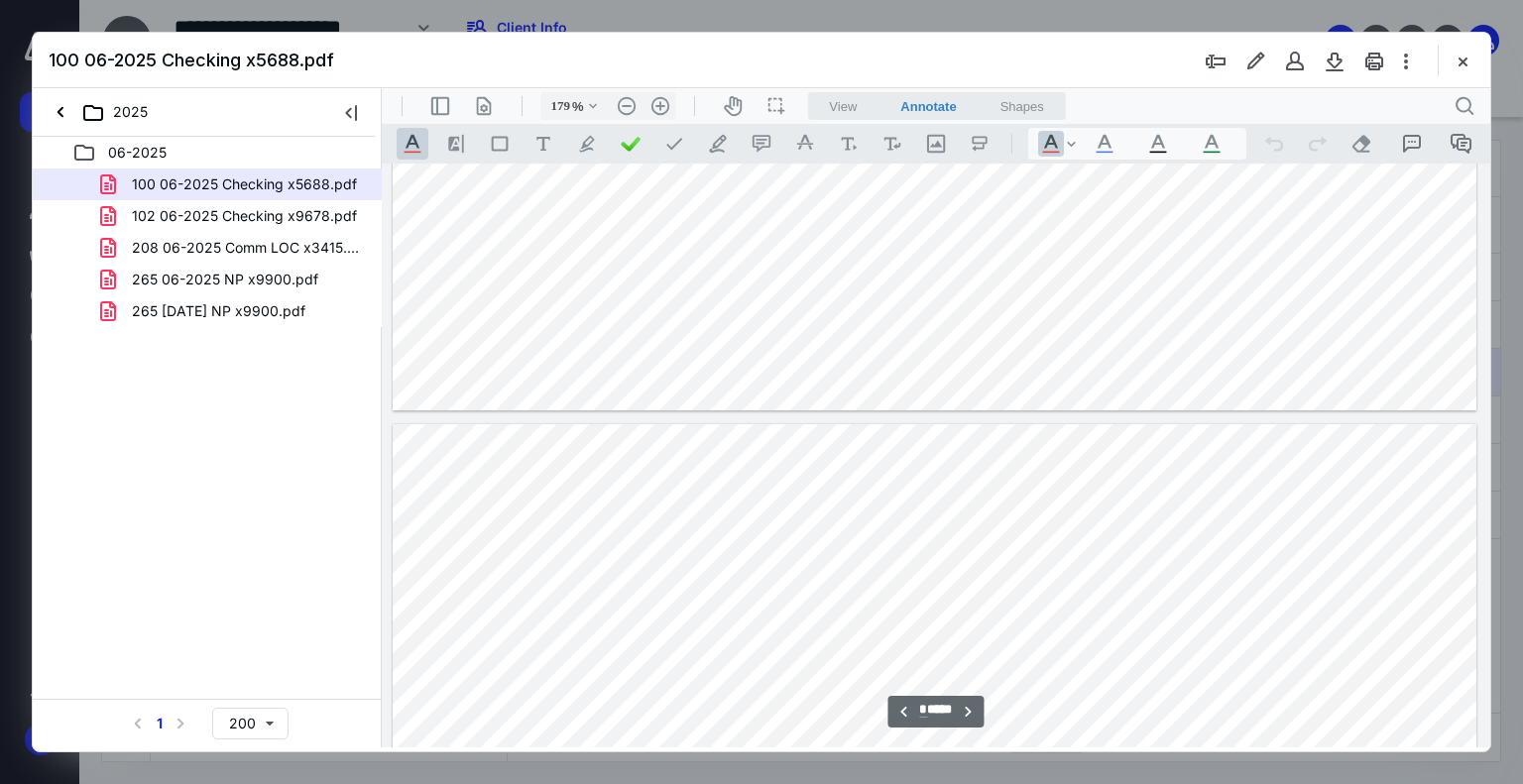 type on "**" 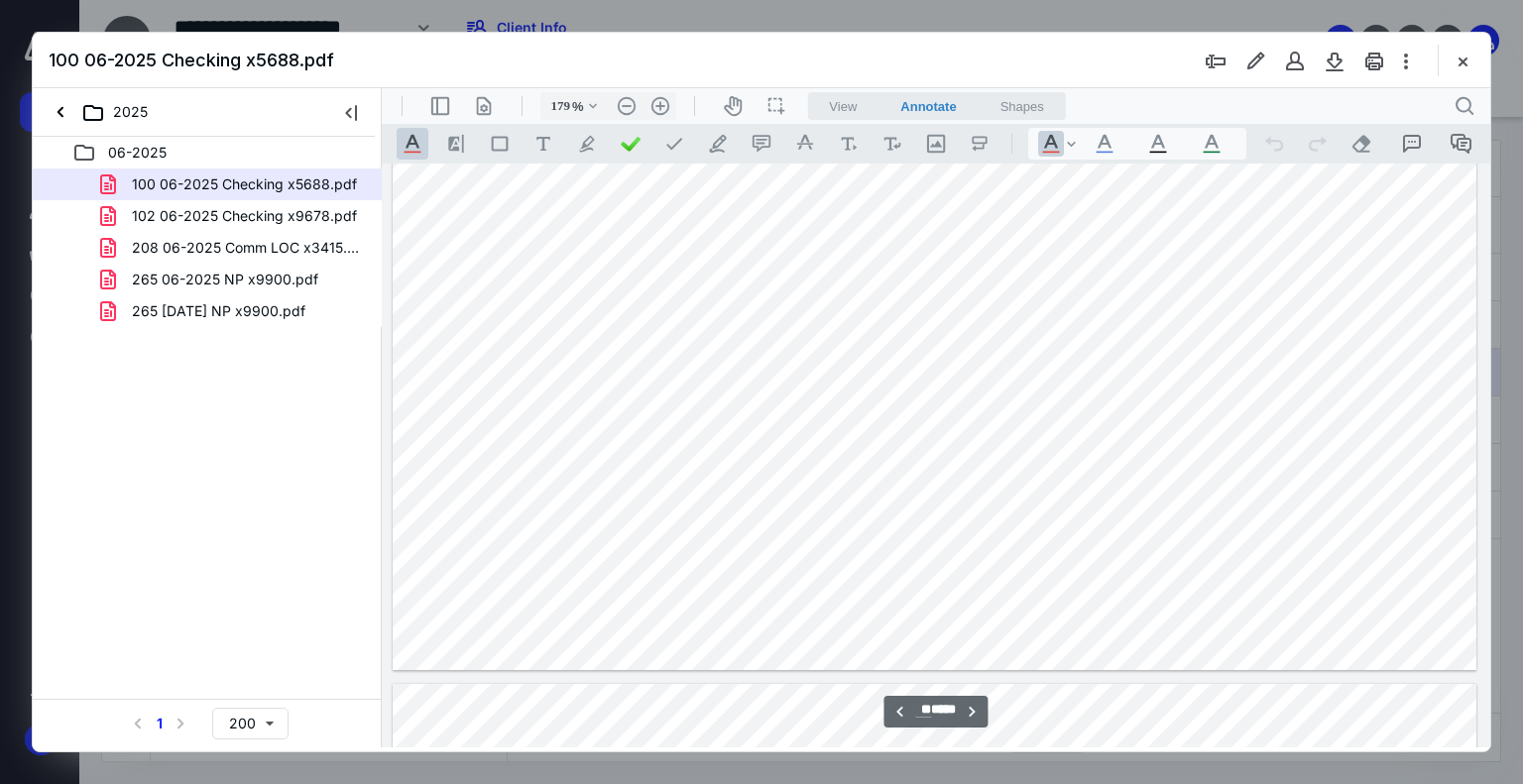 scroll, scrollTop: 13661, scrollLeft: 0, axis: vertical 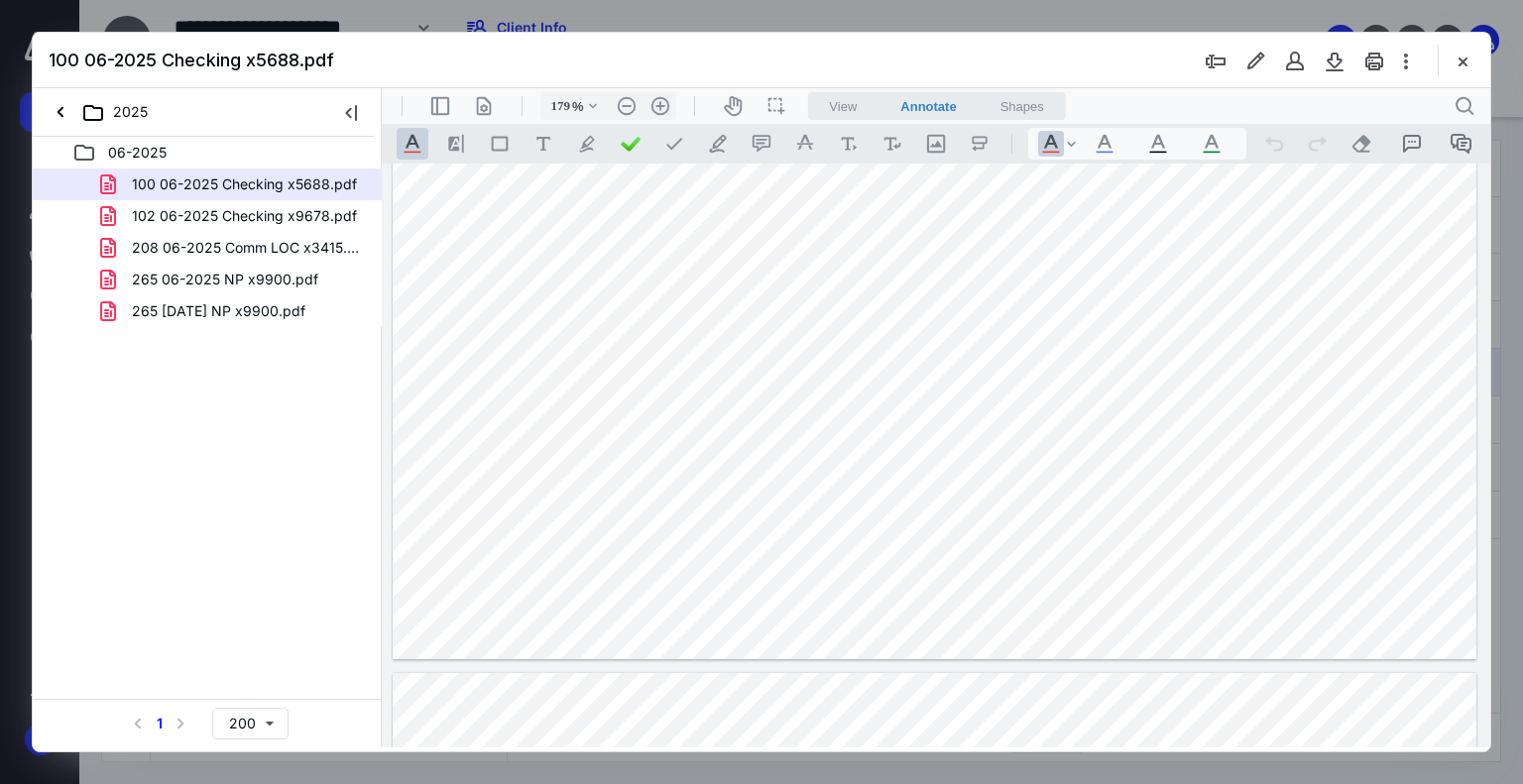 click at bounding box center [935, -42] 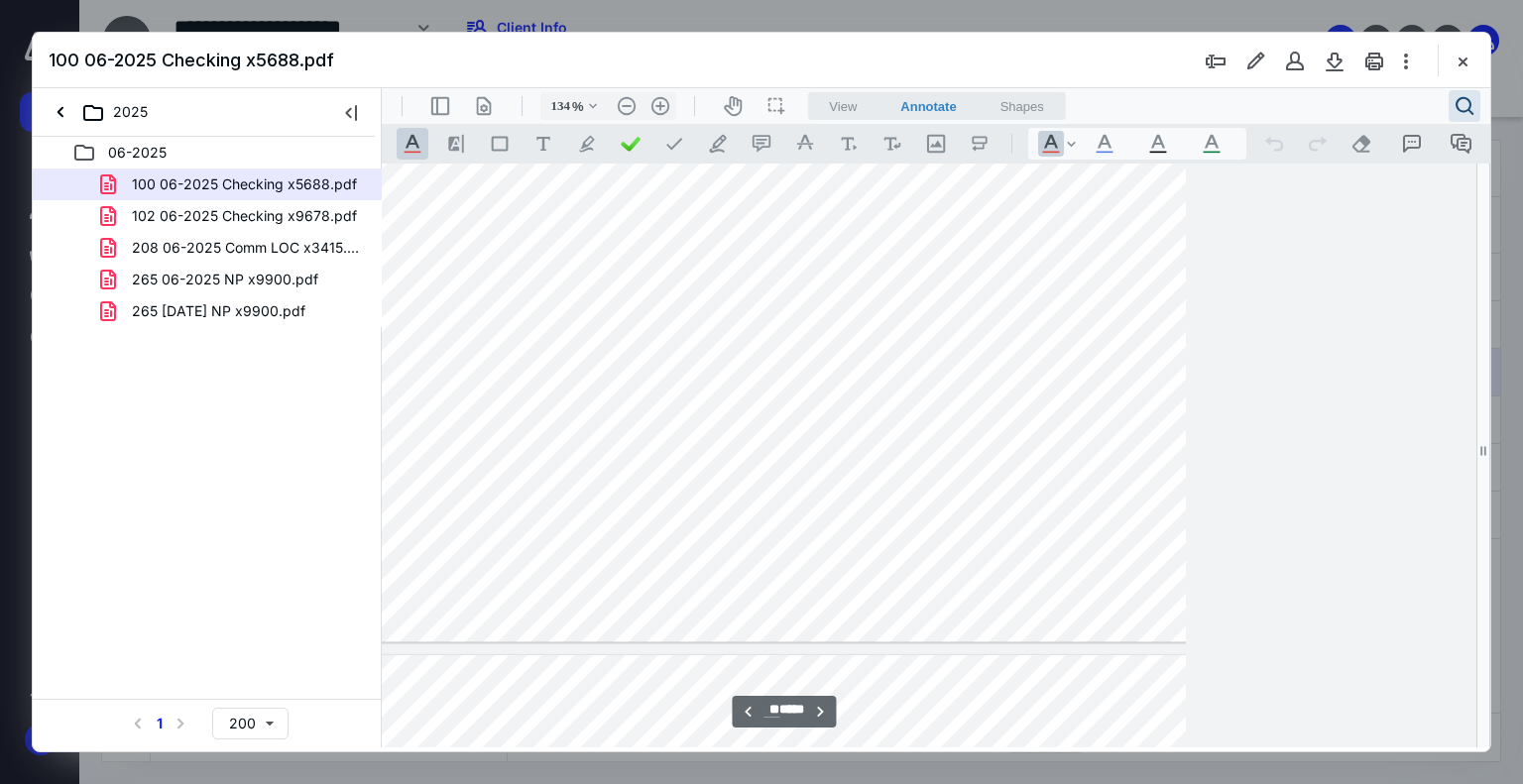 type on "129" 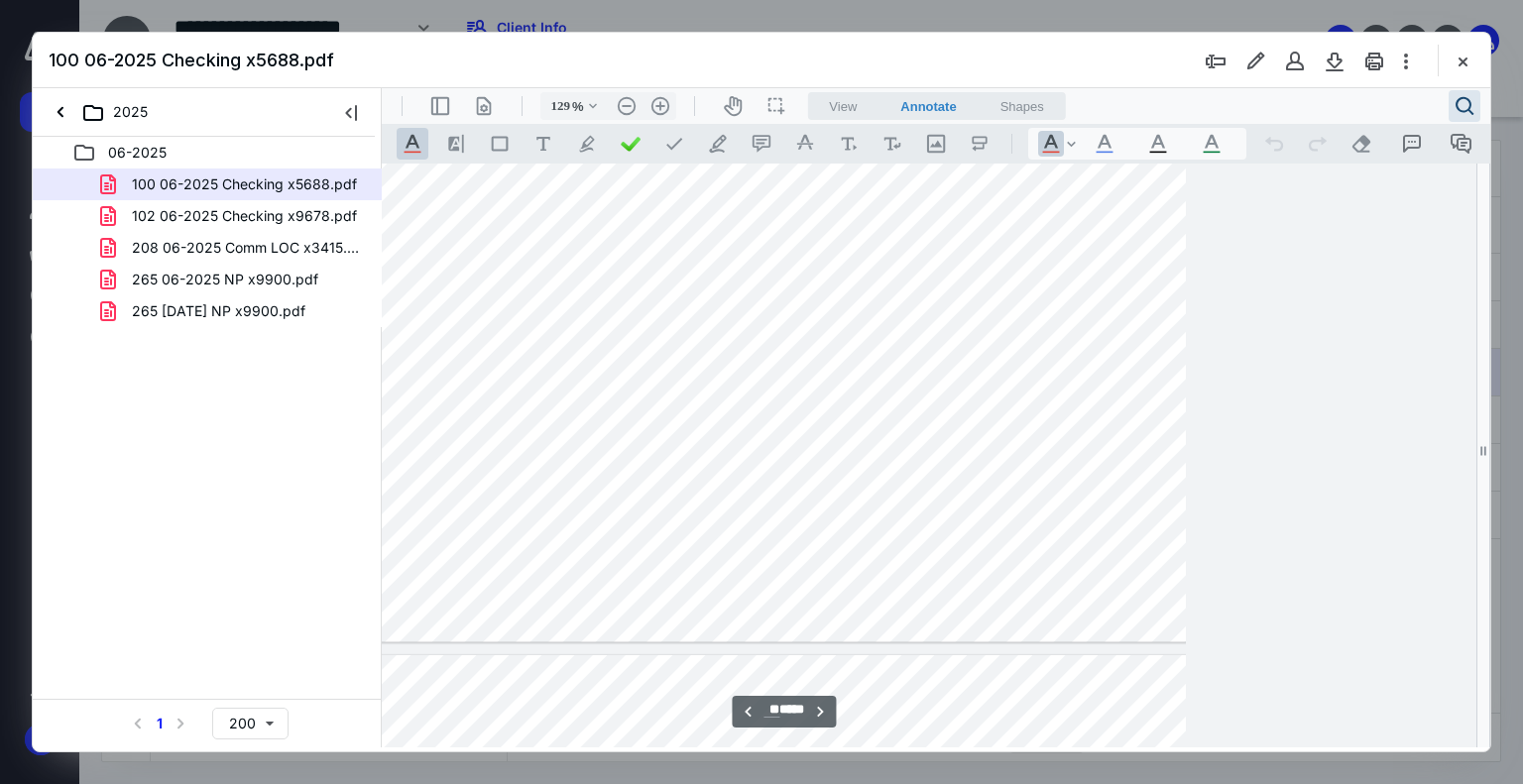 scroll, scrollTop: 10065, scrollLeft: 0, axis: vertical 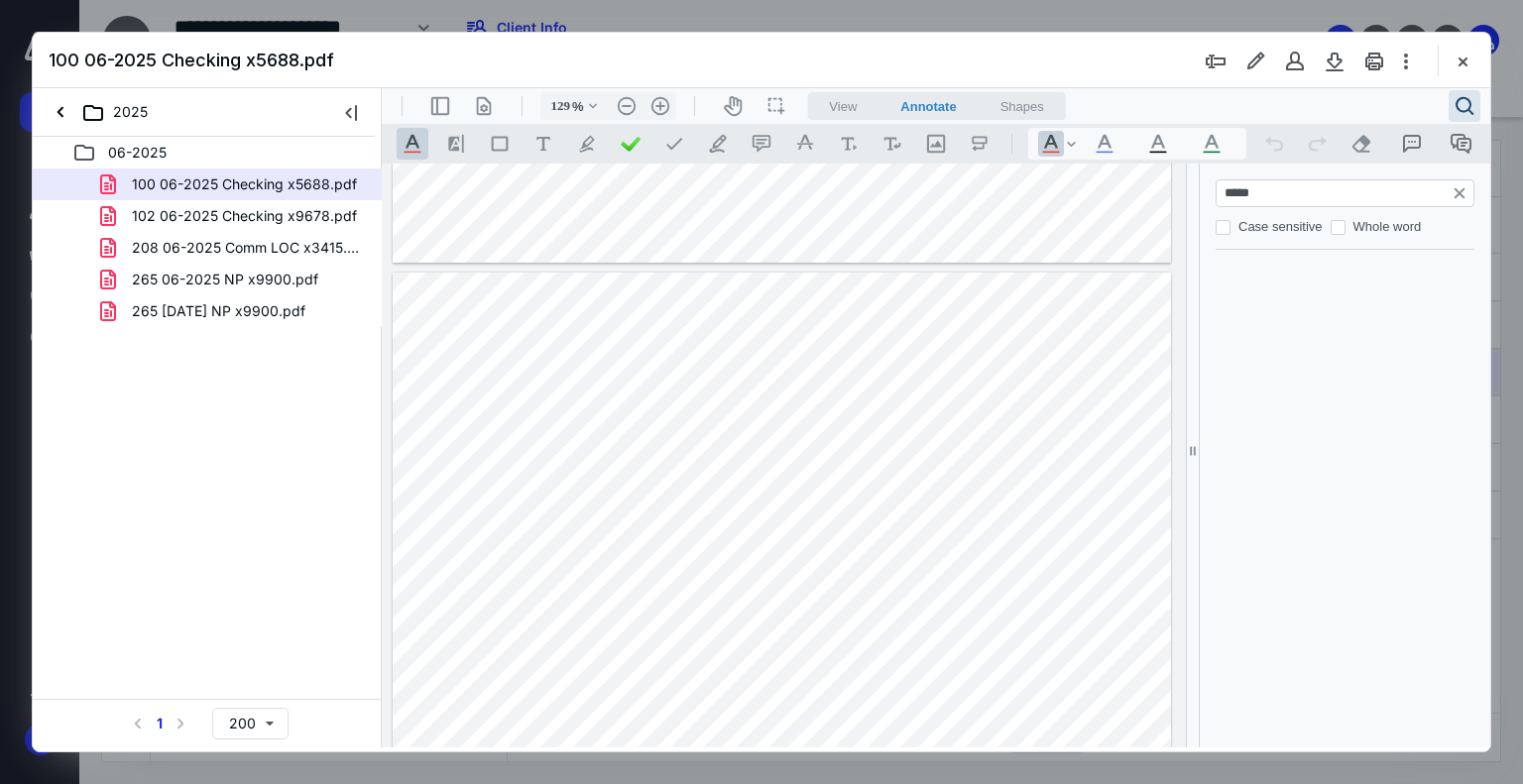 type on "******" 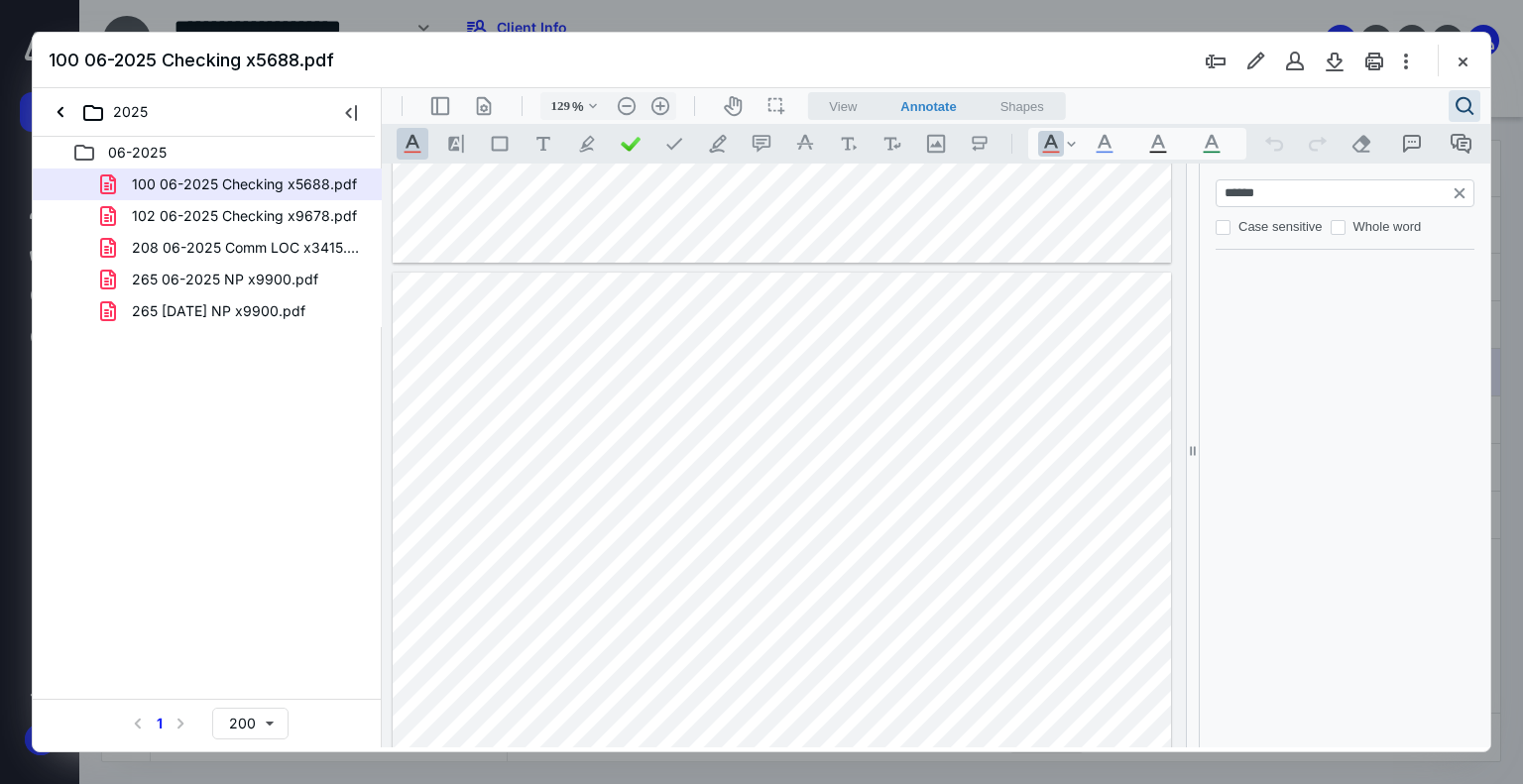 type on "**" 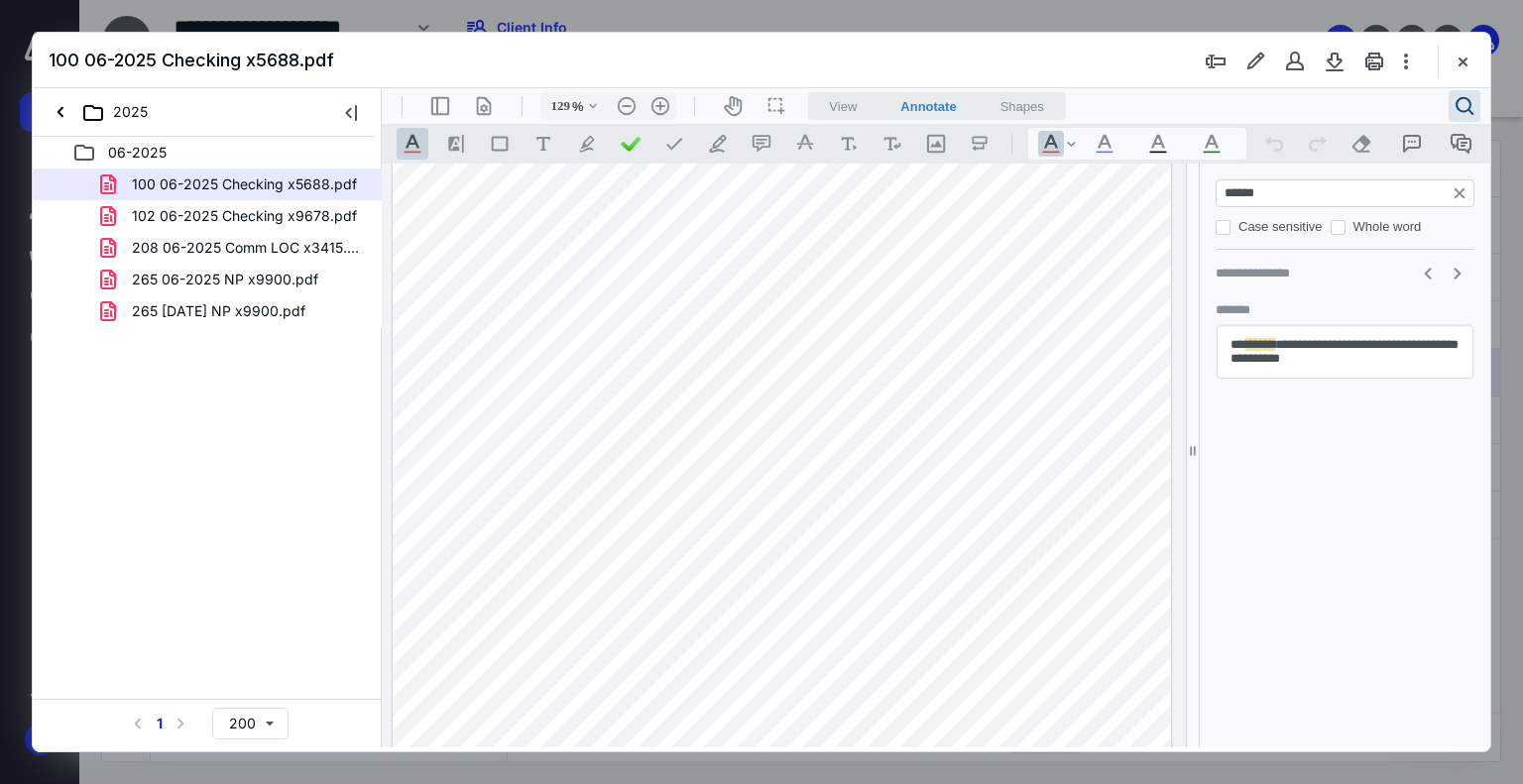 click on "******" at bounding box center (1347, 193) 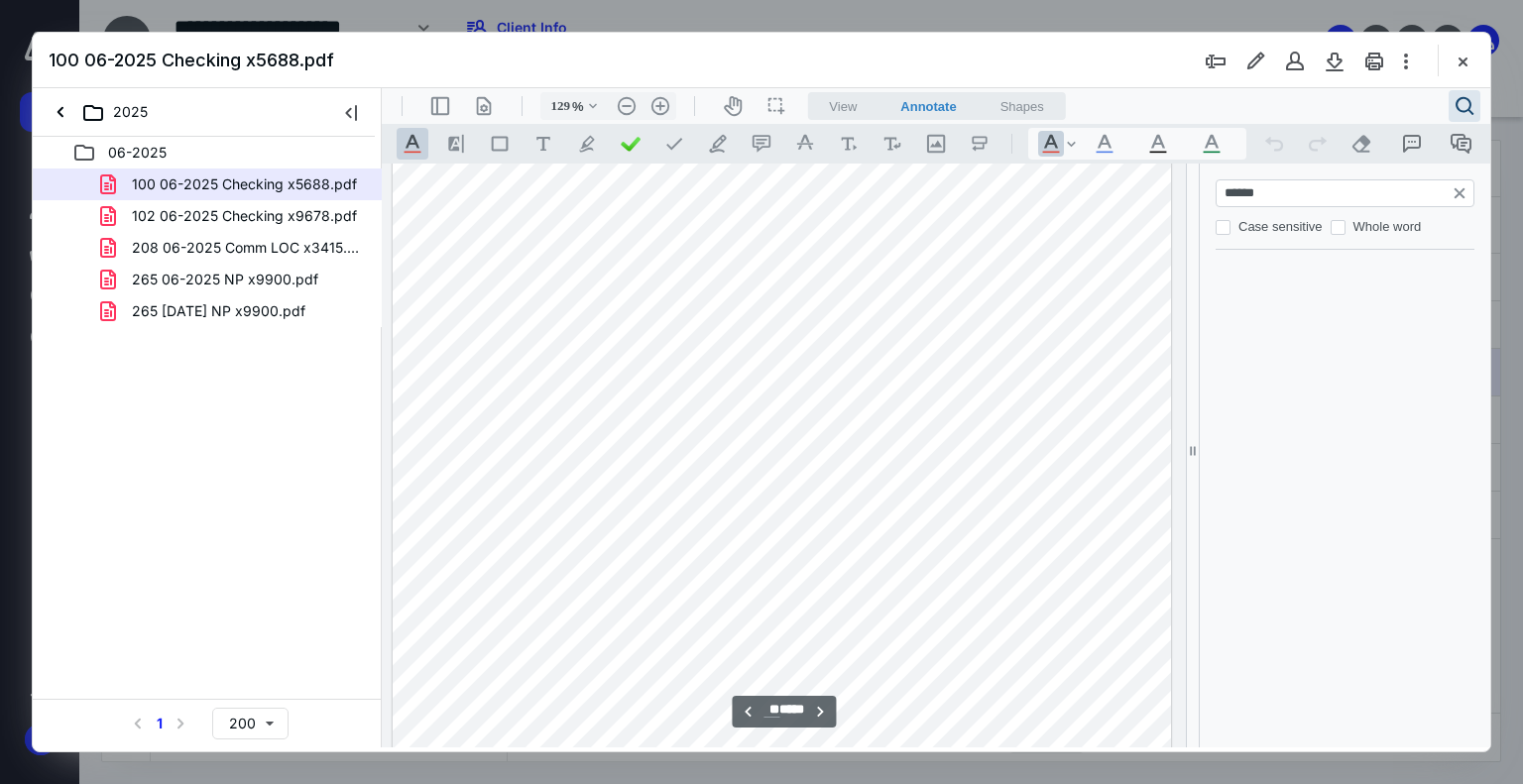 scroll, scrollTop: 9182, scrollLeft: 0, axis: vertical 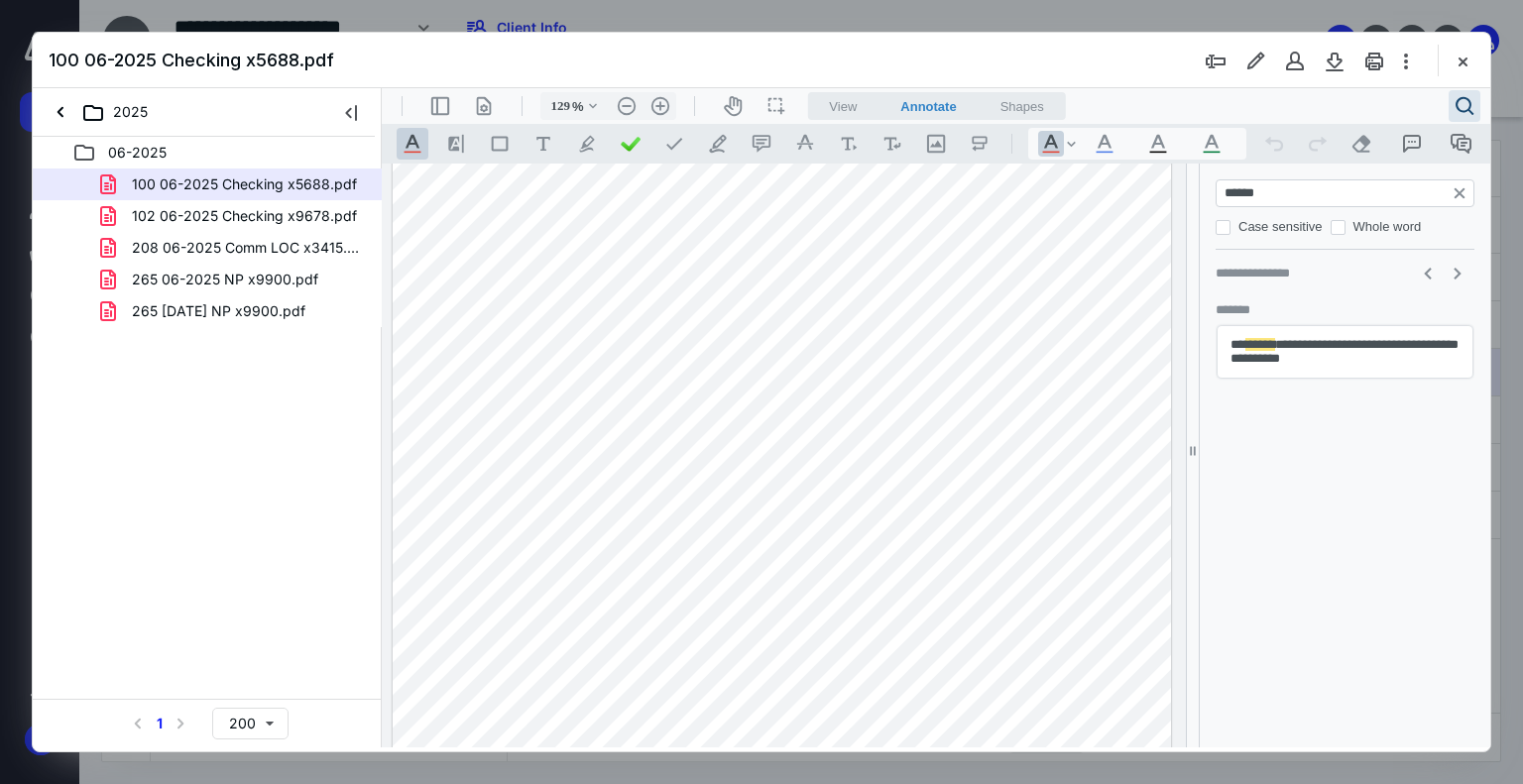 type on "******" 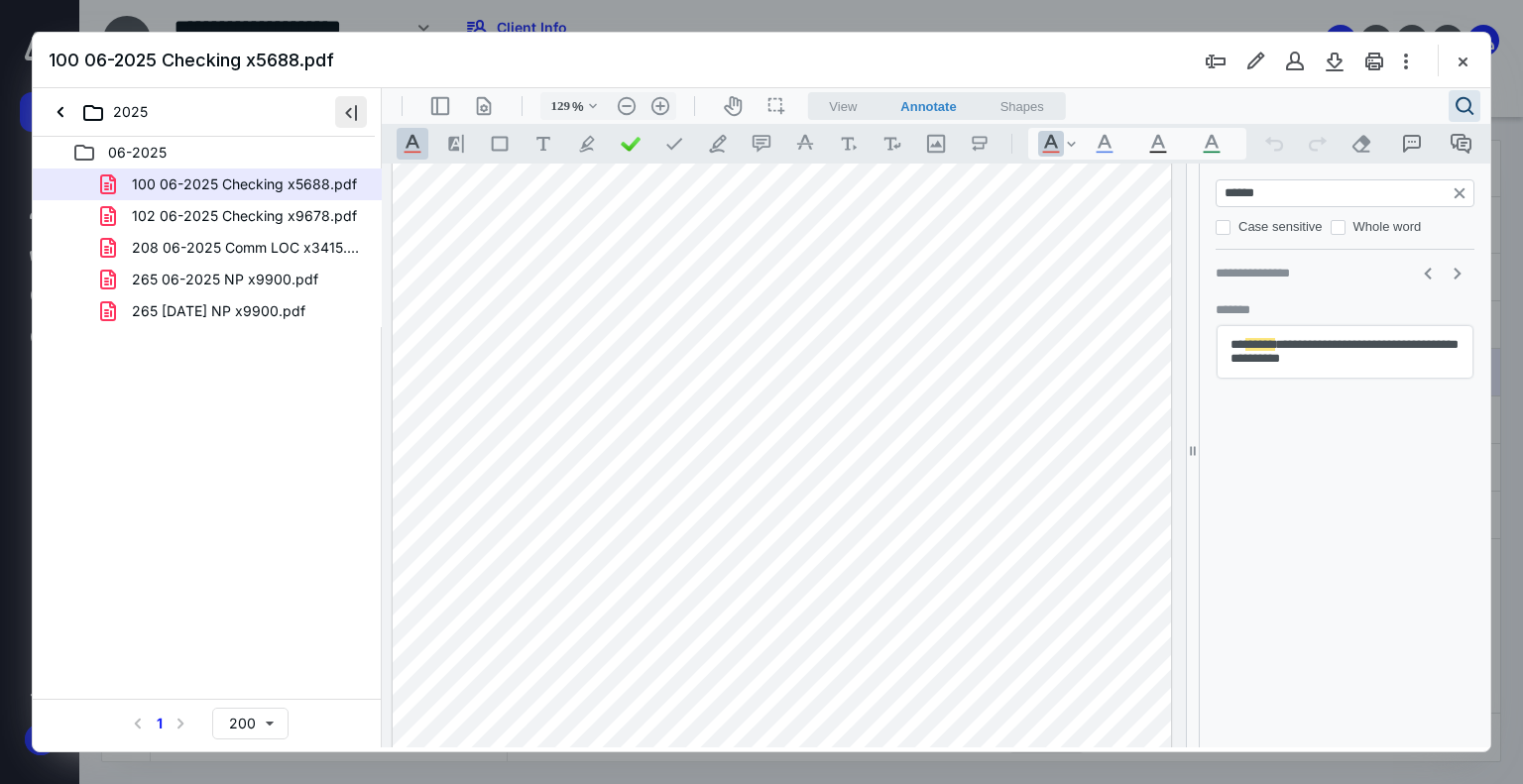 click at bounding box center [351, 112] 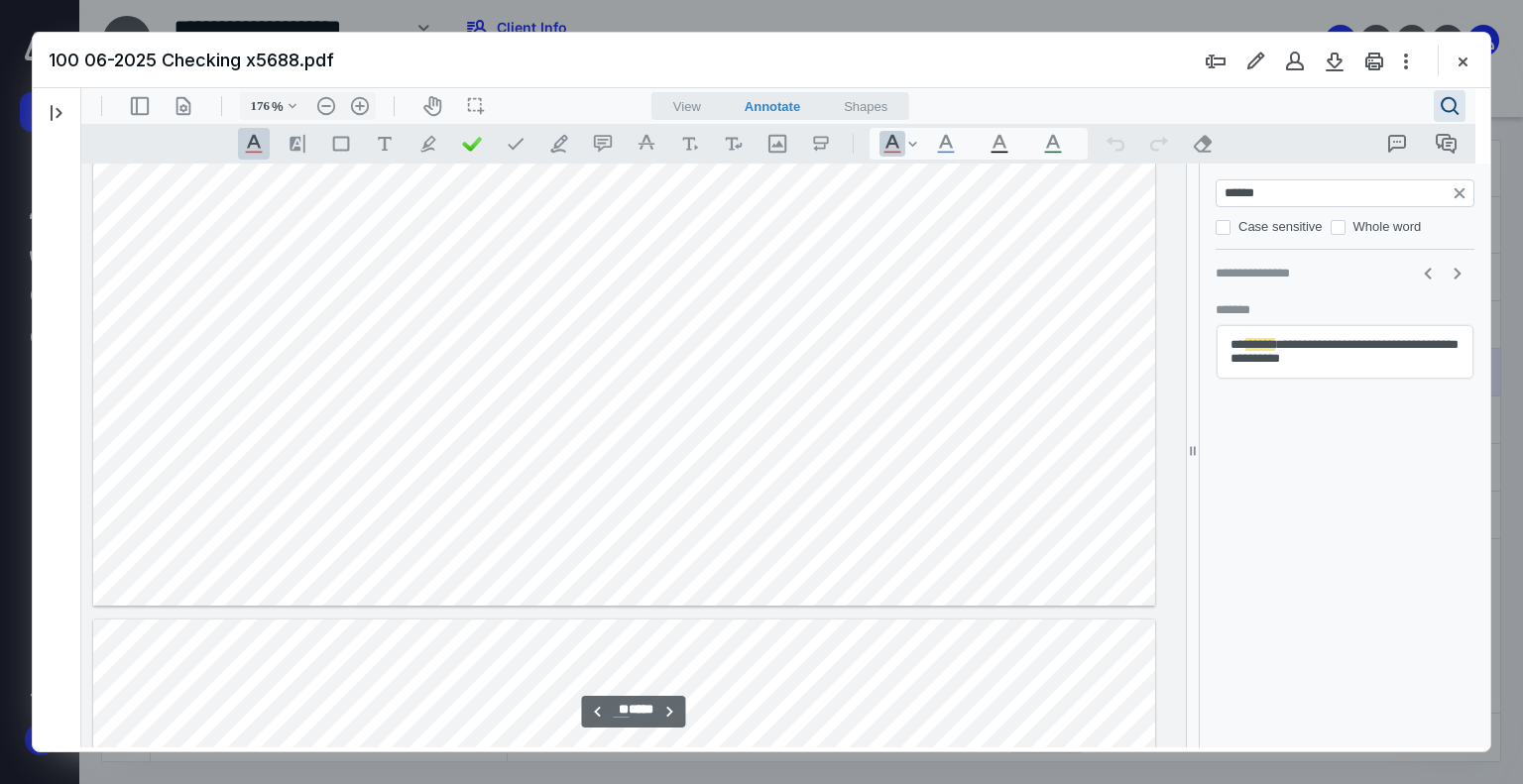 type on "178" 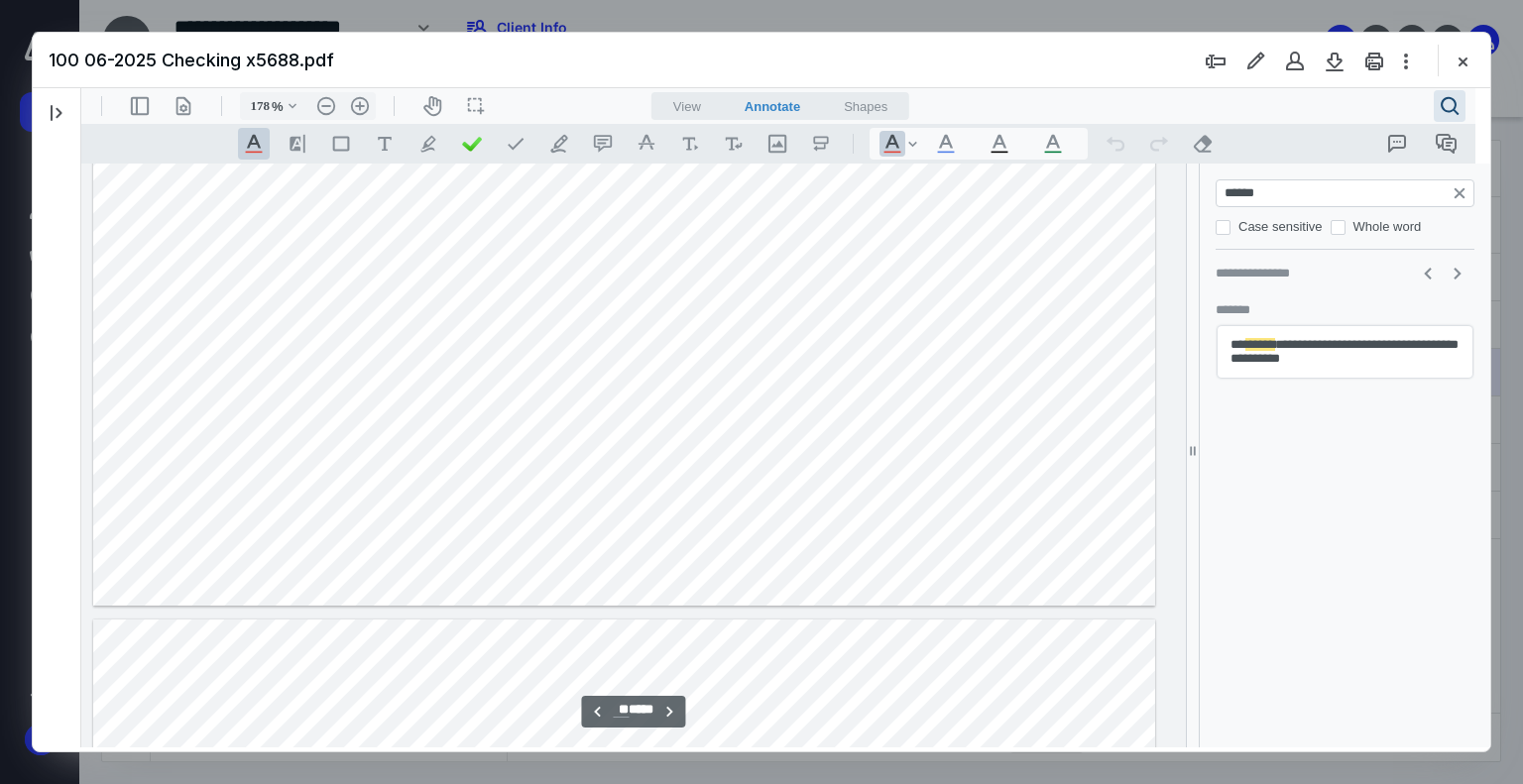 scroll, scrollTop: 12664, scrollLeft: 0, axis: vertical 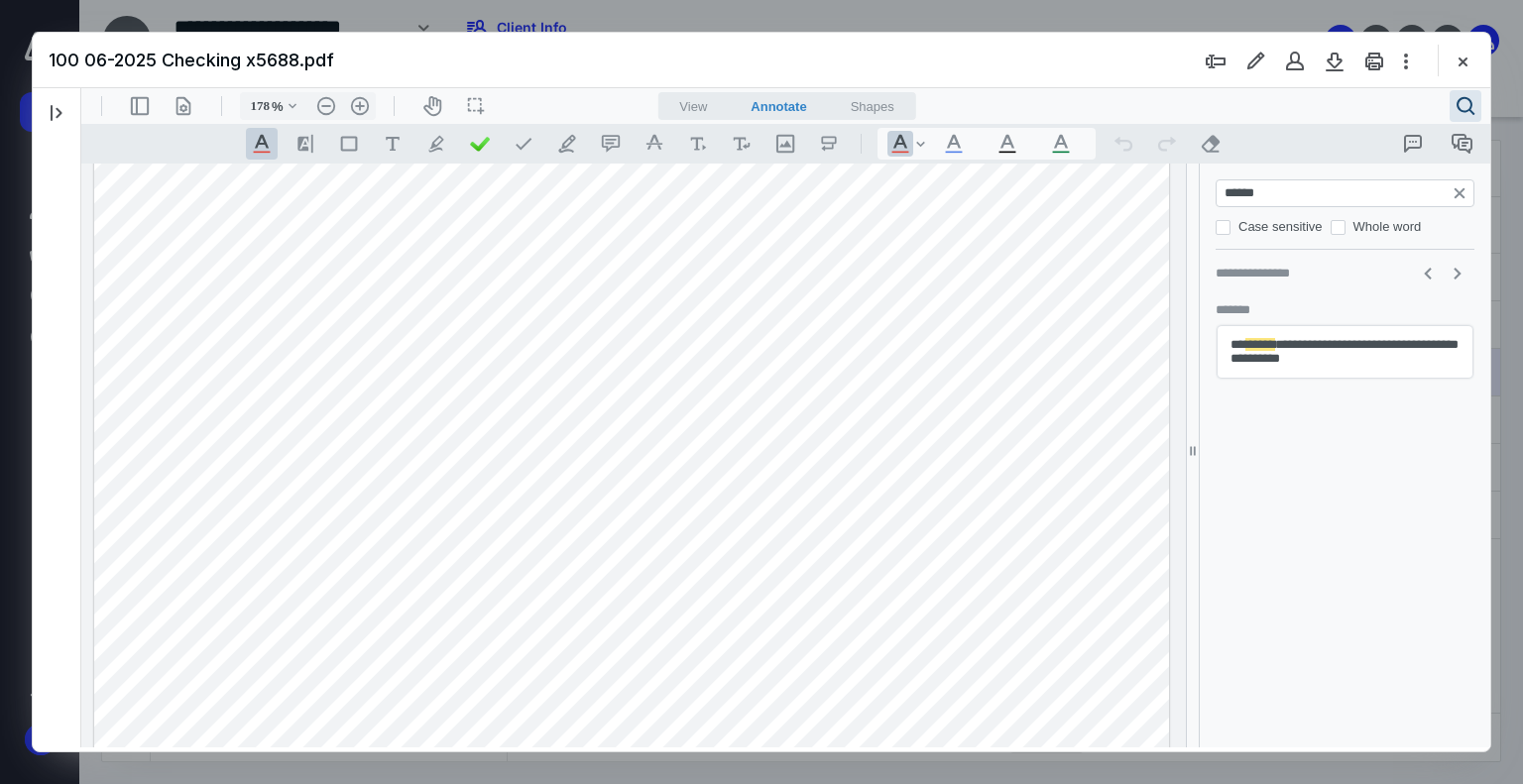 click on "******" at bounding box center [1347, 193] 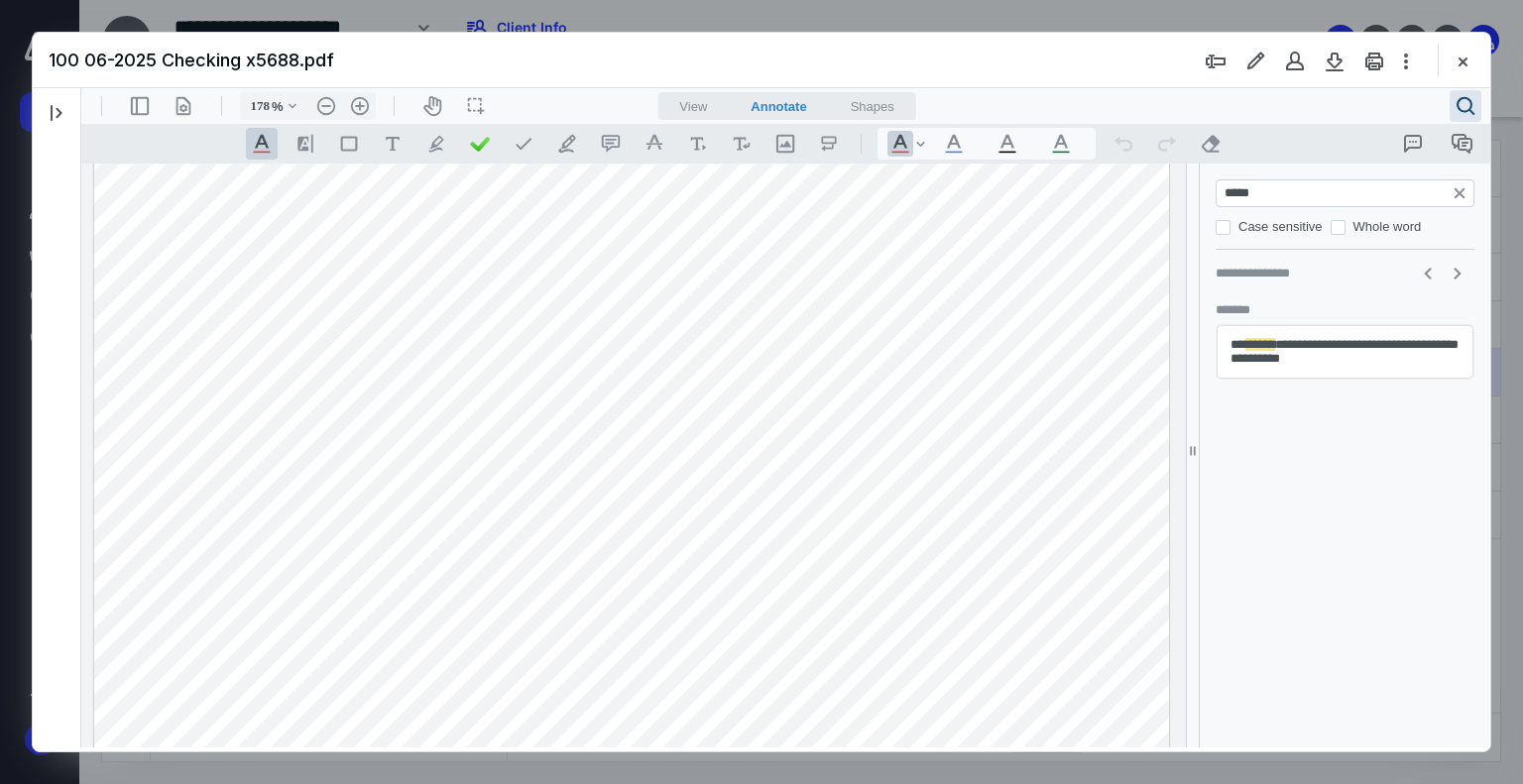 type on "******" 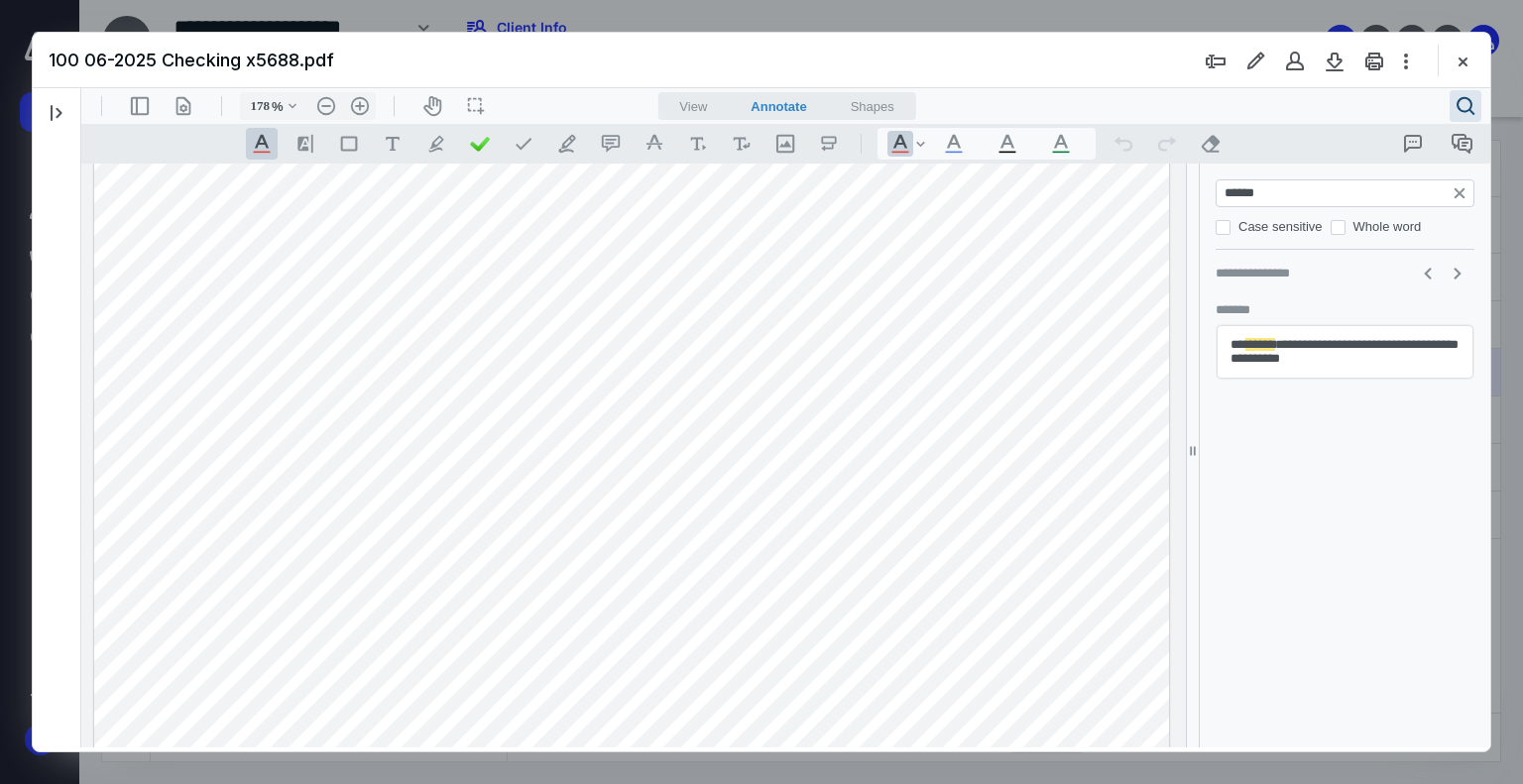 type on "*" 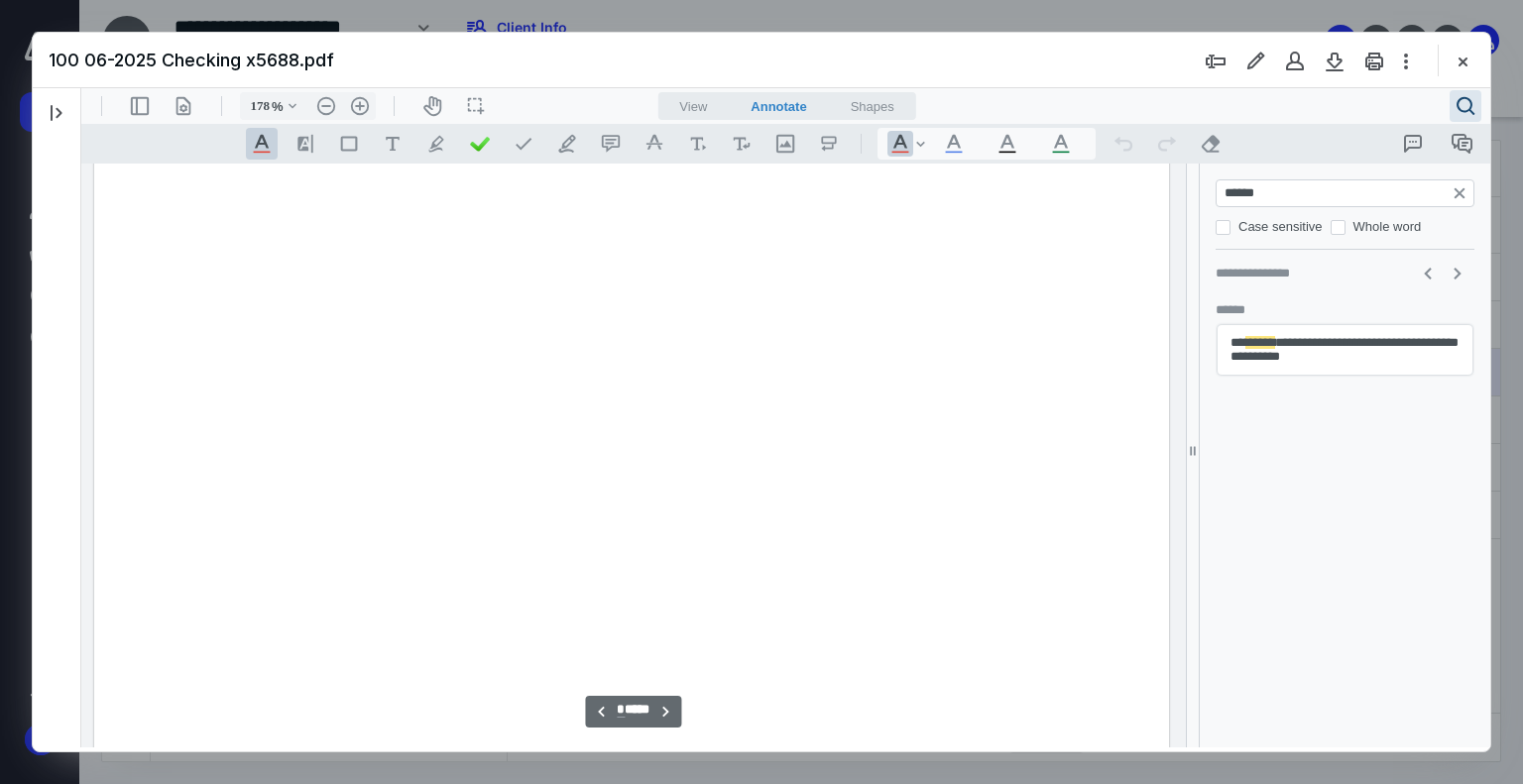 scroll, scrollTop: 4222, scrollLeft: 0, axis: vertical 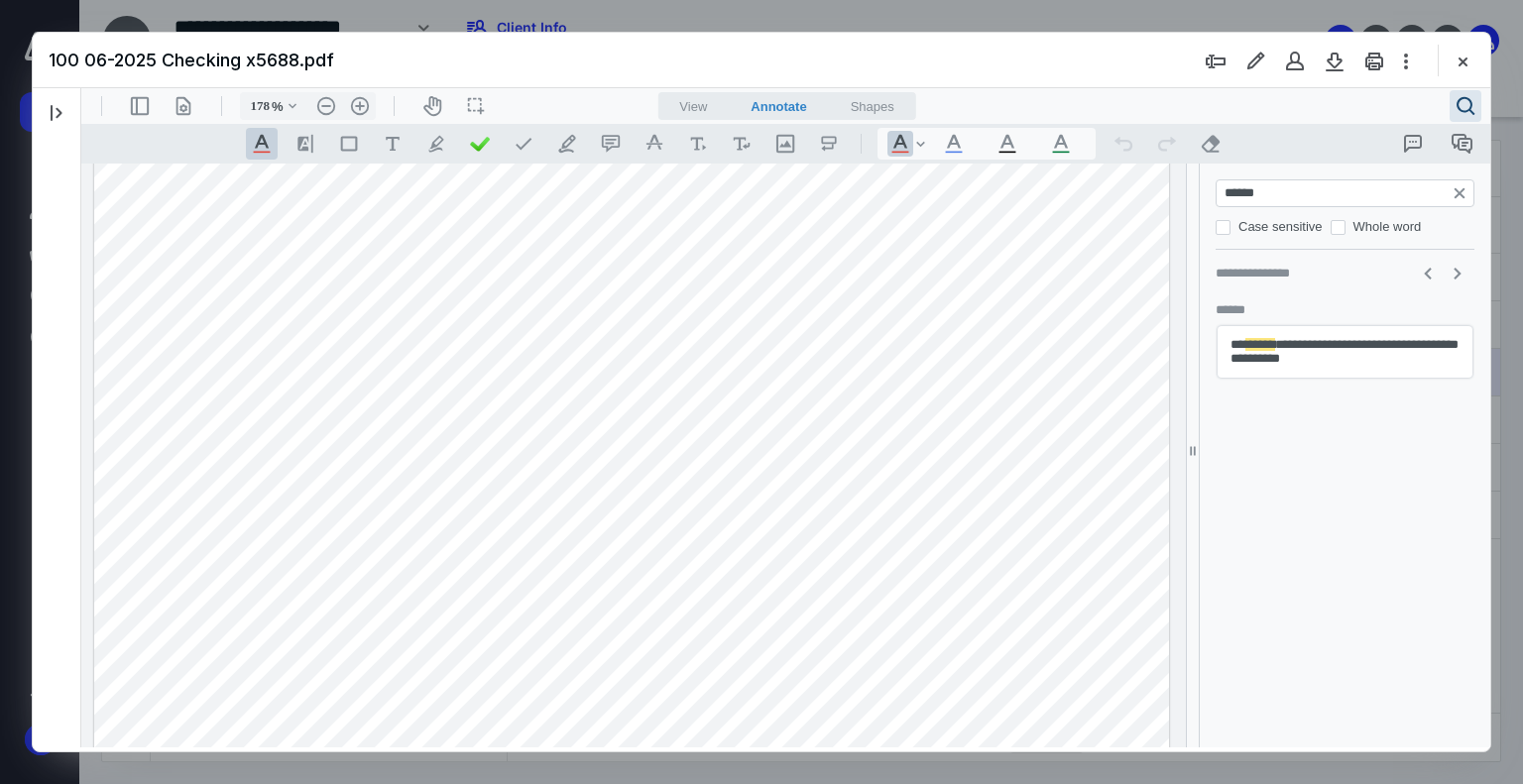 click on "******" at bounding box center (1347, 193) 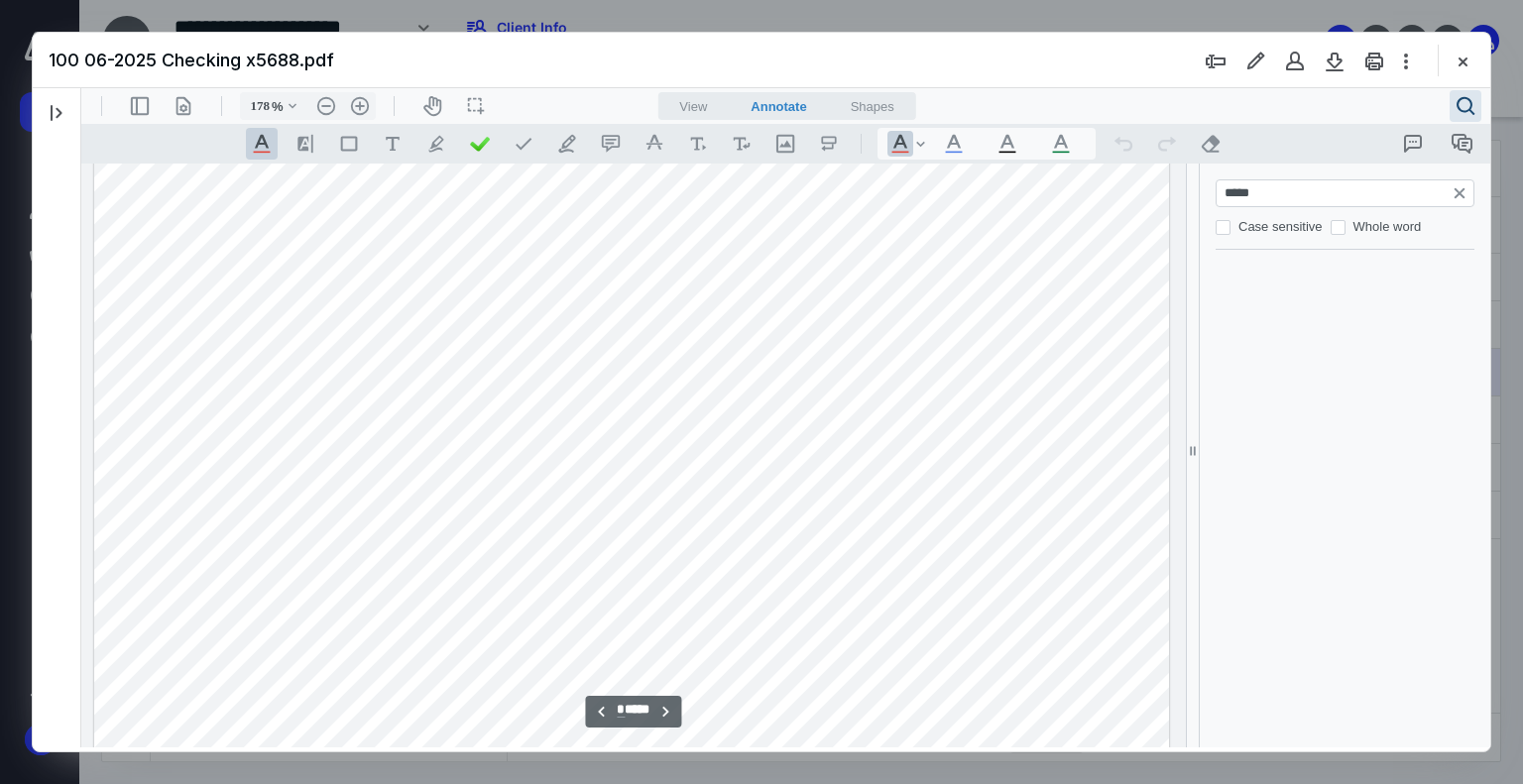 scroll, scrollTop: 4817, scrollLeft: 0, axis: vertical 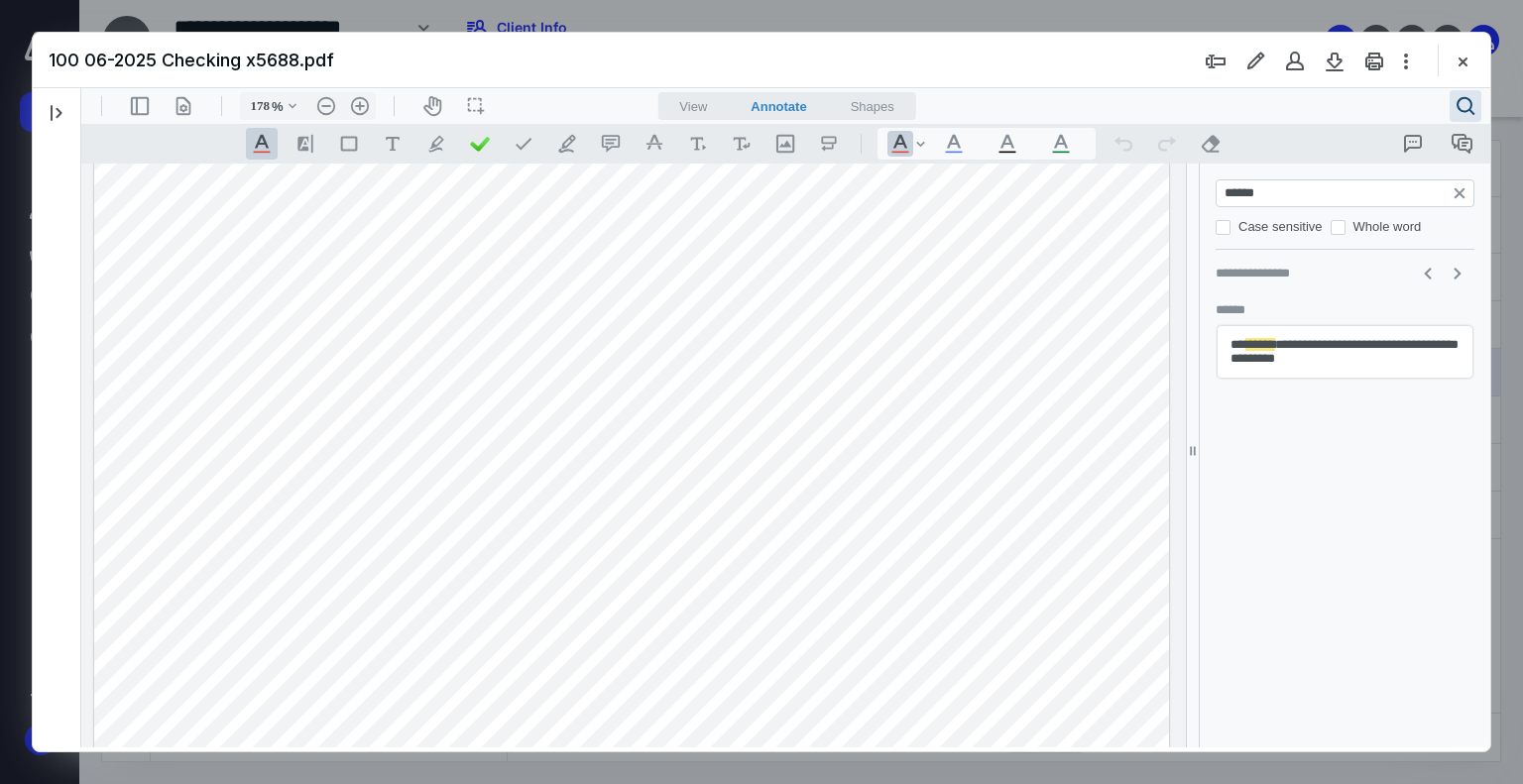 click on "******" at bounding box center [1347, 193] 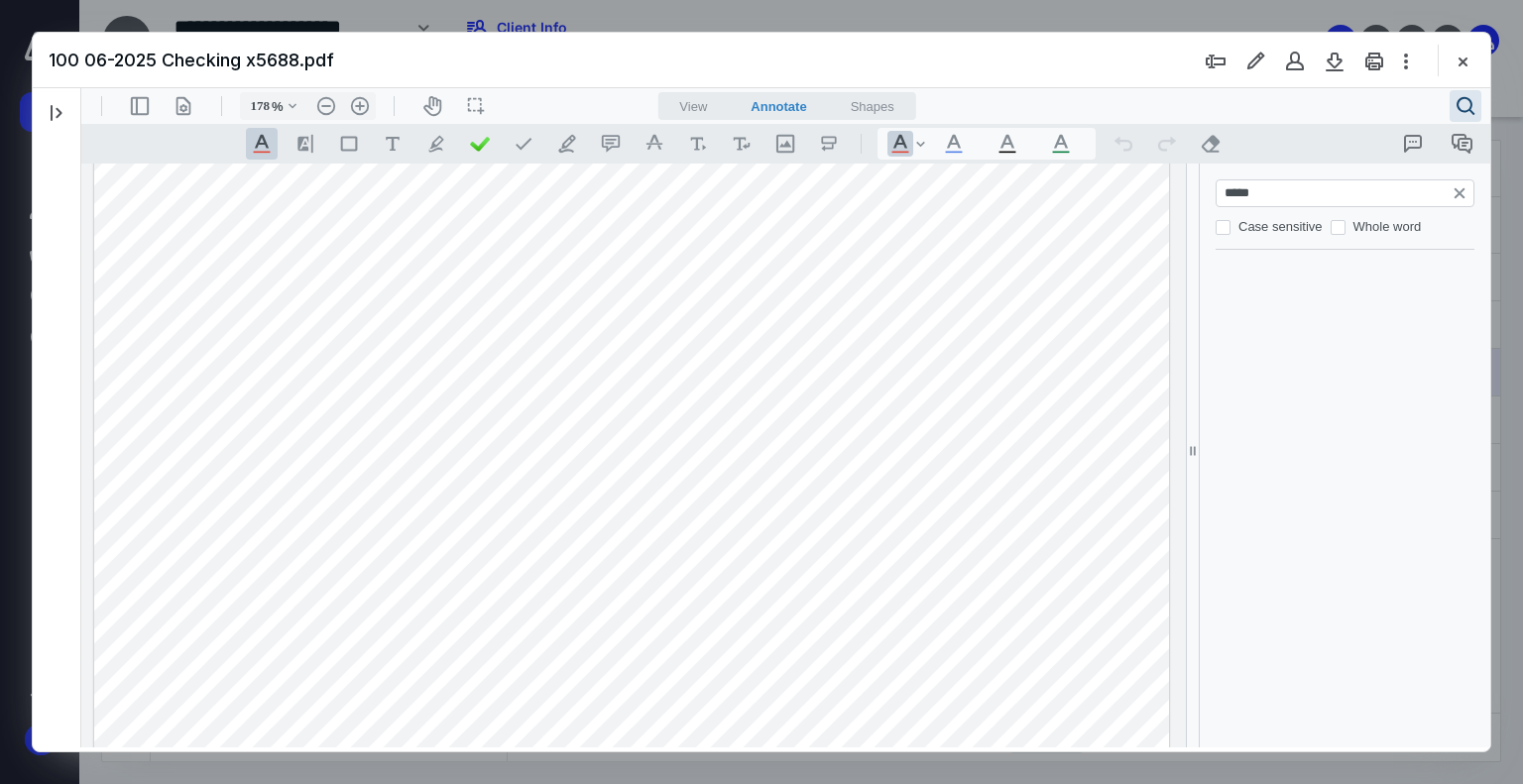 scroll, scrollTop: 5086, scrollLeft: 0, axis: vertical 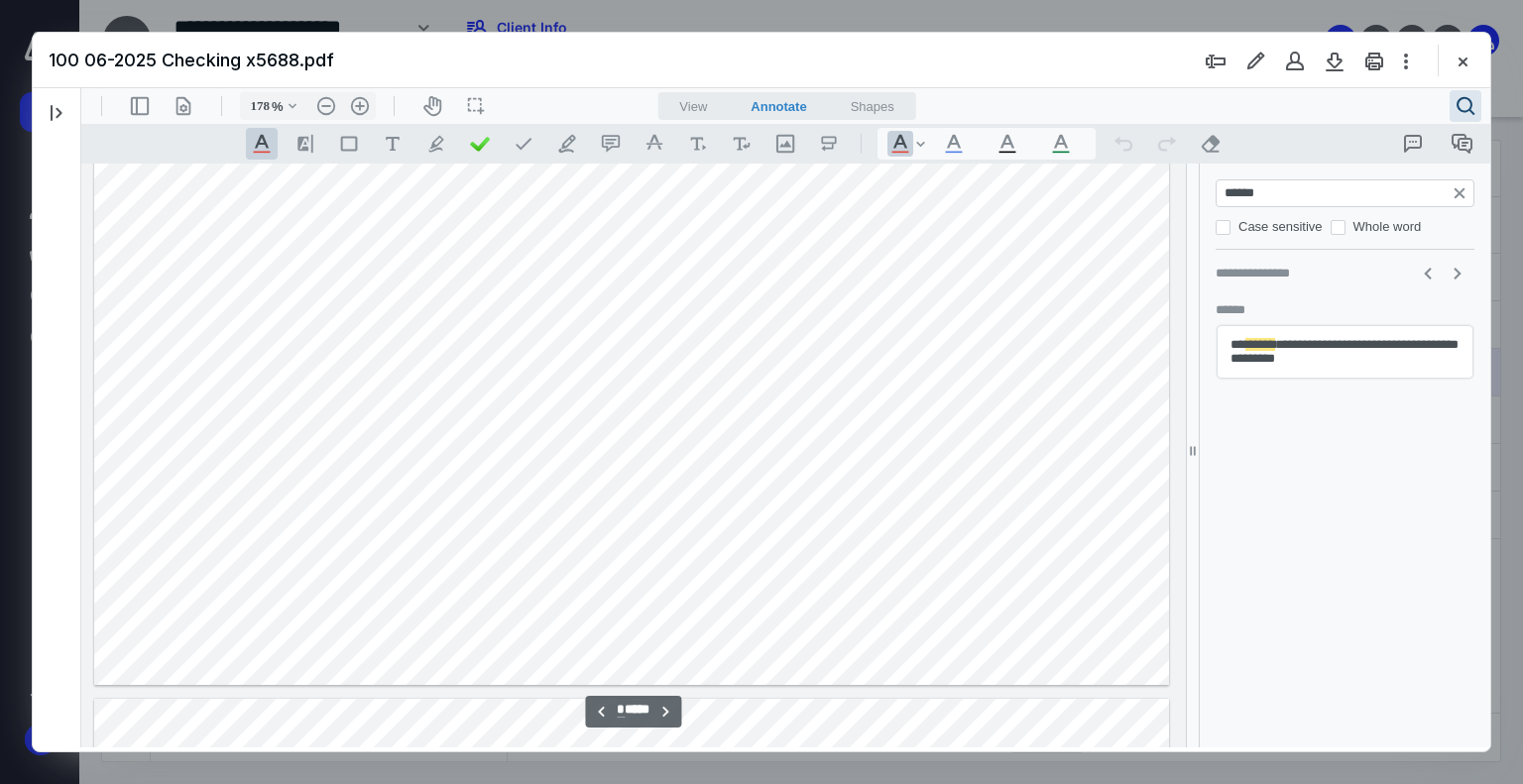 click on "**********" at bounding box center [1345, 352] 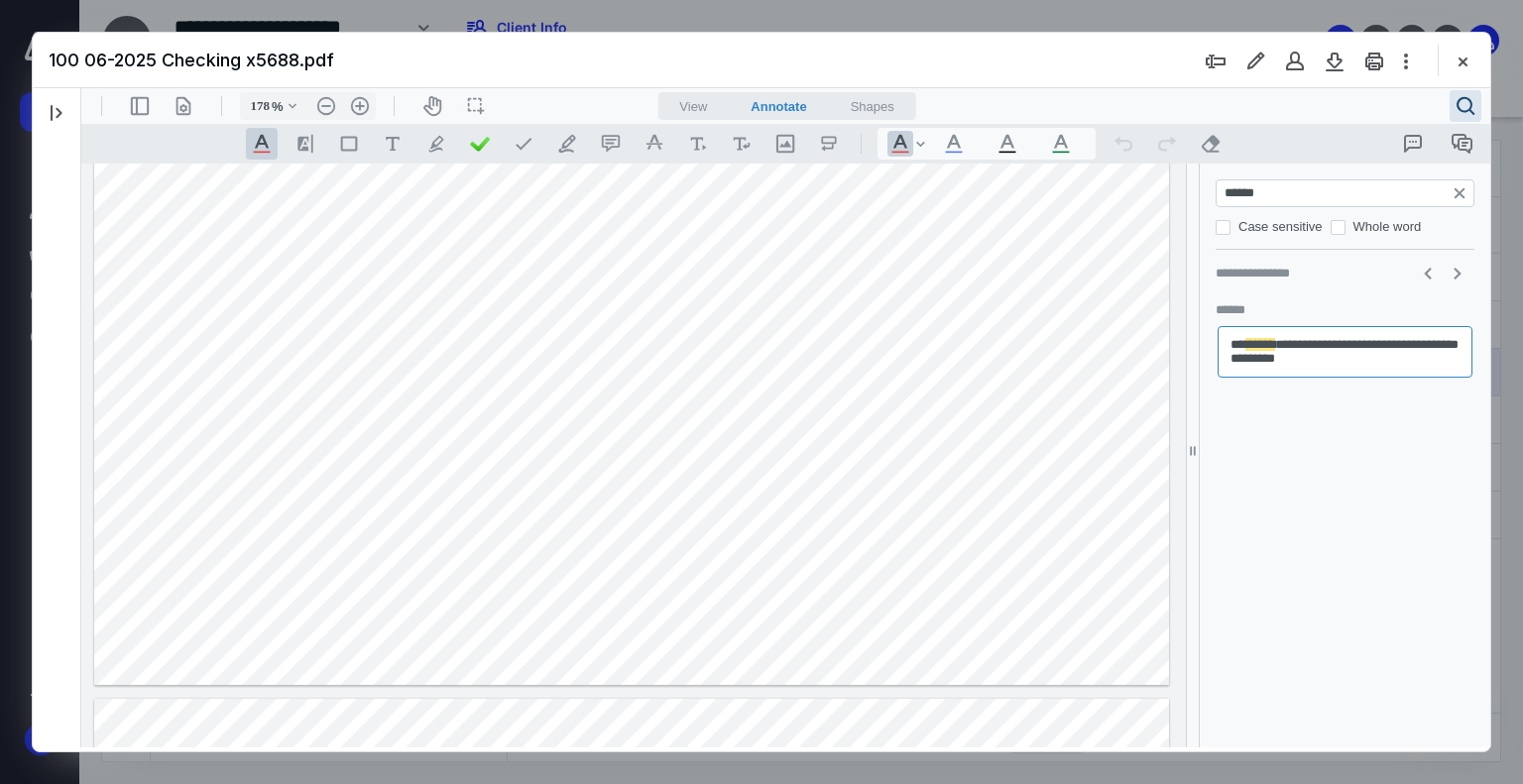 click on "******" at bounding box center [1347, 193] 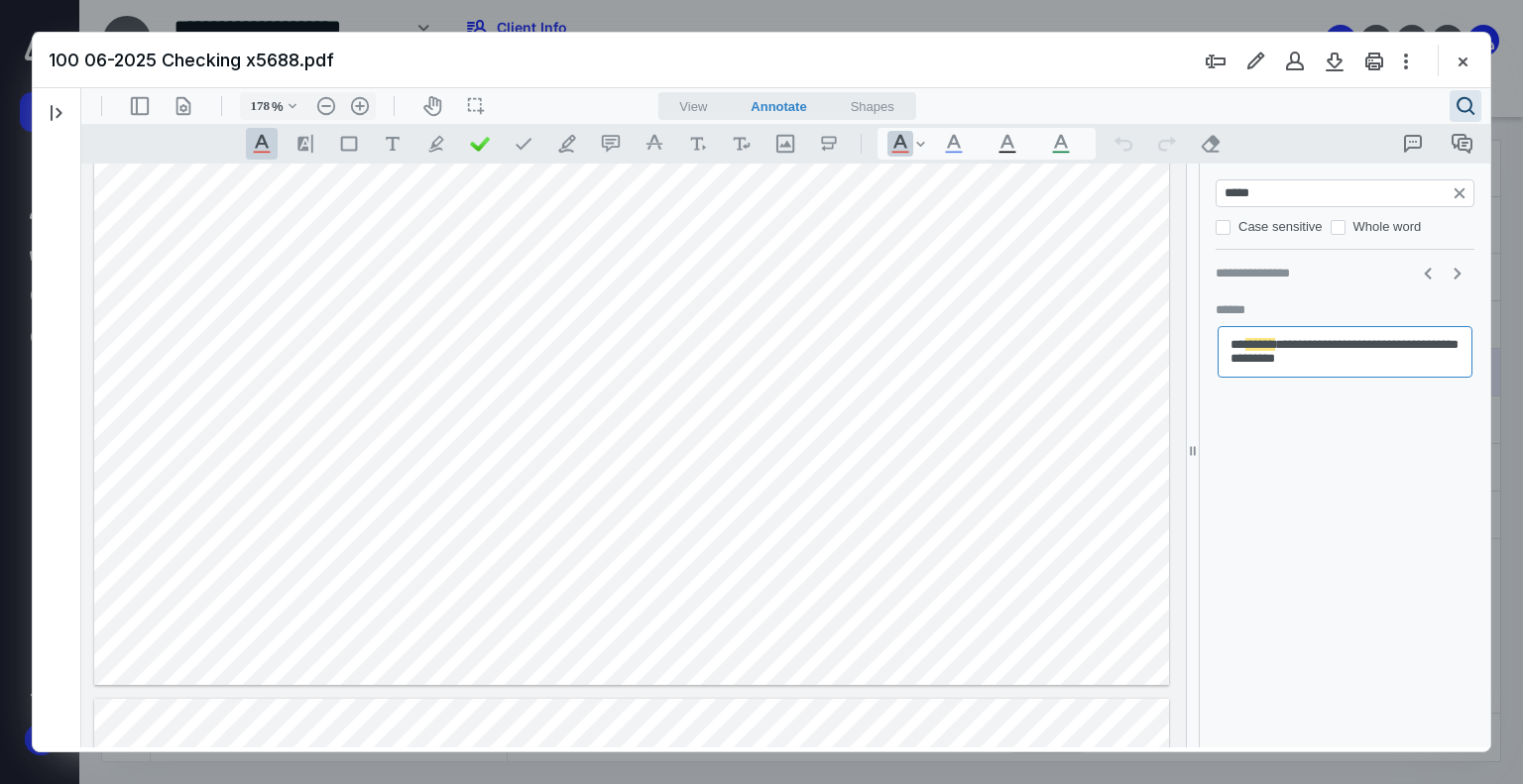 type on "******" 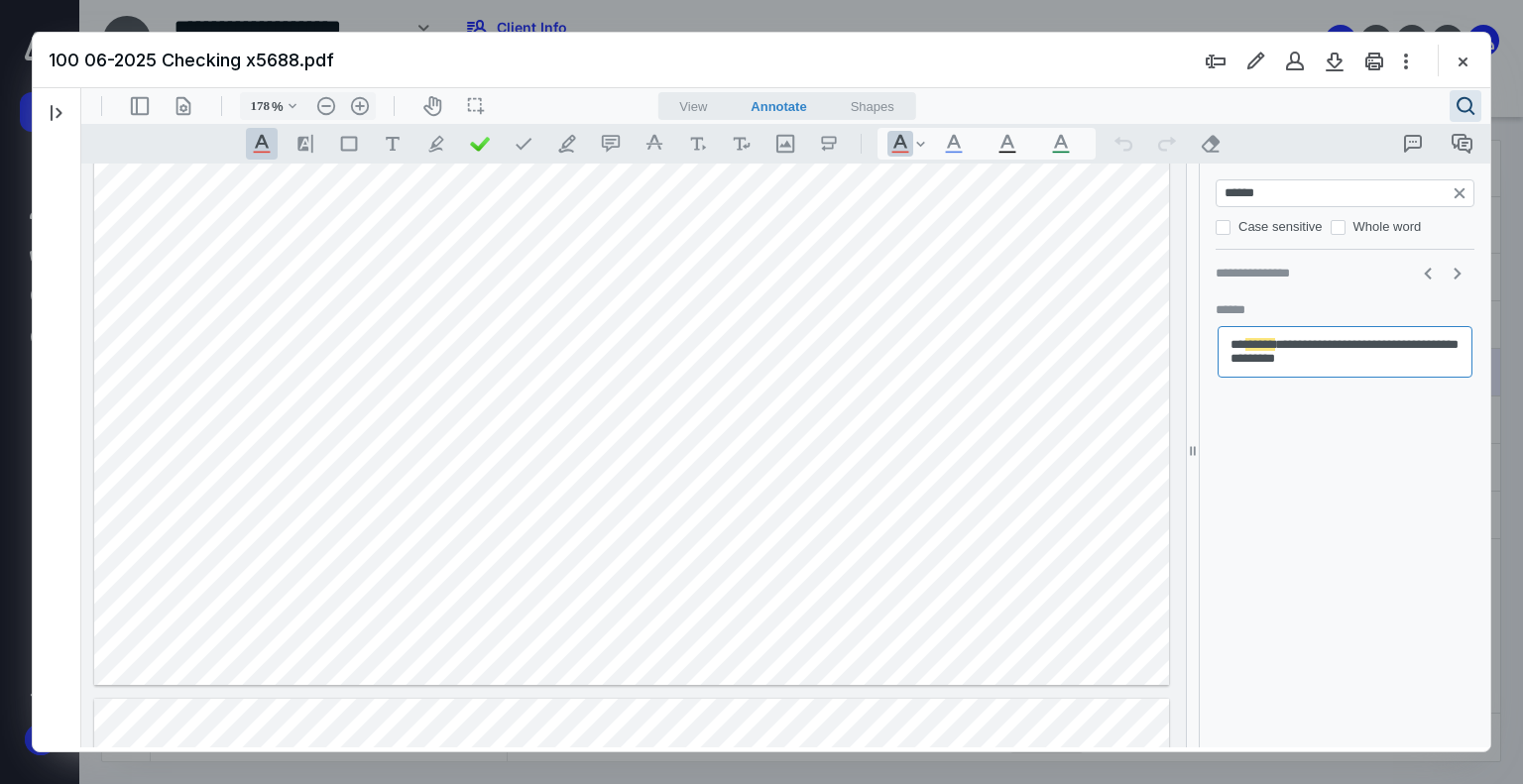 type on "*" 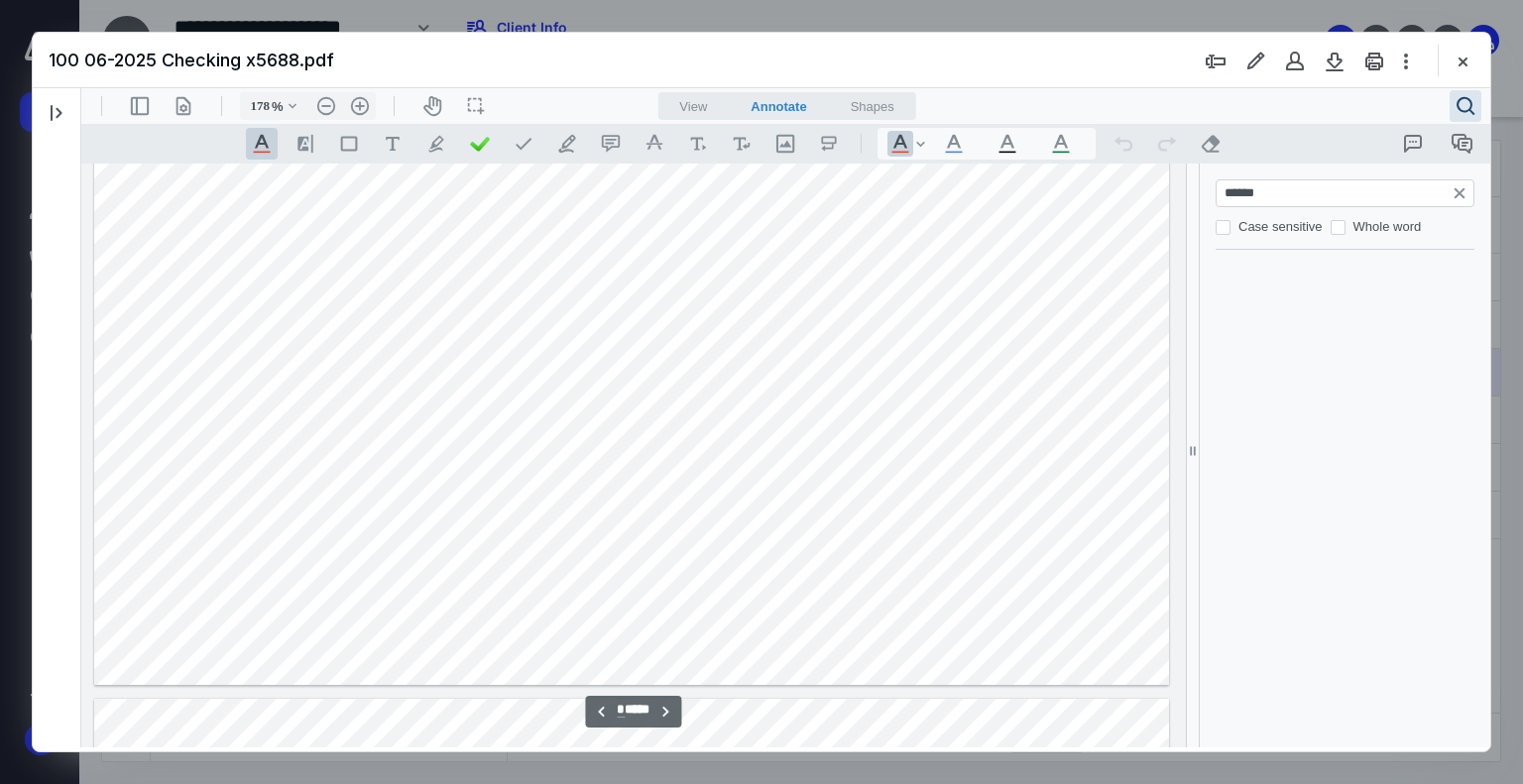 scroll, scrollTop: 5772, scrollLeft: 0, axis: vertical 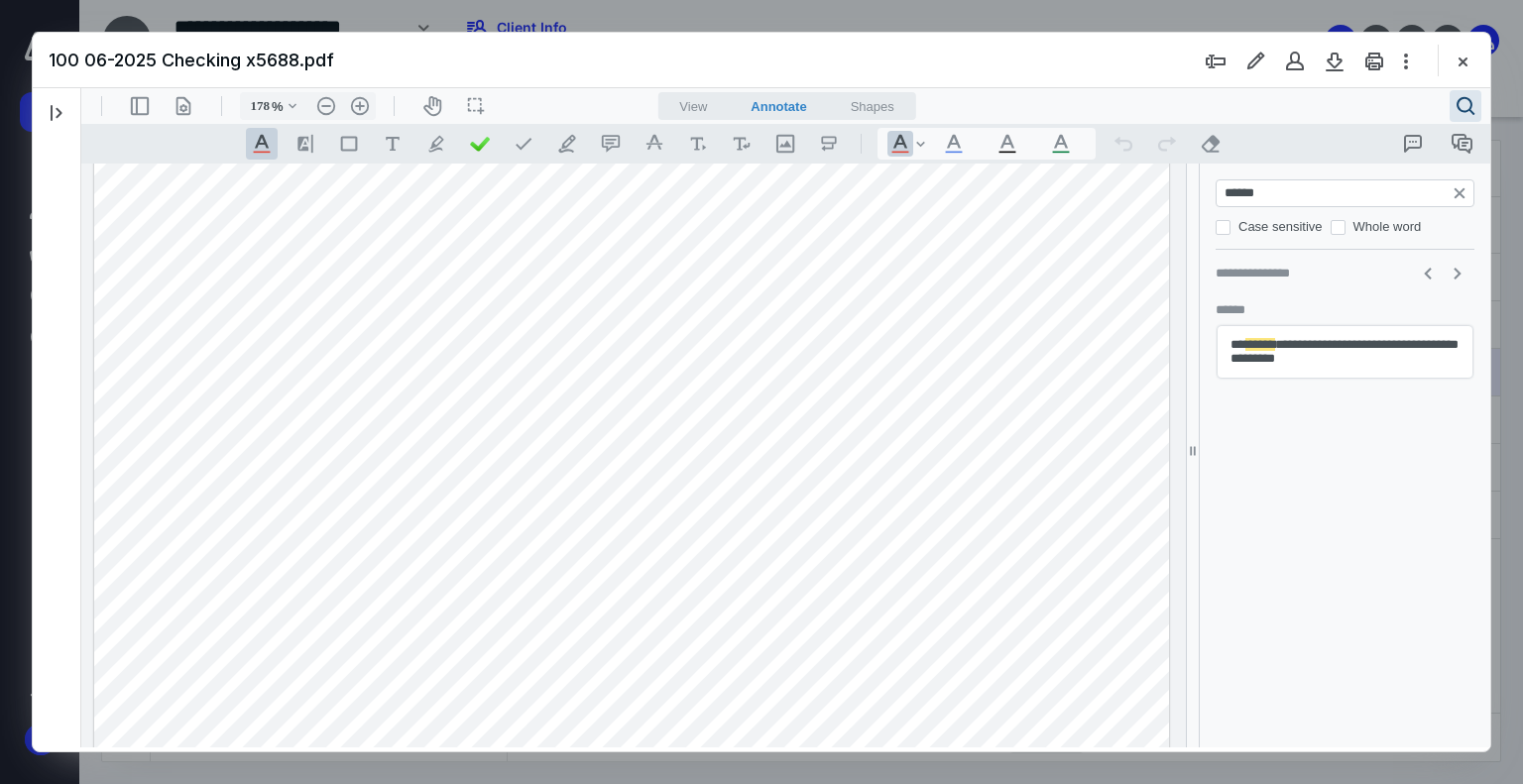 click on "******" at bounding box center [1347, 193] 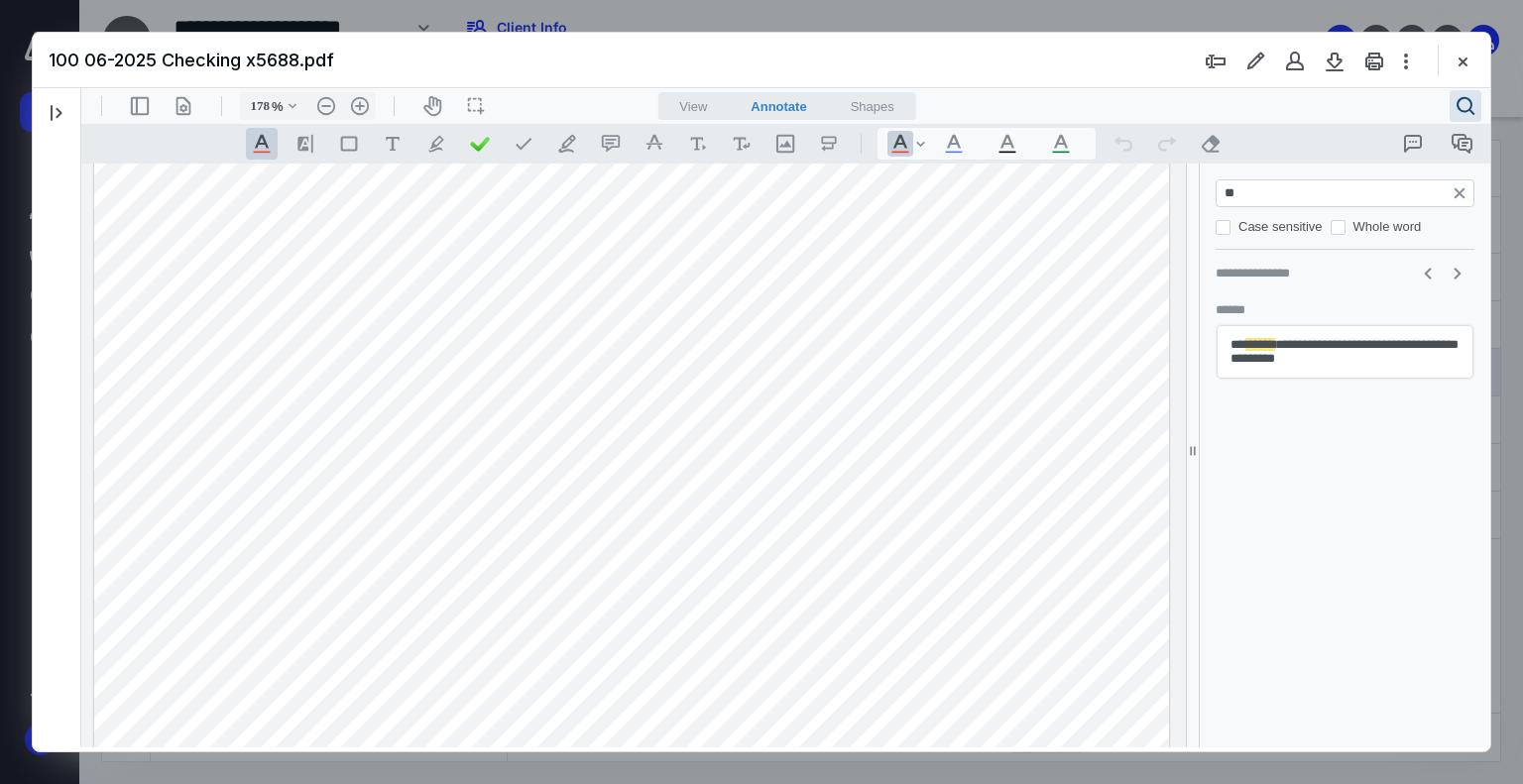 type on "***" 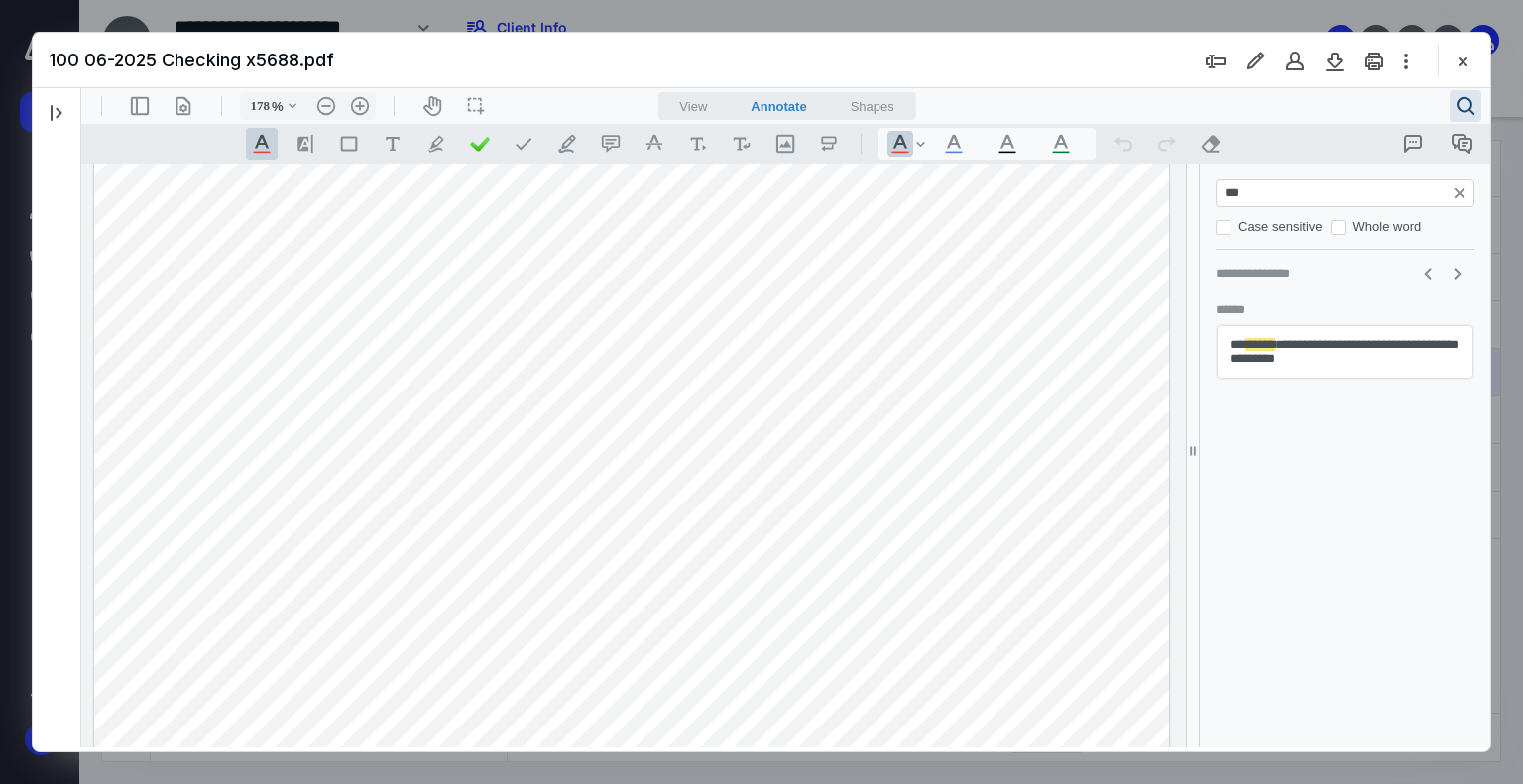 type on "*" 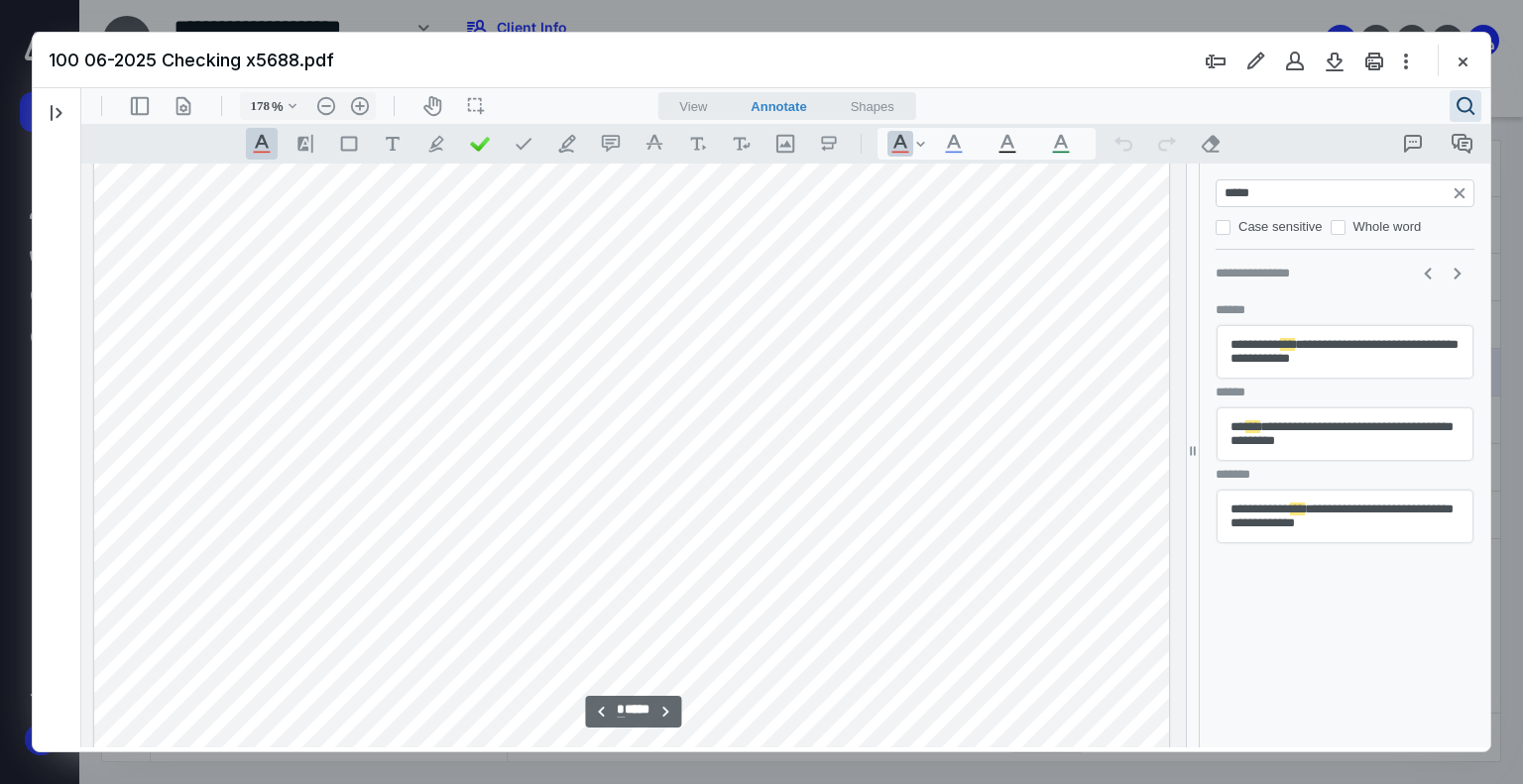 type on "******" 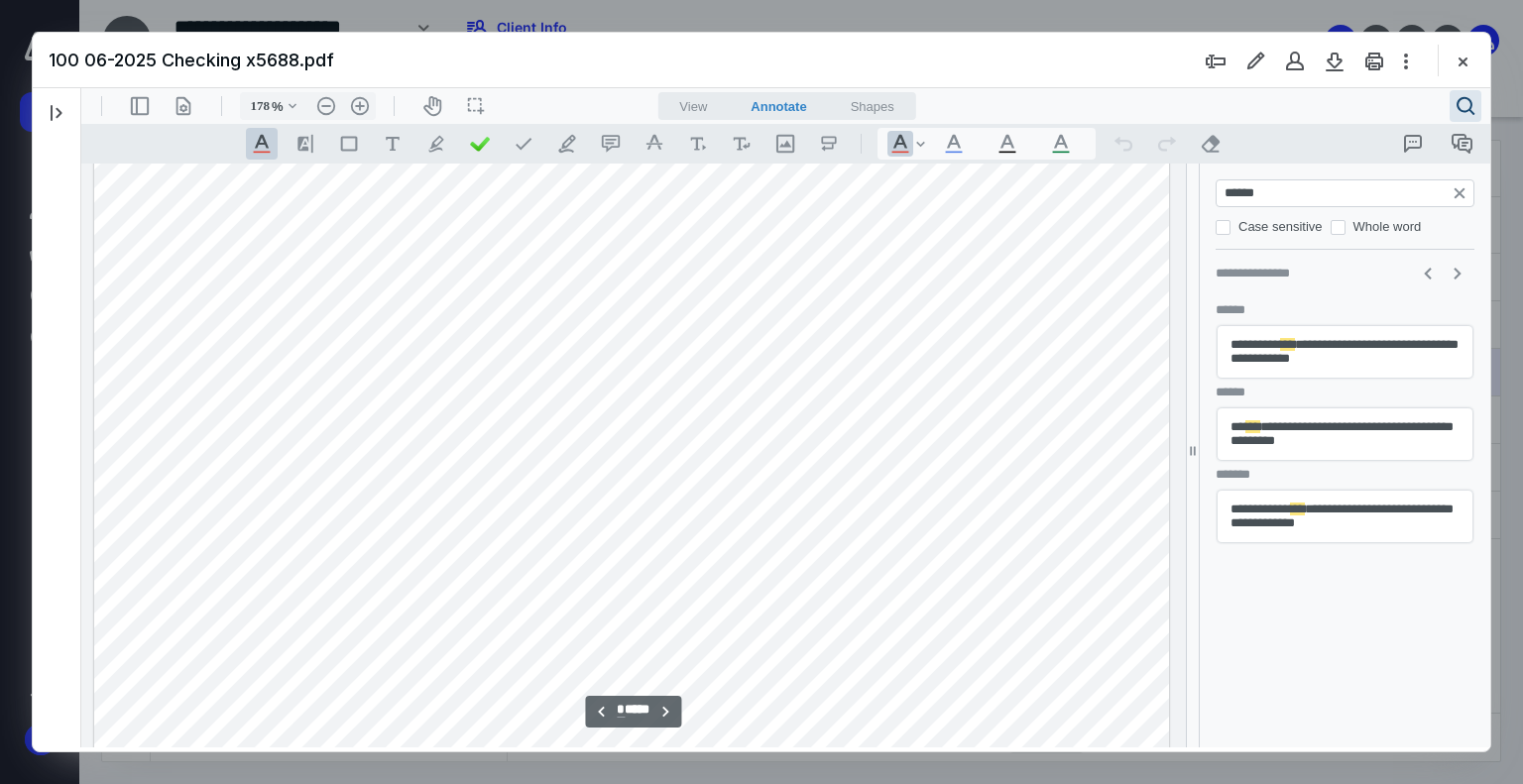 type on "*" 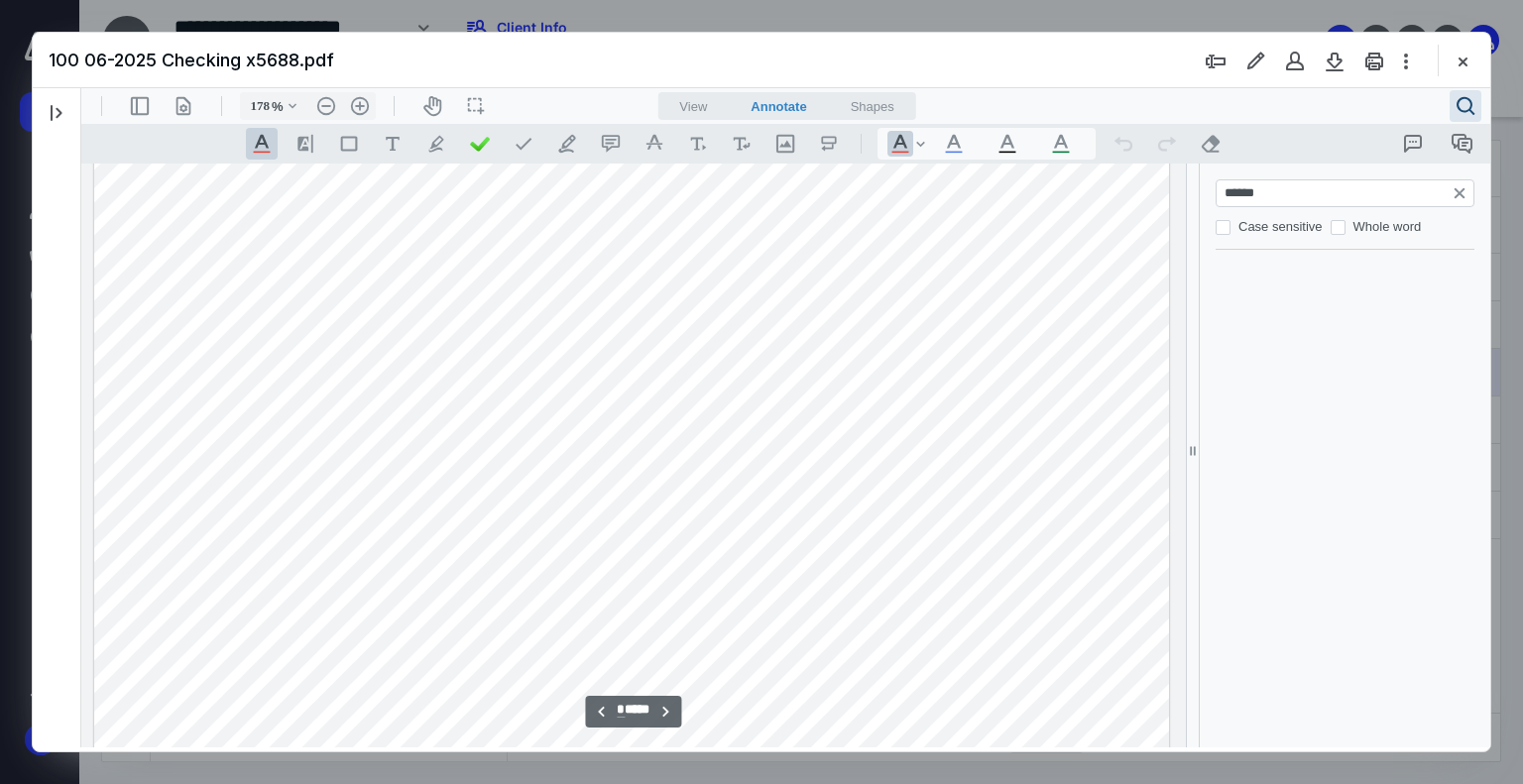 scroll, scrollTop: 5732, scrollLeft: 0, axis: vertical 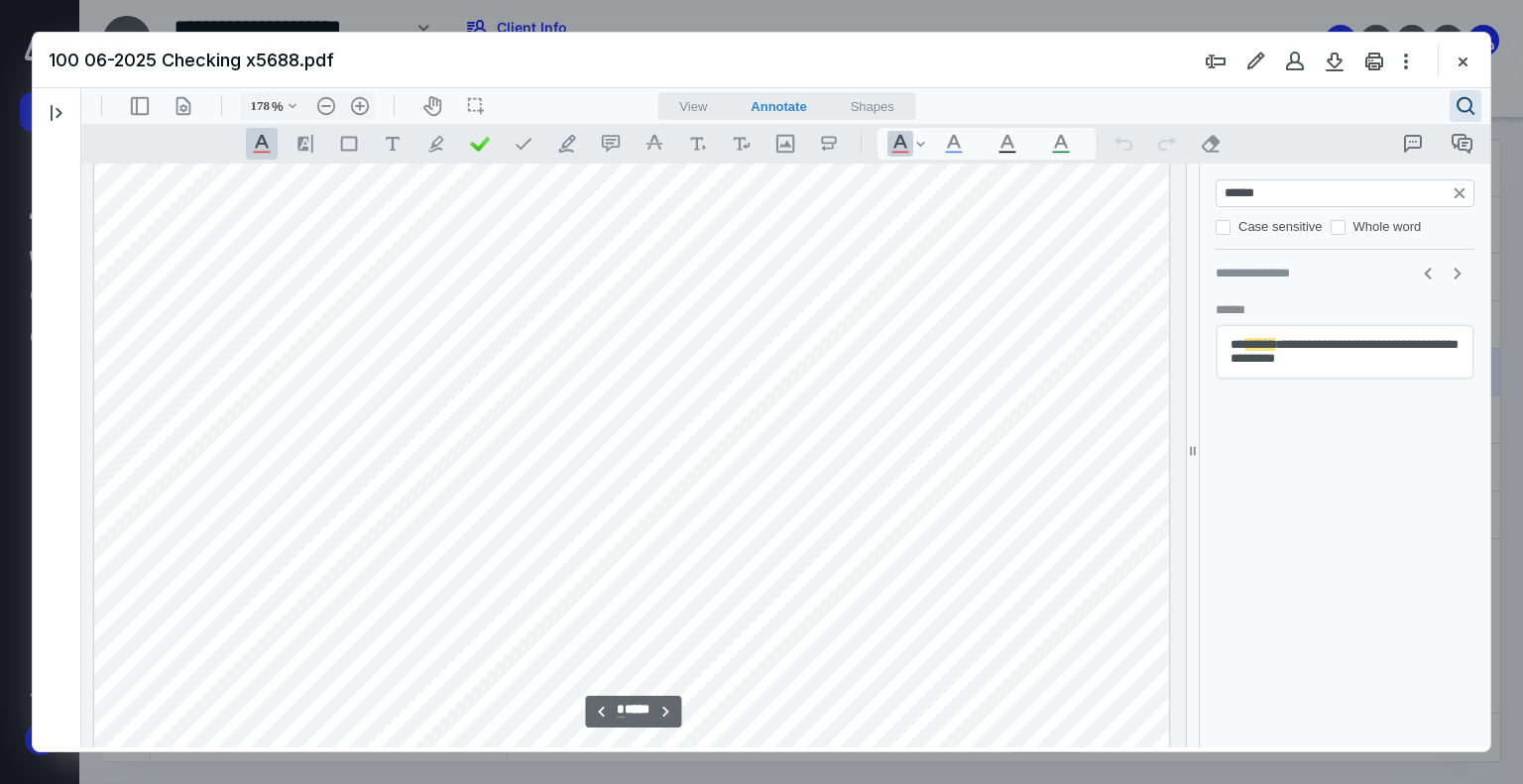 click on "**********" at bounding box center [1345, 352] 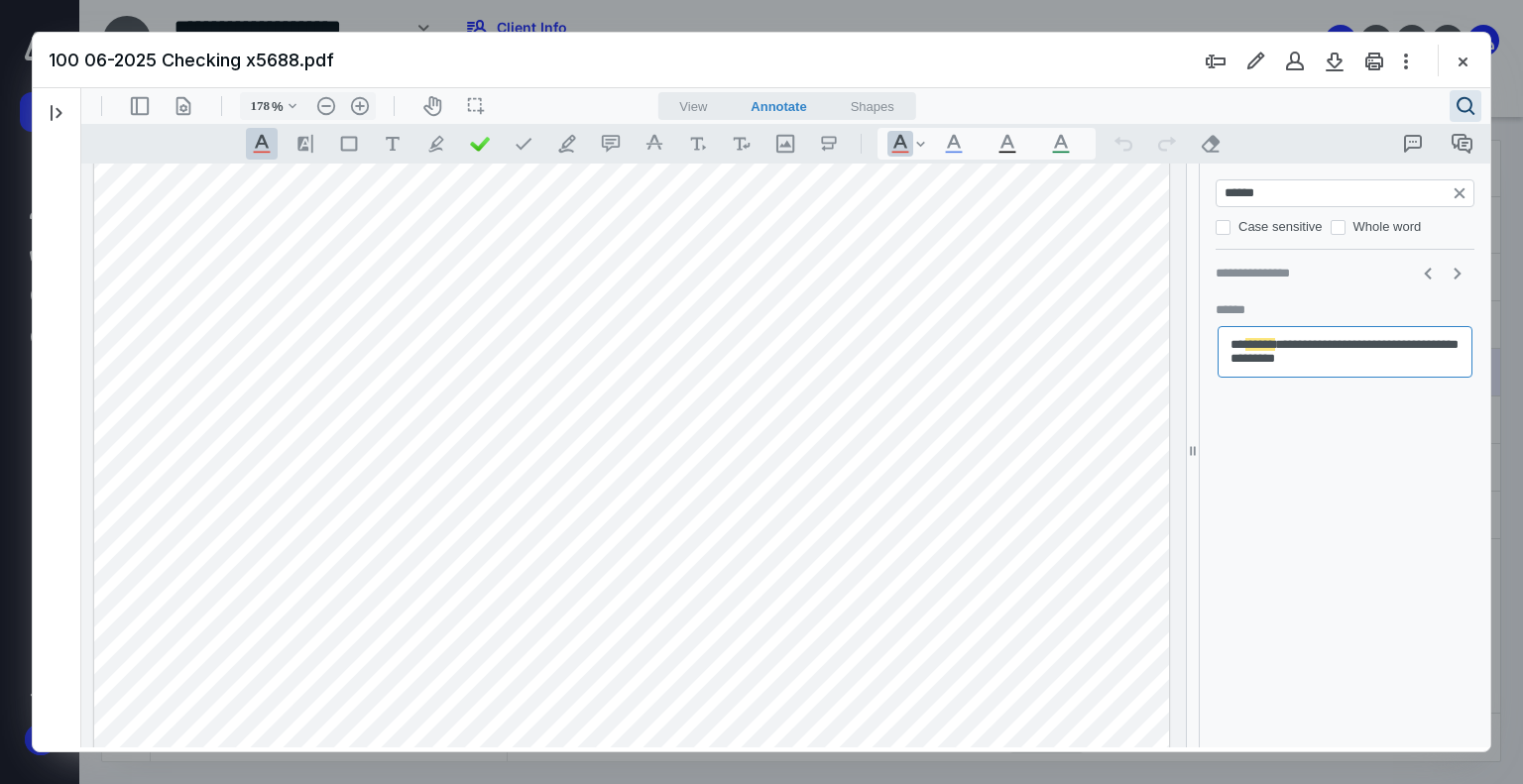 click on "******" at bounding box center (1347, 193) 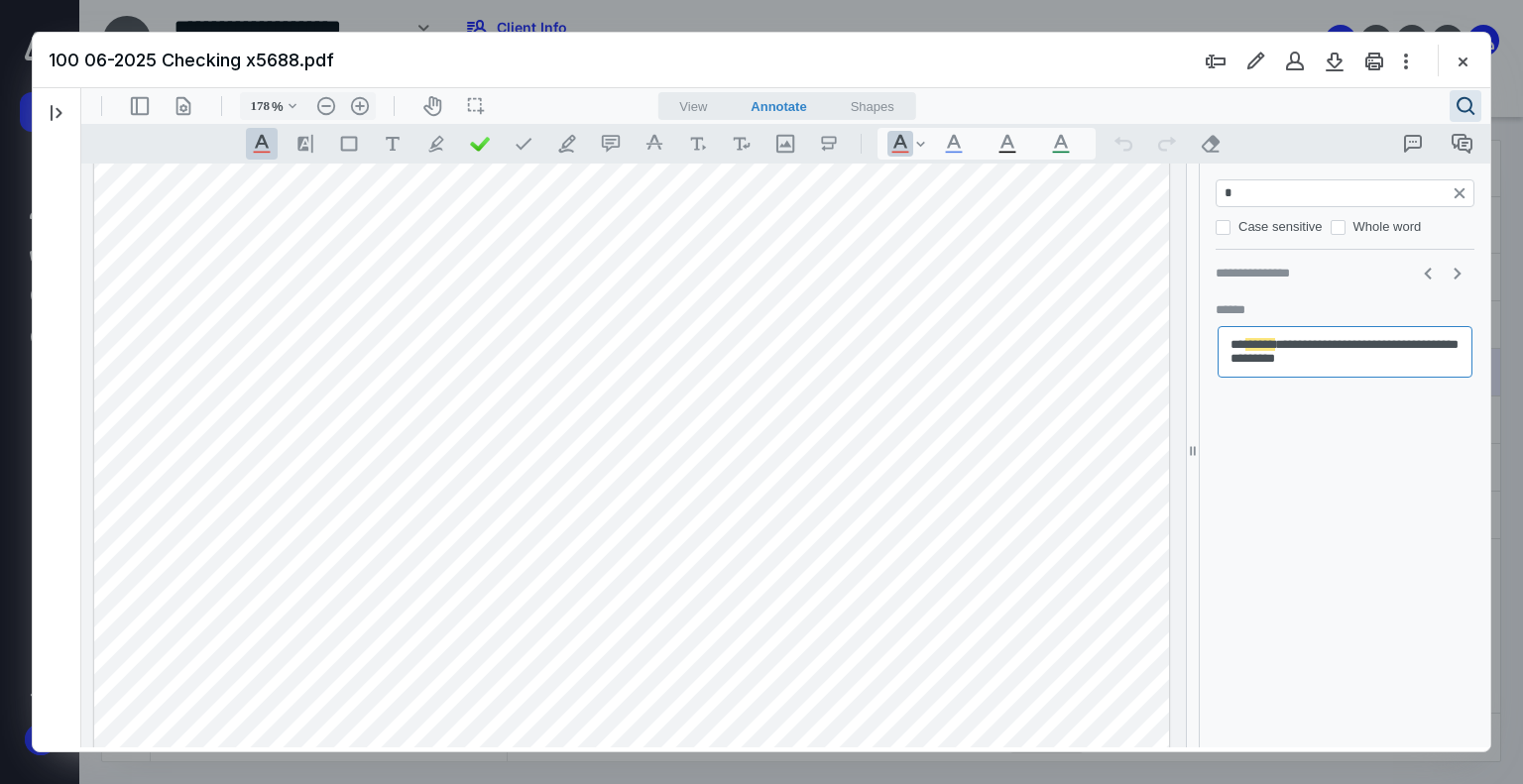 type on "**" 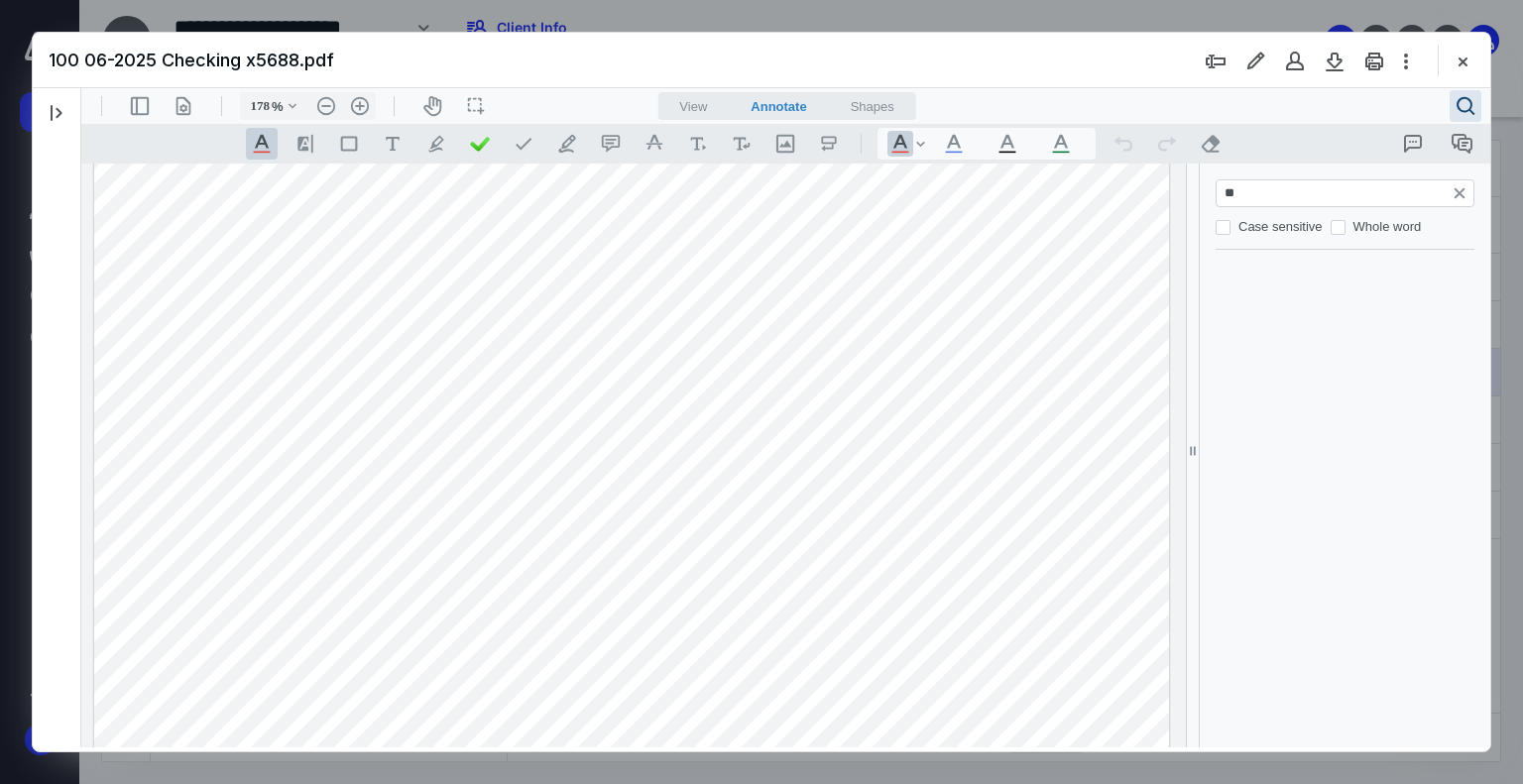 type on "*" 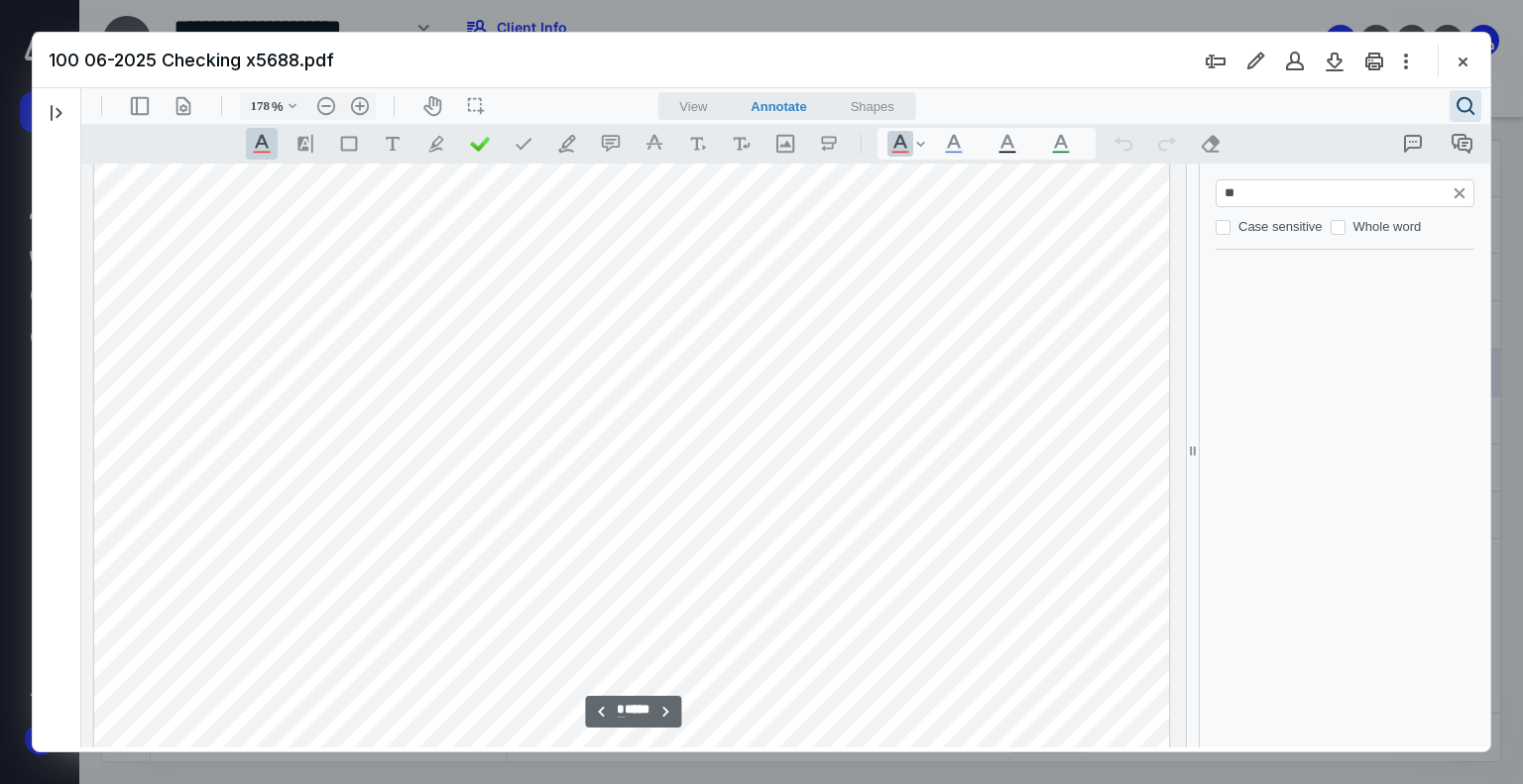 scroll, scrollTop: 3288, scrollLeft: 0, axis: vertical 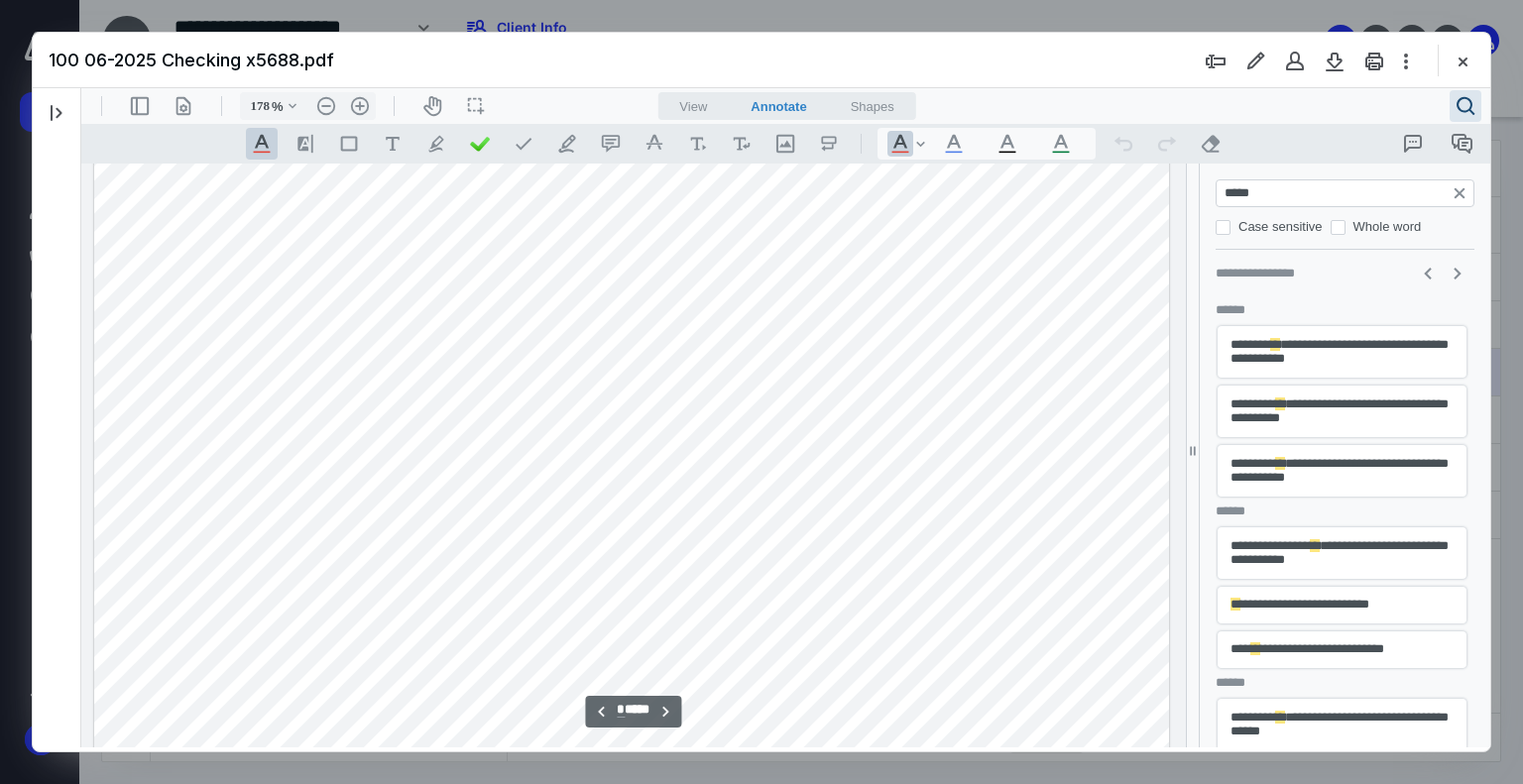 type on "******" 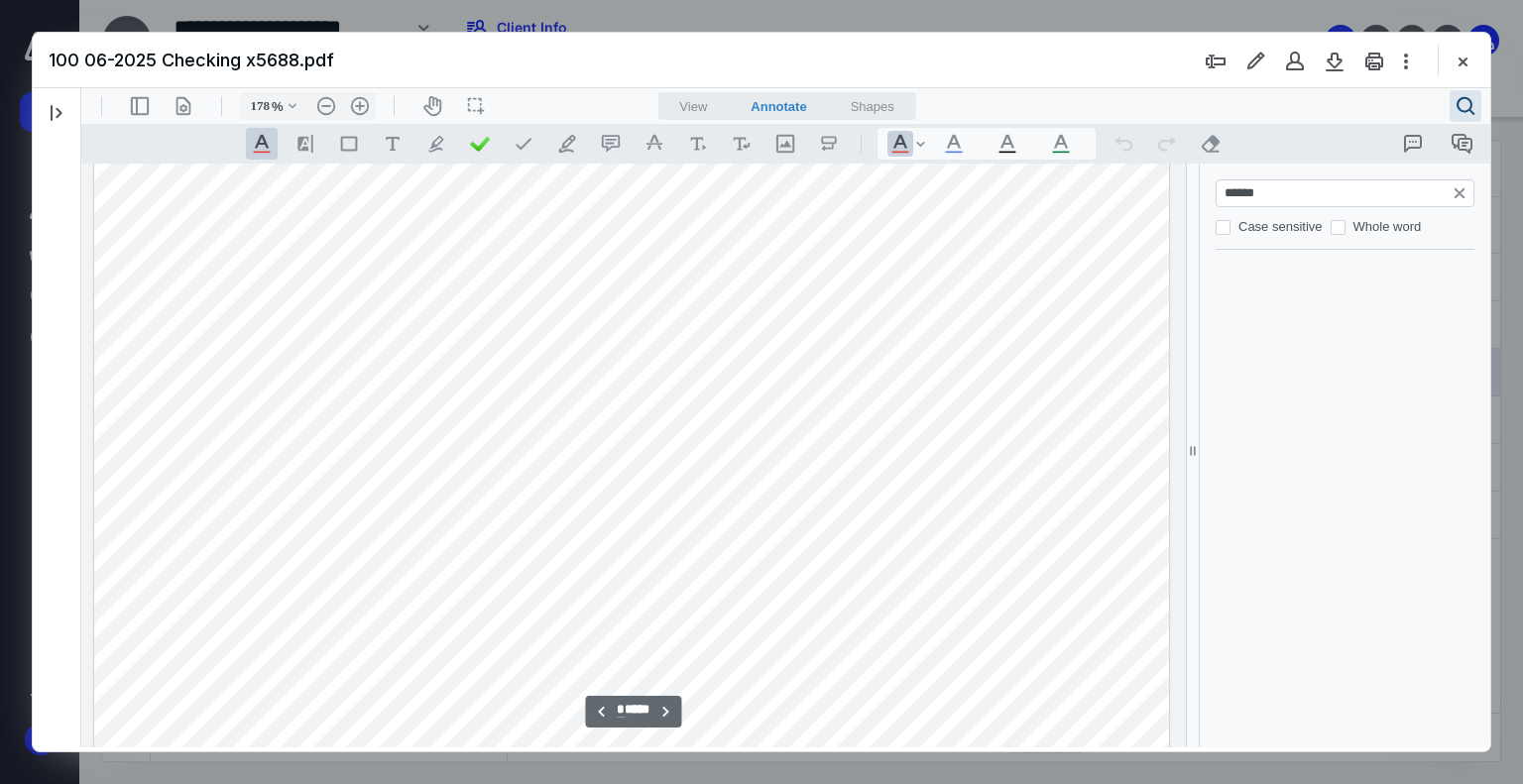 type on "*" 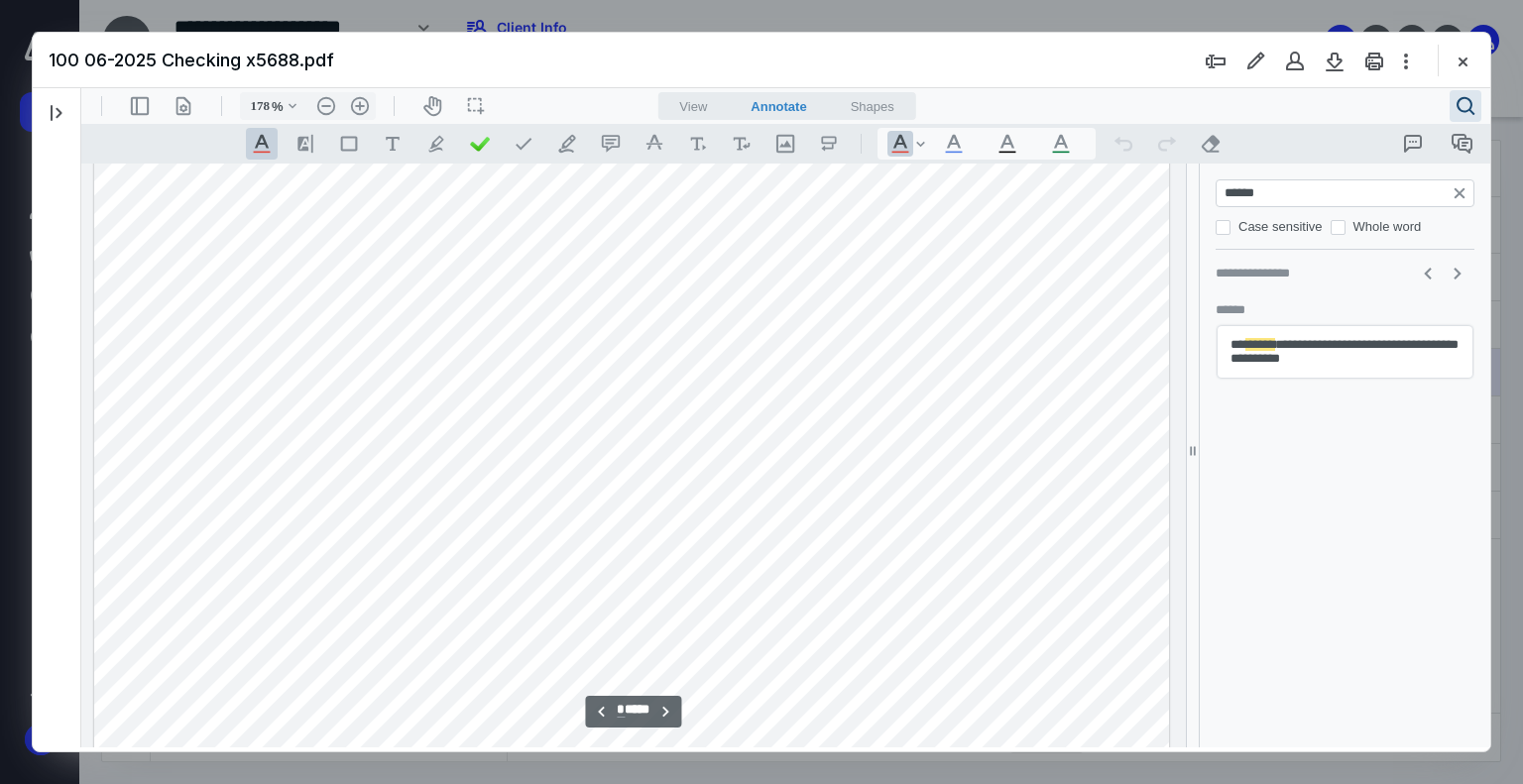 click on "**********" at bounding box center (1345, 352) 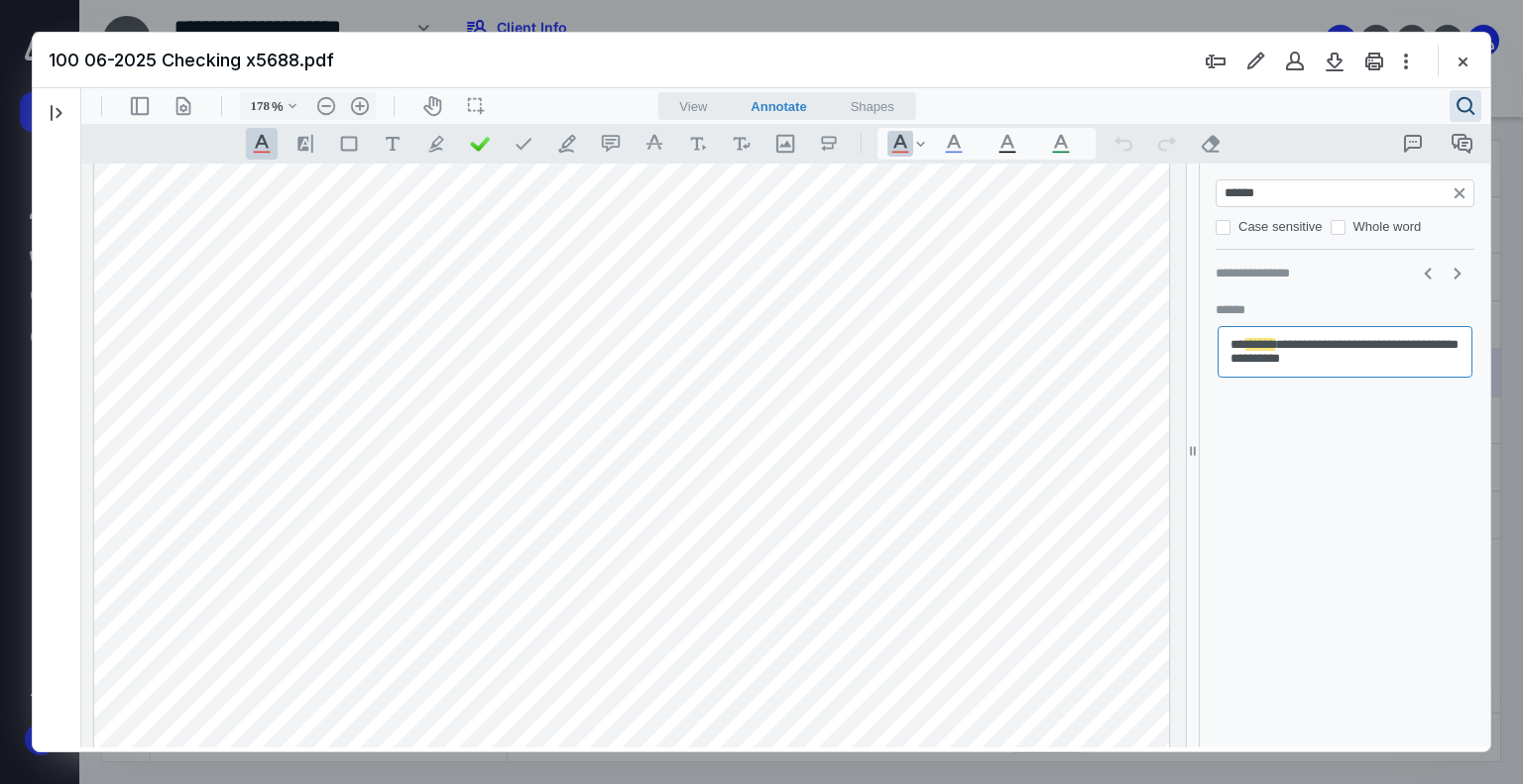 click on "******" at bounding box center (1347, 193) 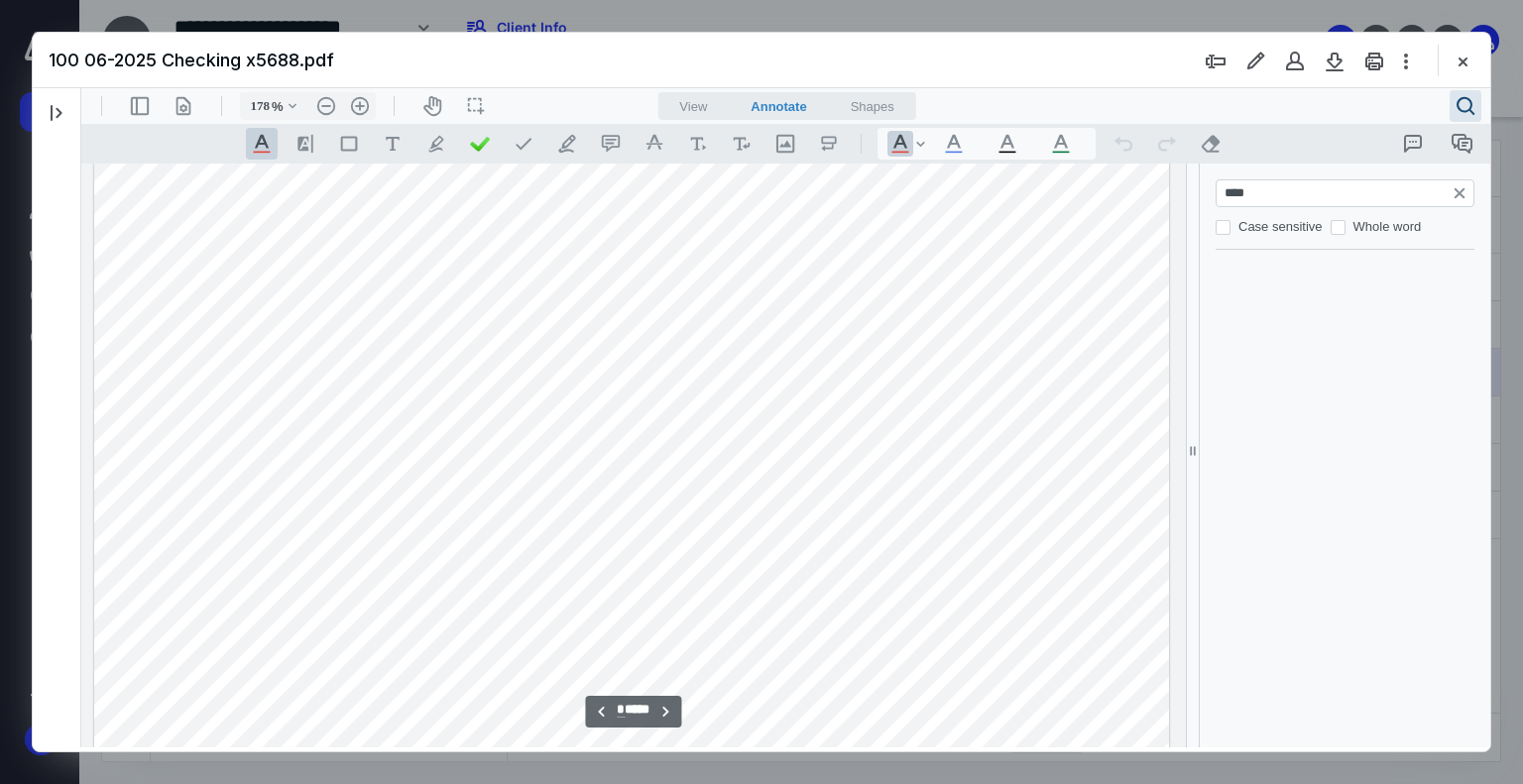 scroll, scrollTop: 7852, scrollLeft: 0, axis: vertical 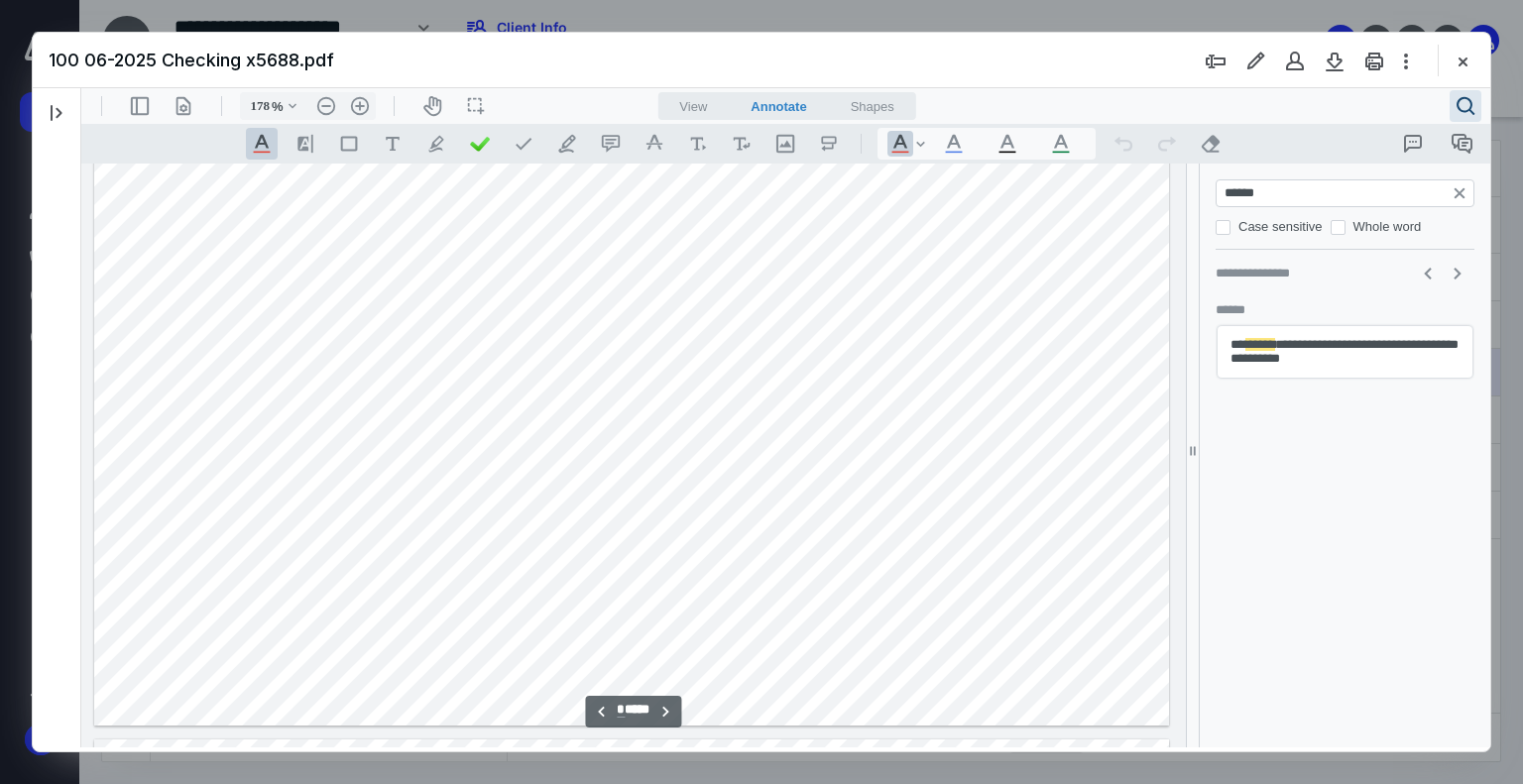 click on "**********" at bounding box center (1345, 352) 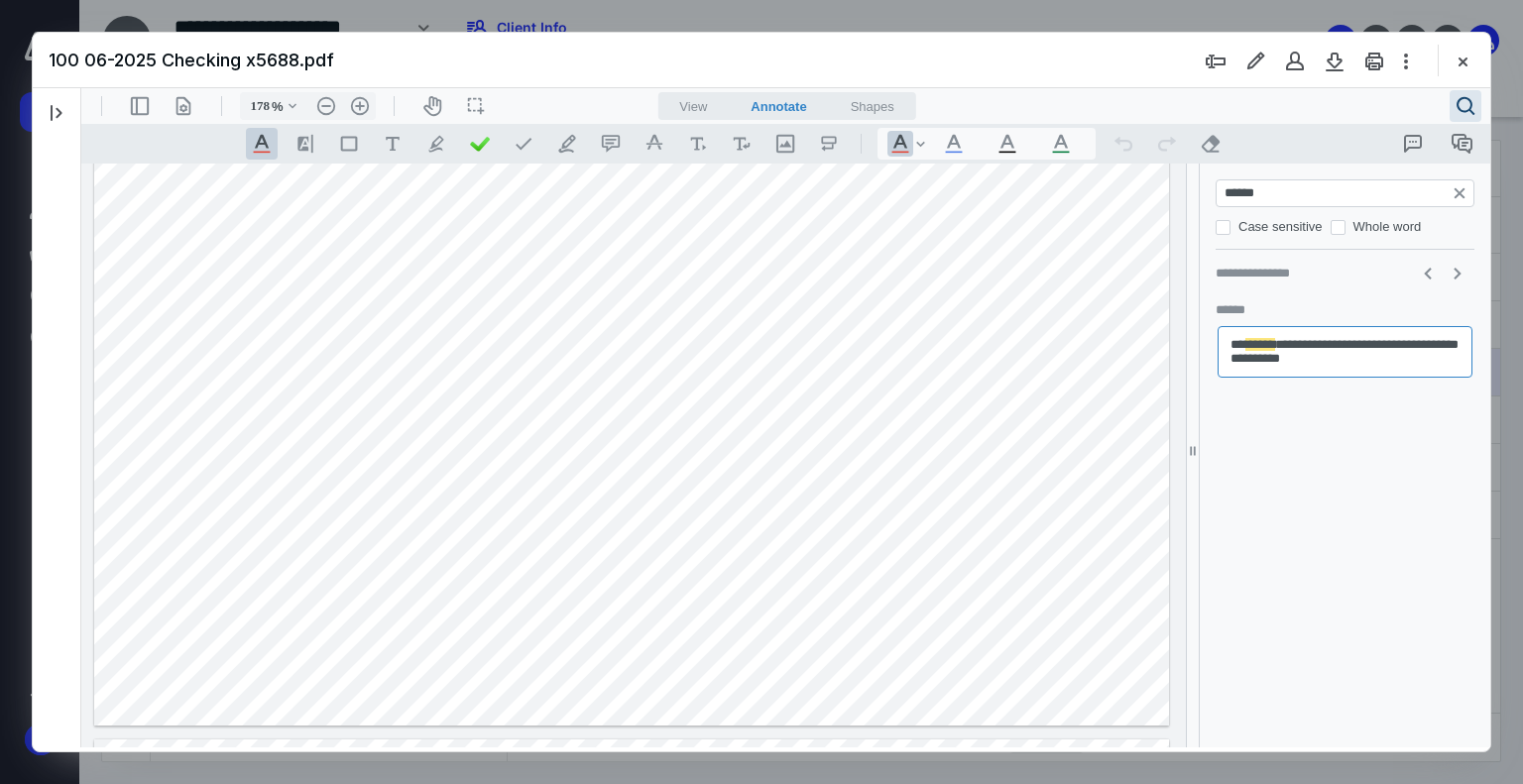 click on "******" at bounding box center (1347, 193) 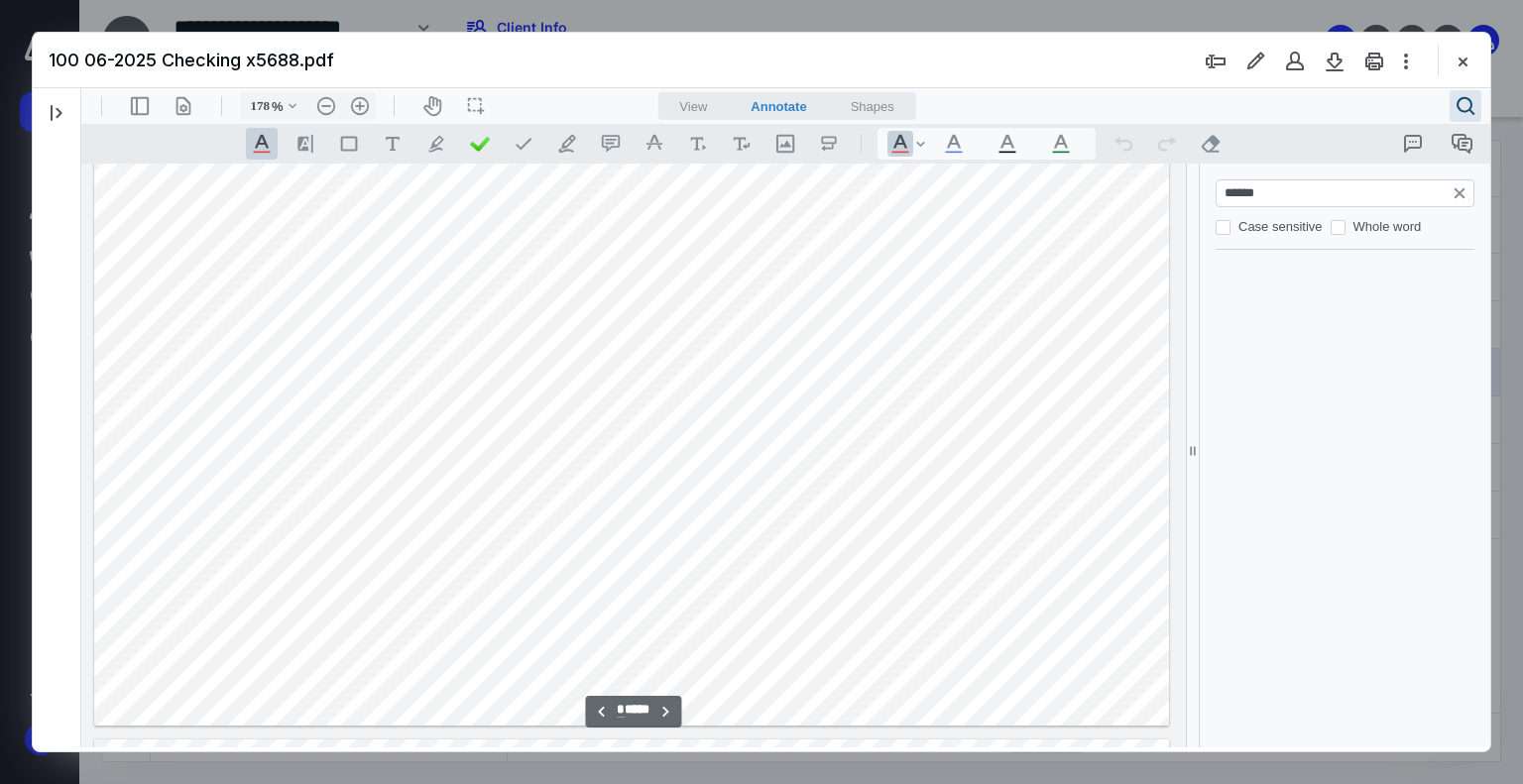scroll, scrollTop: 7893, scrollLeft: 0, axis: vertical 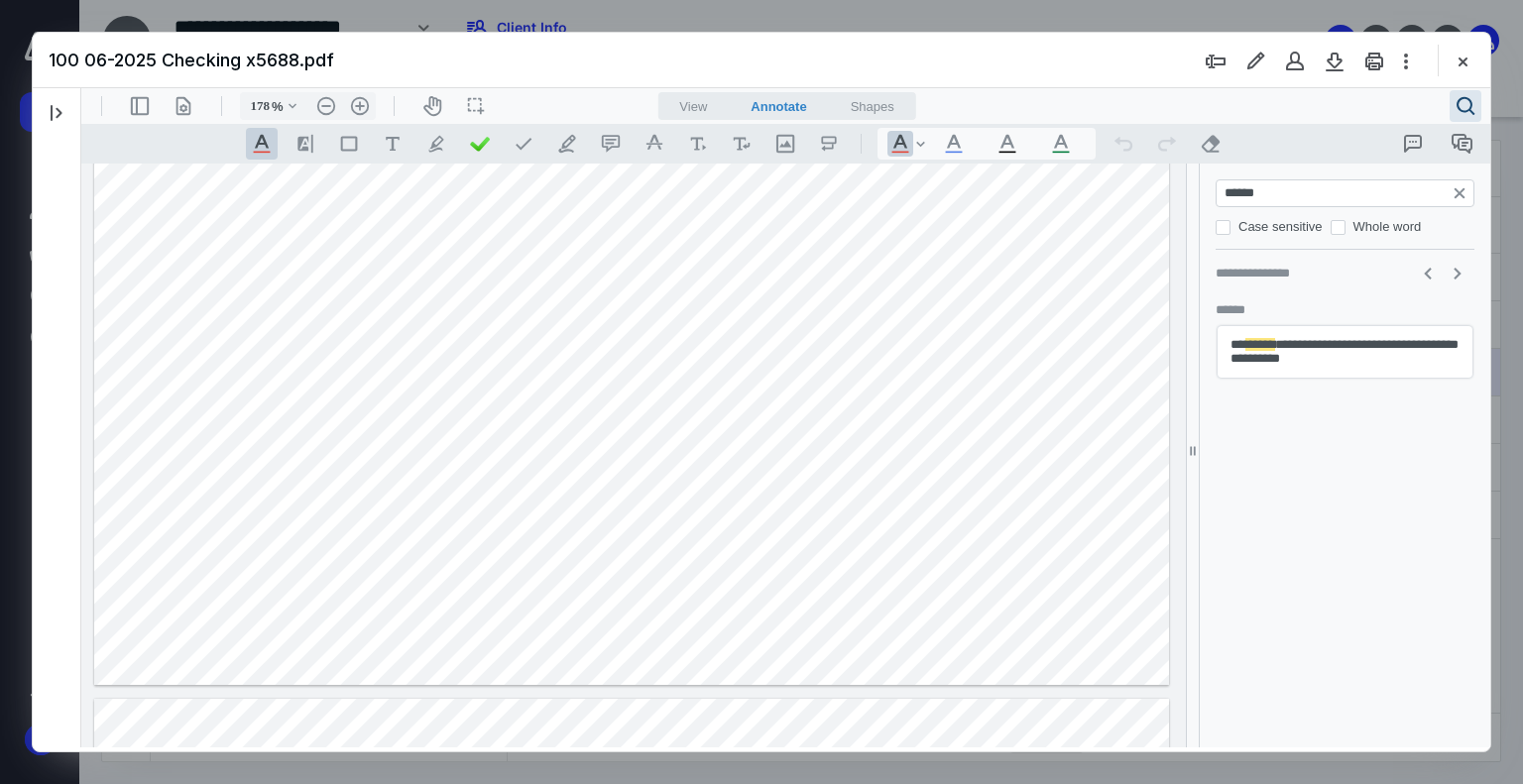 click on "******" at bounding box center (1347, 193) 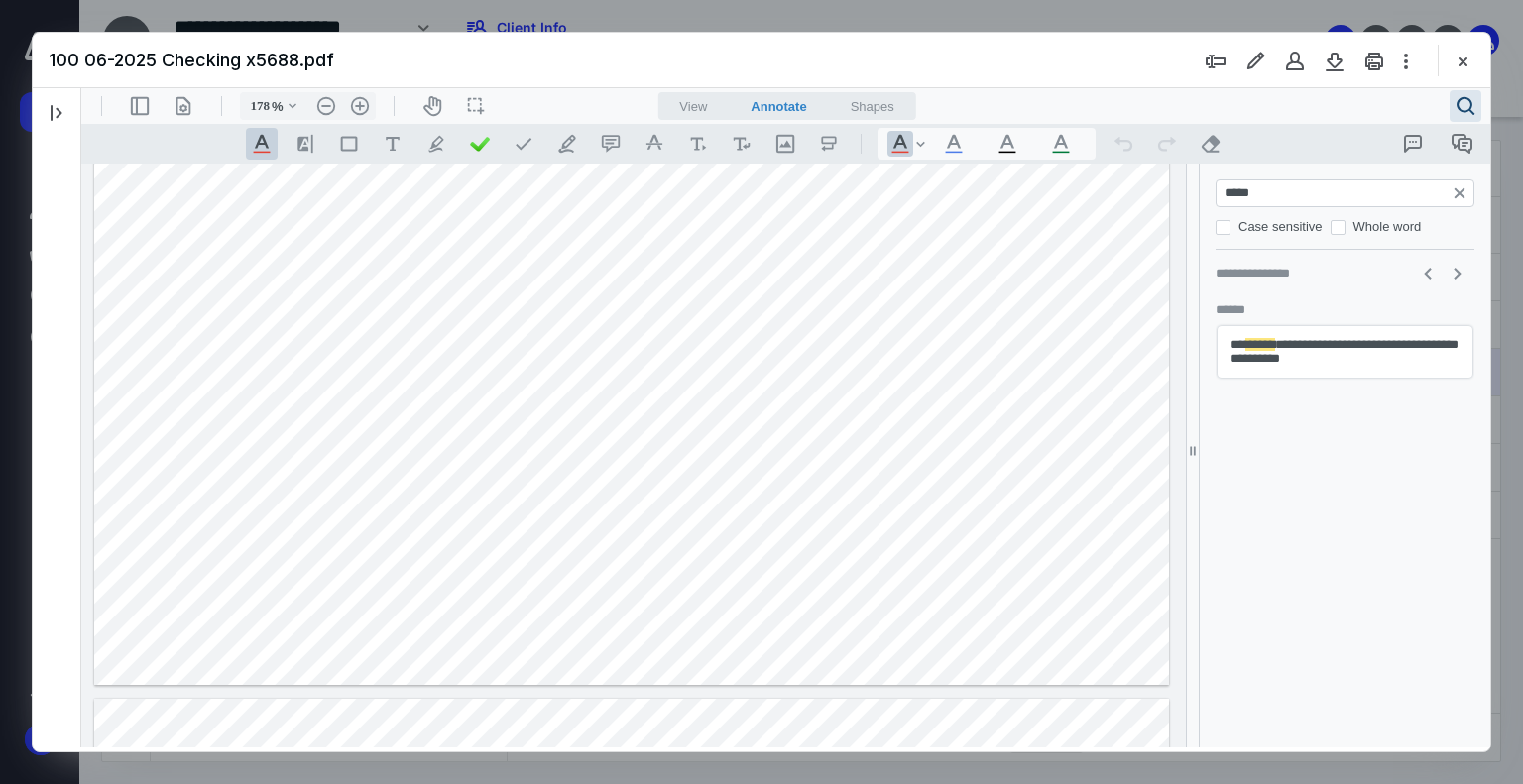 type on "******" 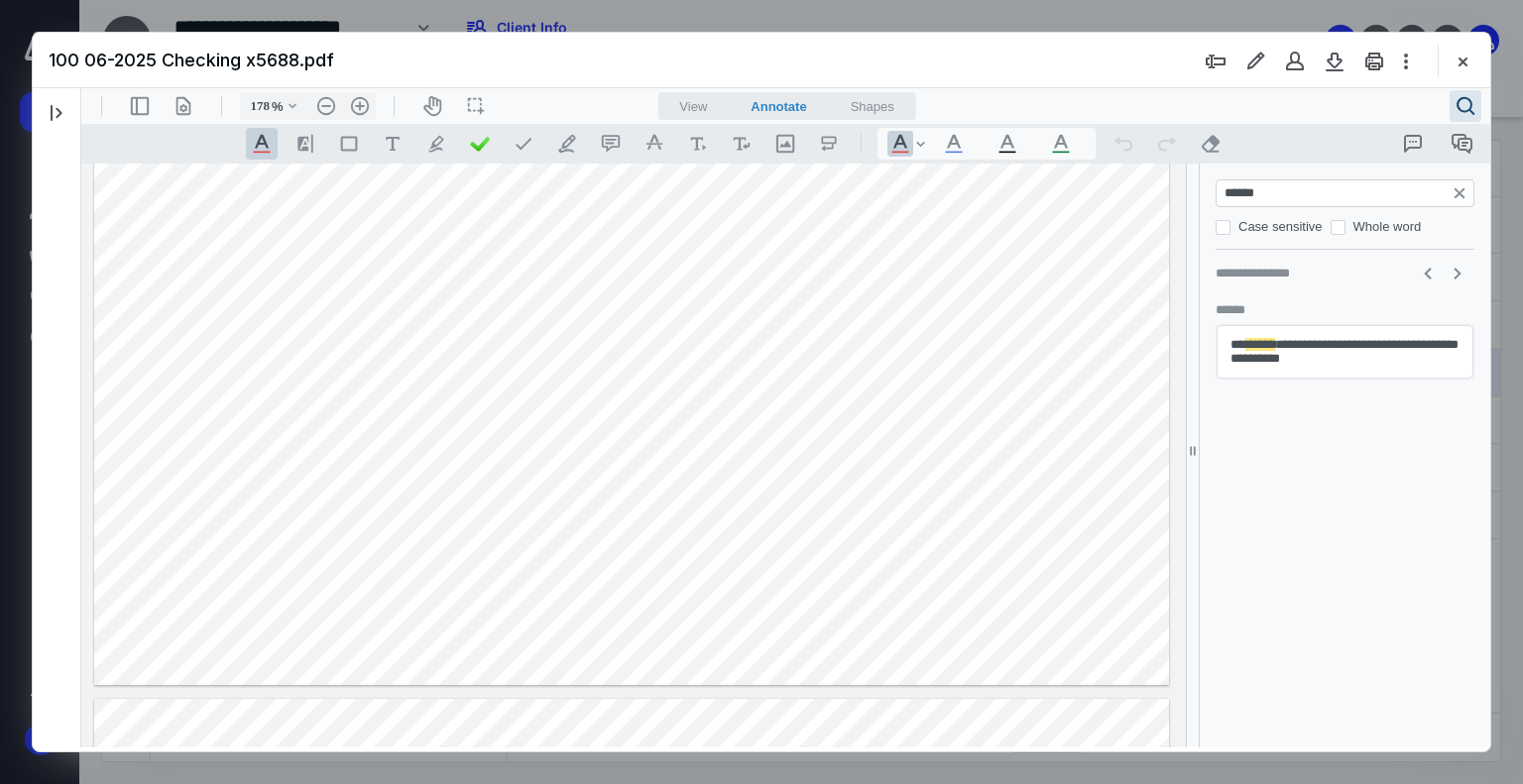type on "*" 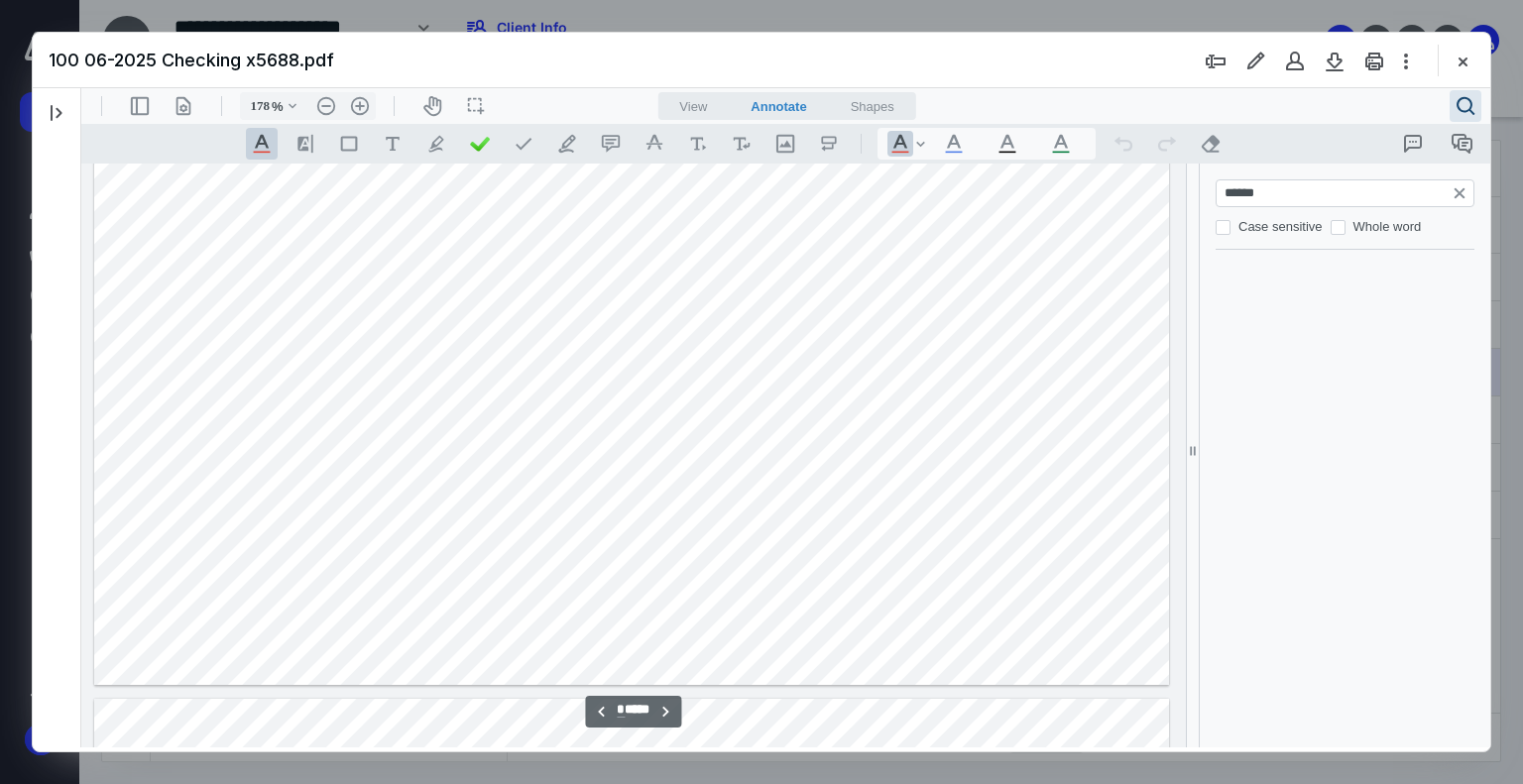 scroll, scrollTop: 8684, scrollLeft: 0, axis: vertical 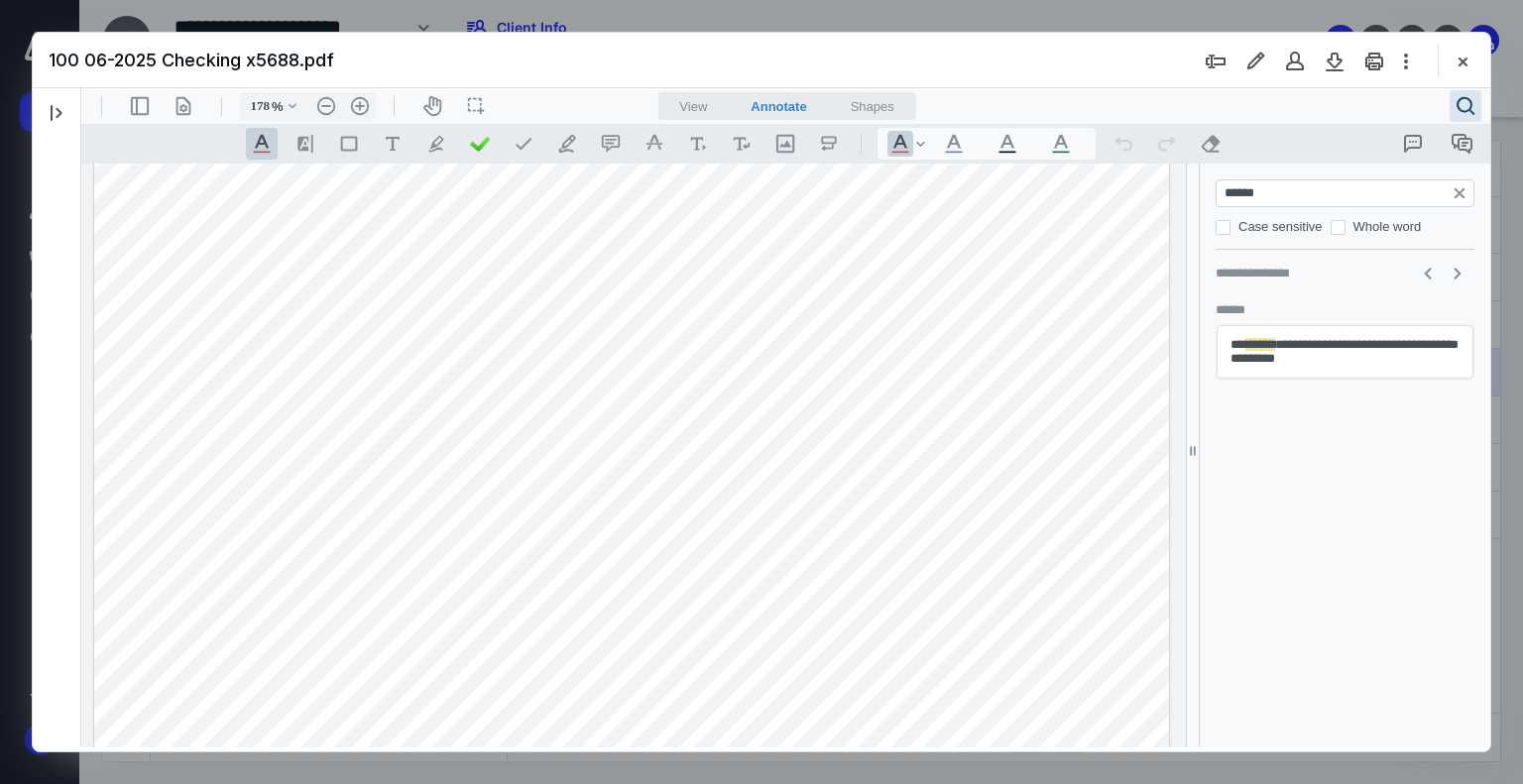 click on "******" at bounding box center [1347, 193] 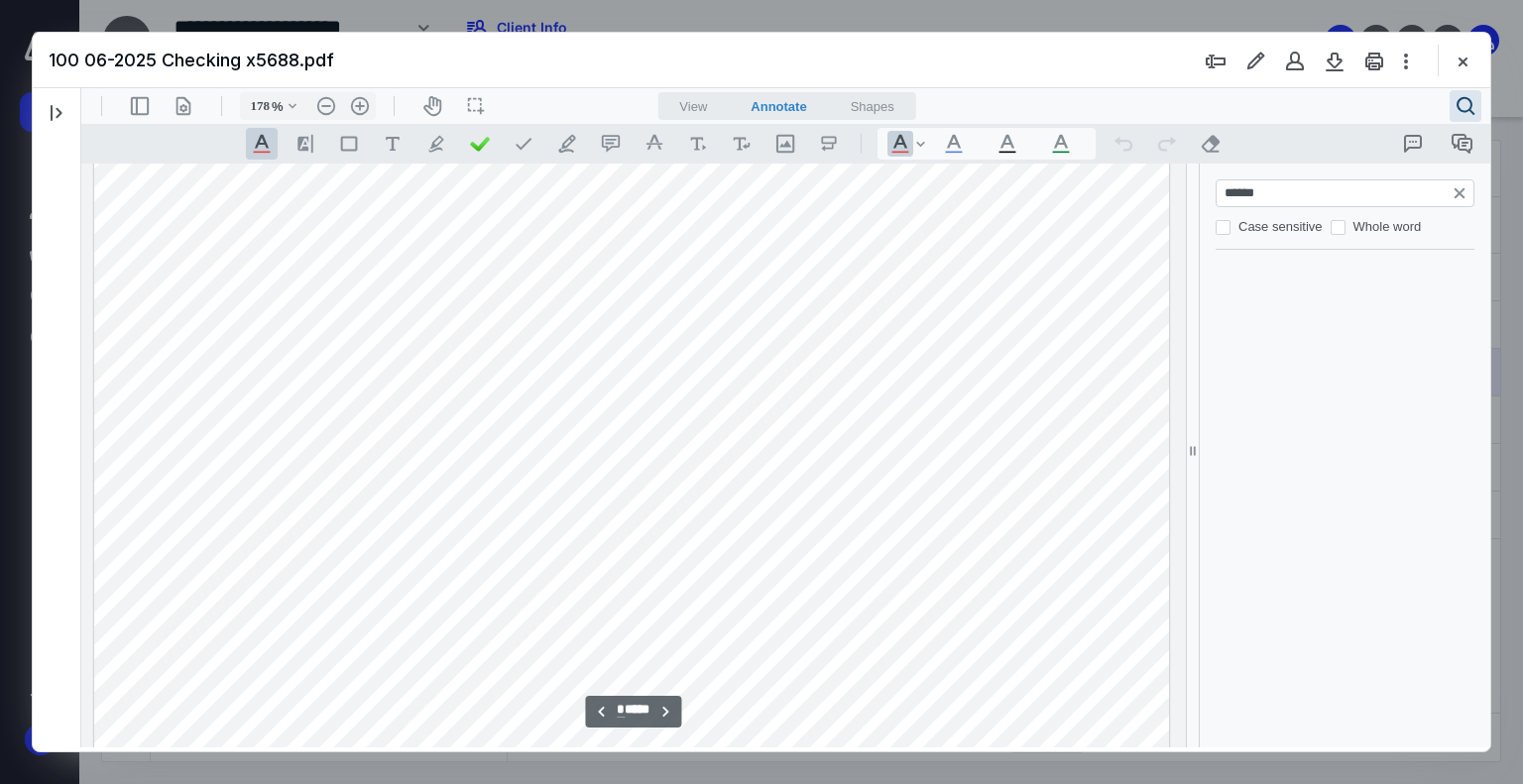 scroll, scrollTop: 8976, scrollLeft: 0, axis: vertical 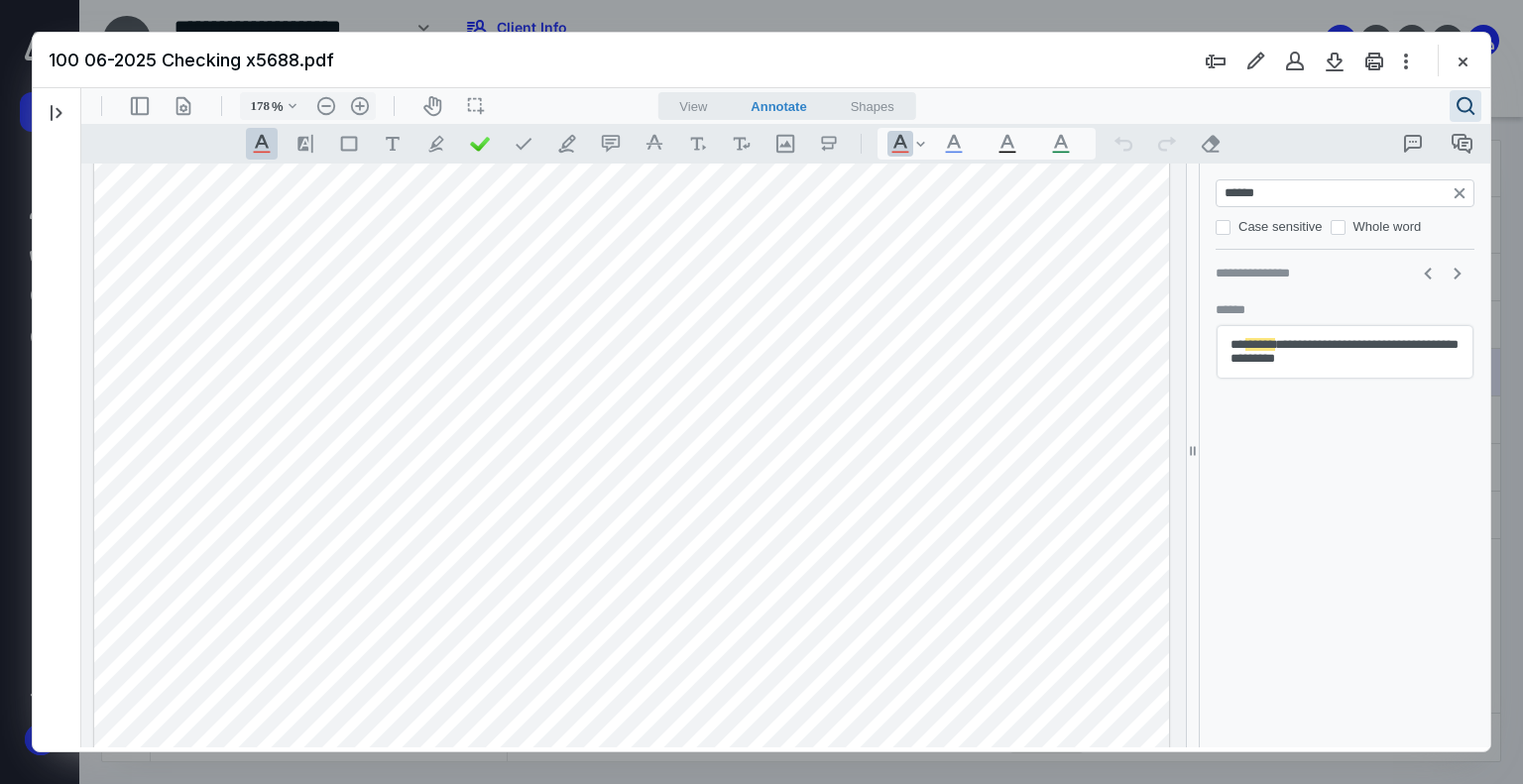 click on "******" at bounding box center (1347, 193) 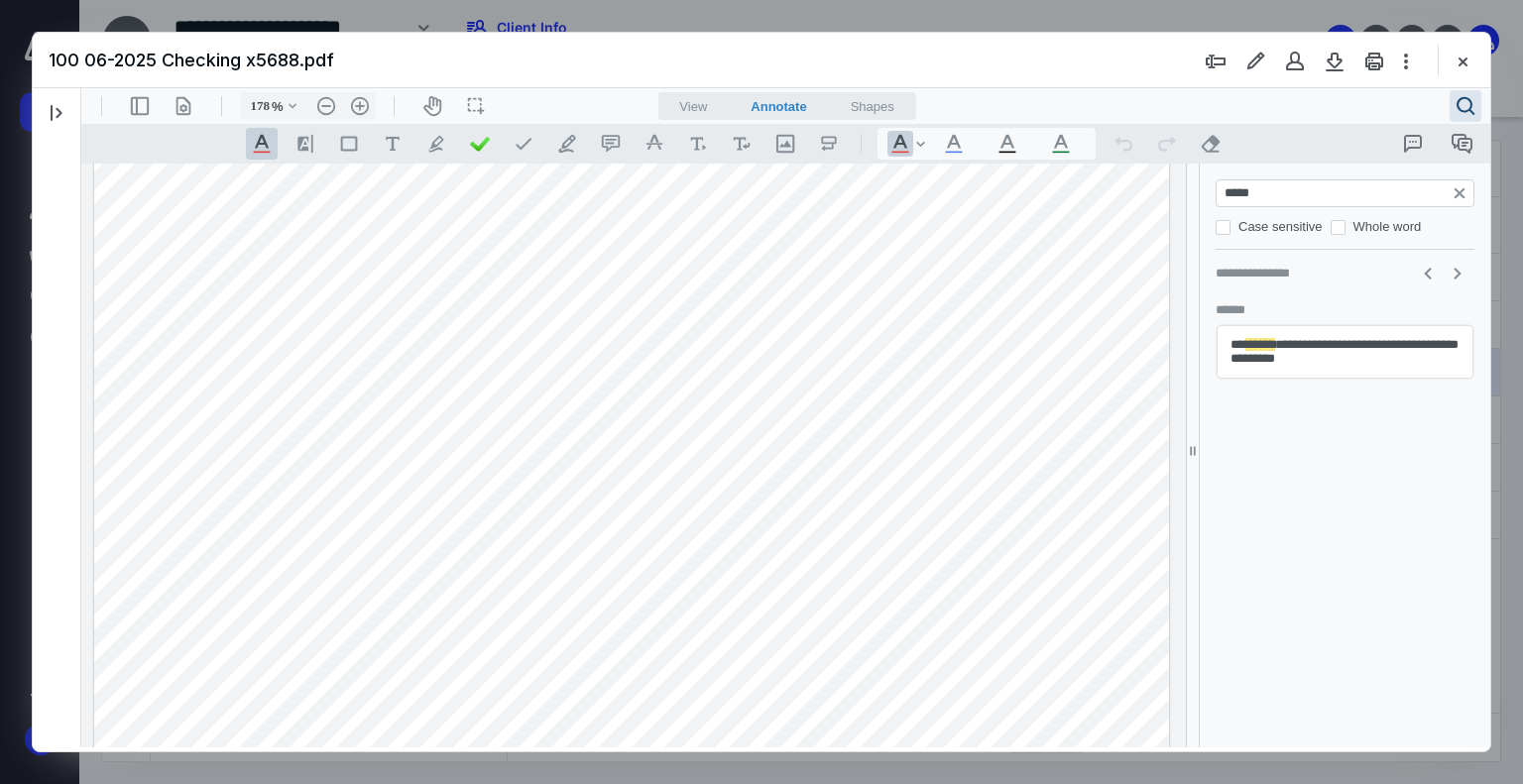 type on "******" 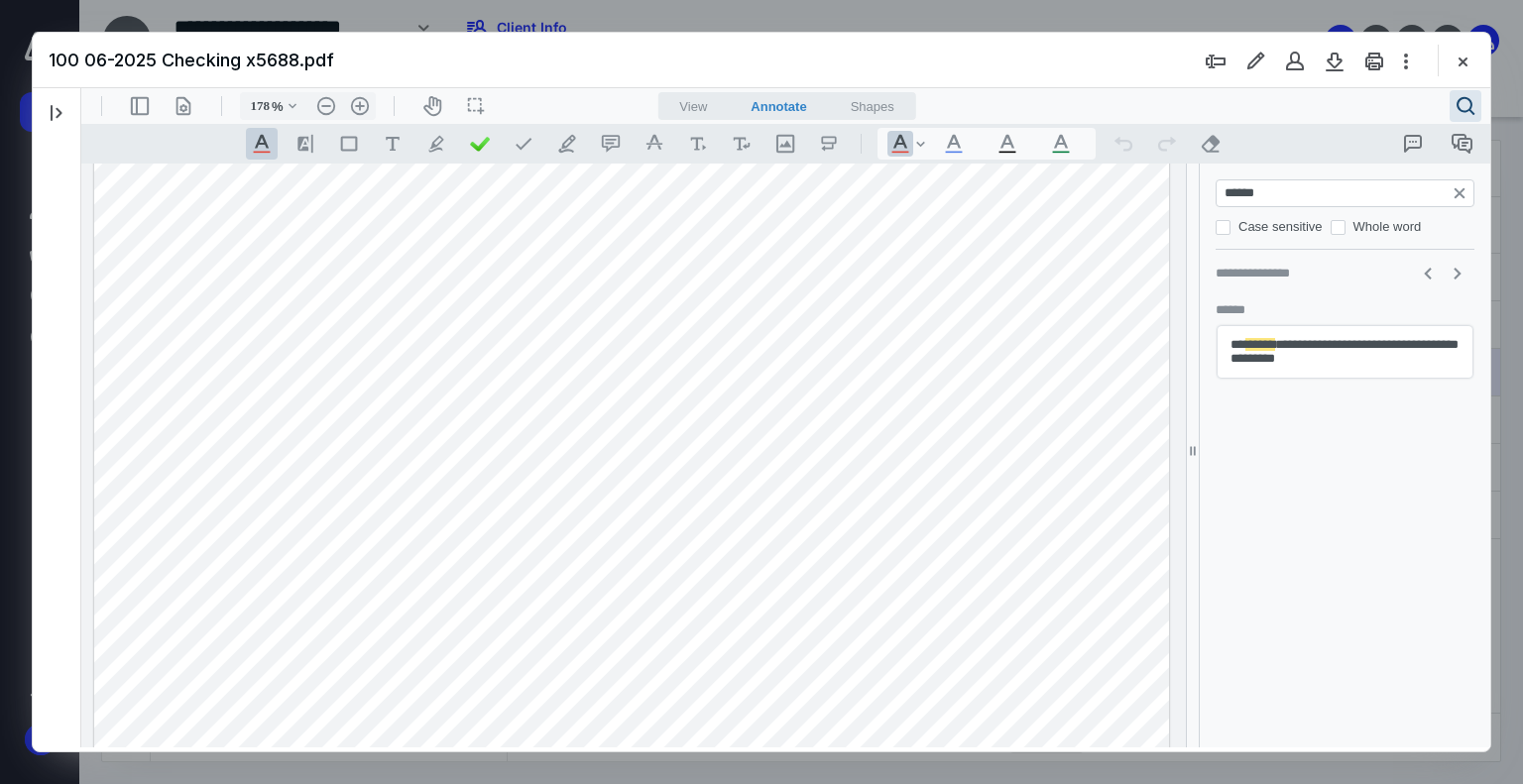 type on "*" 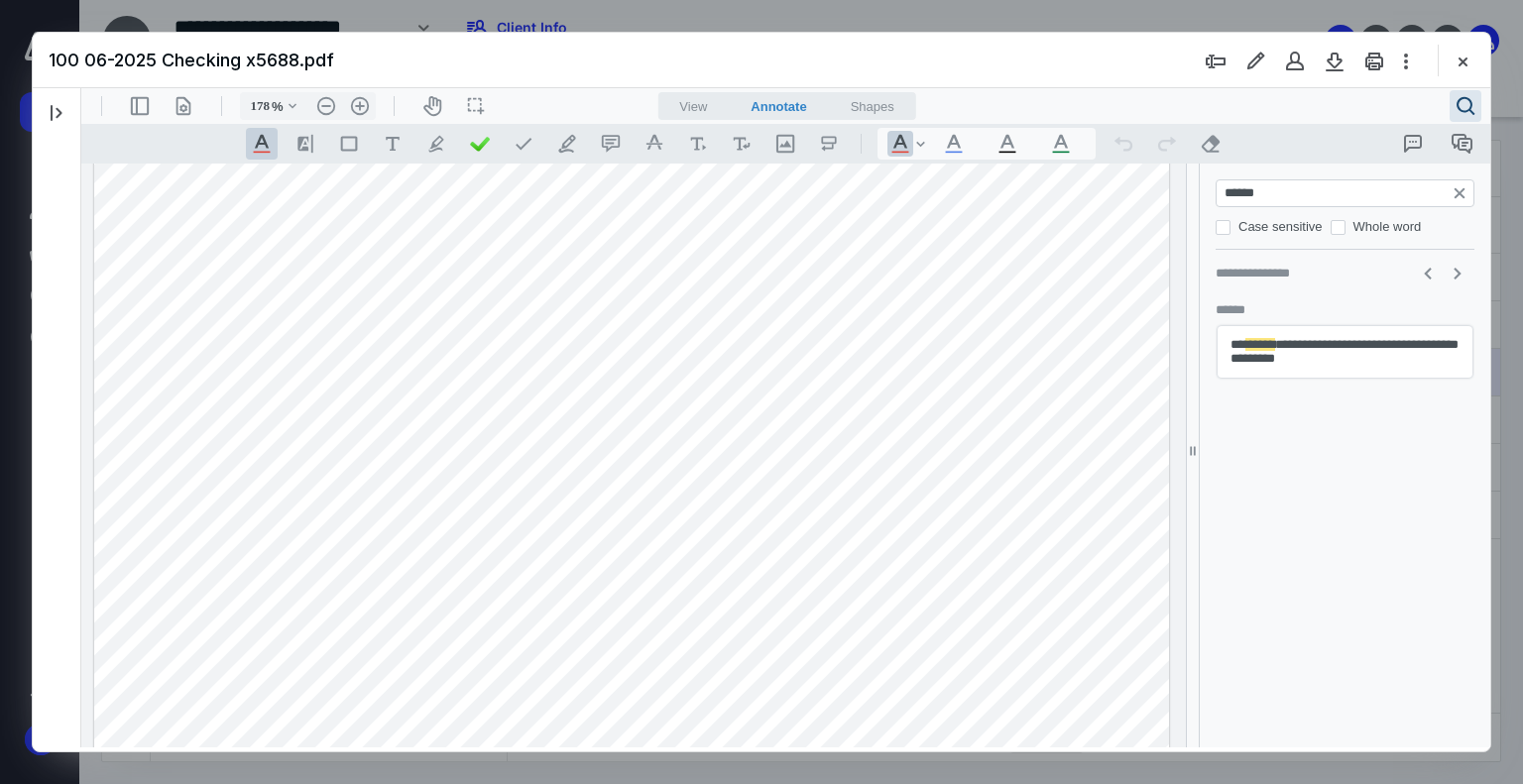 click on "******" at bounding box center (1347, 193) 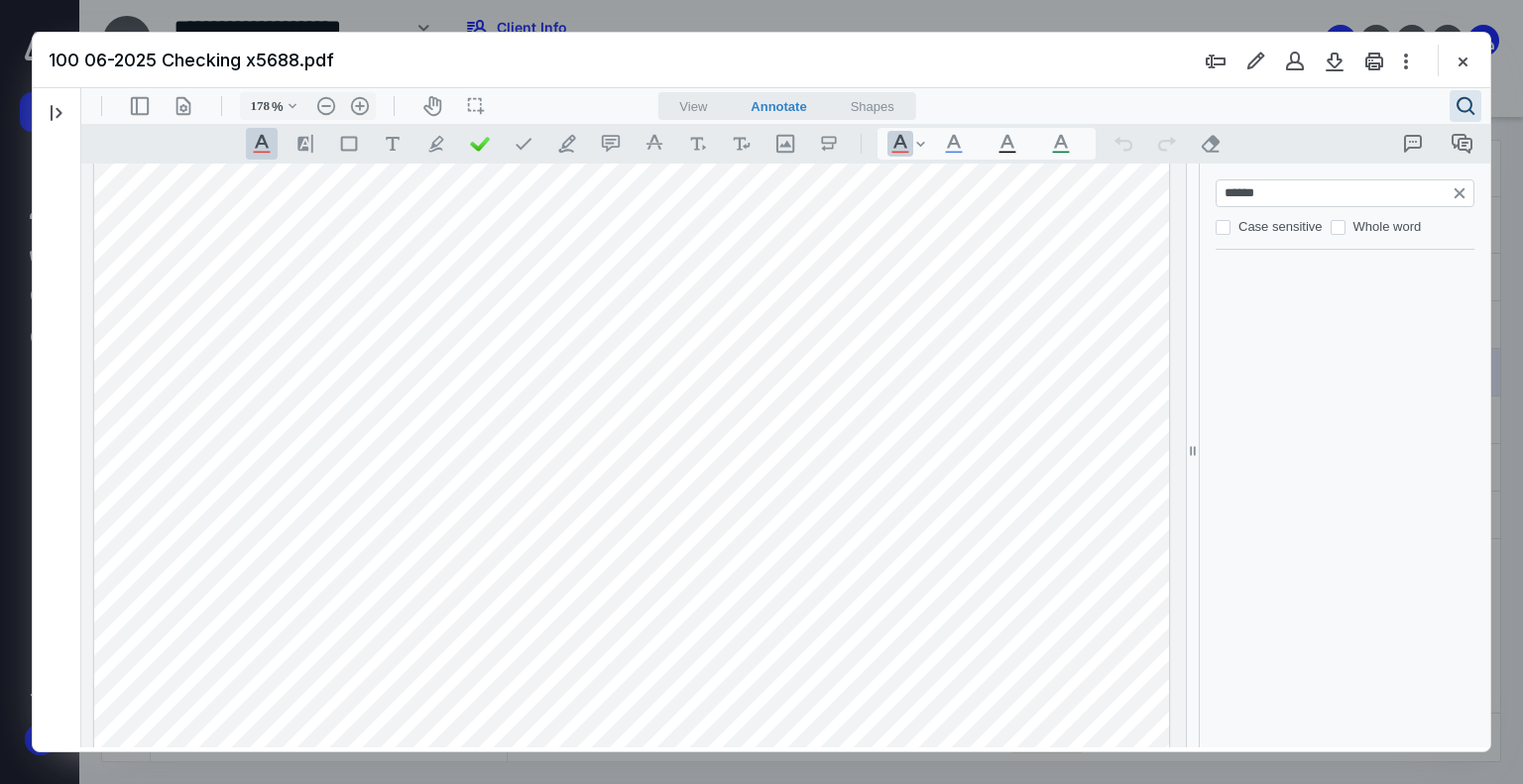 scroll, scrollTop: 10520, scrollLeft: 0, axis: vertical 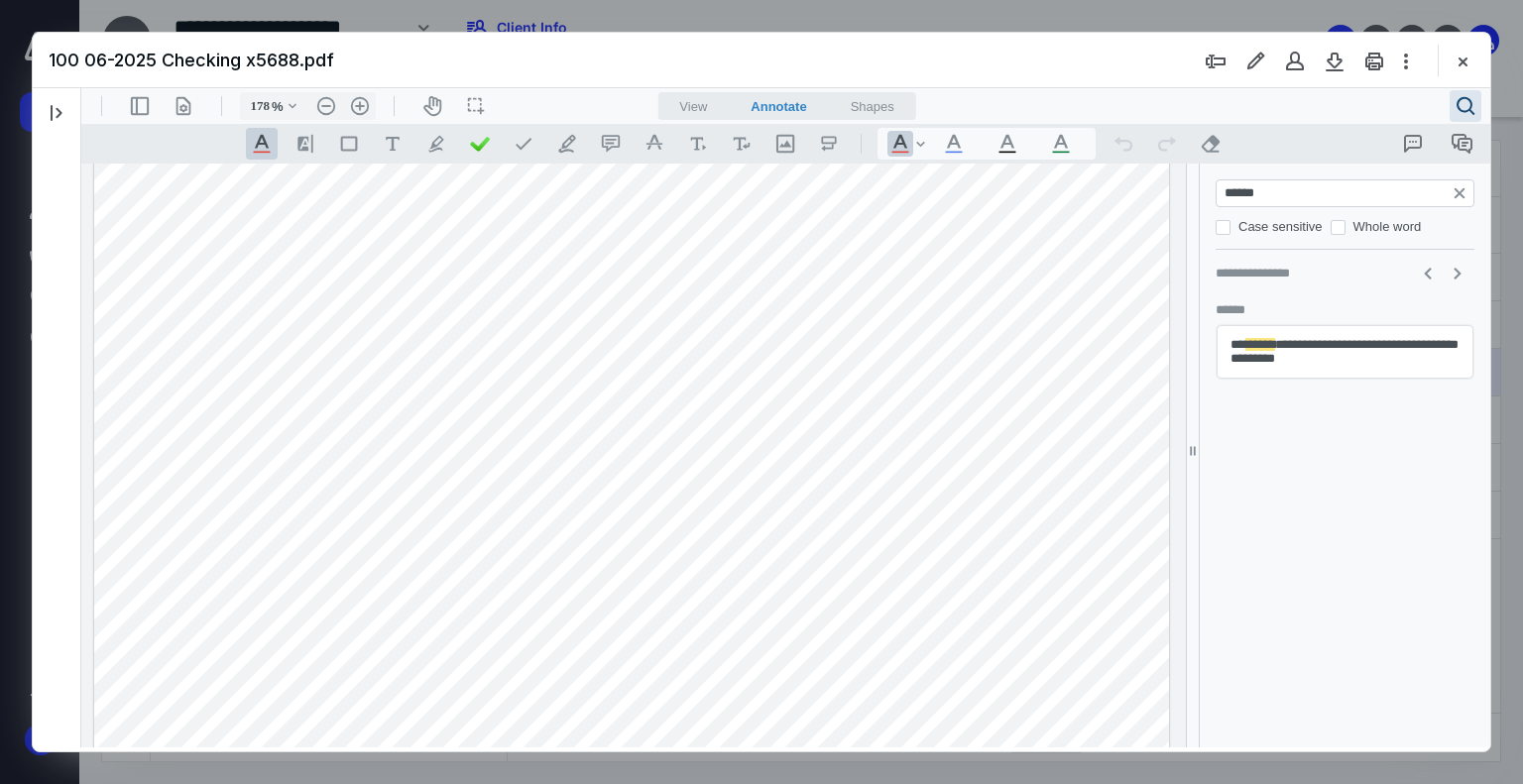 click on "******" at bounding box center [1347, 193] 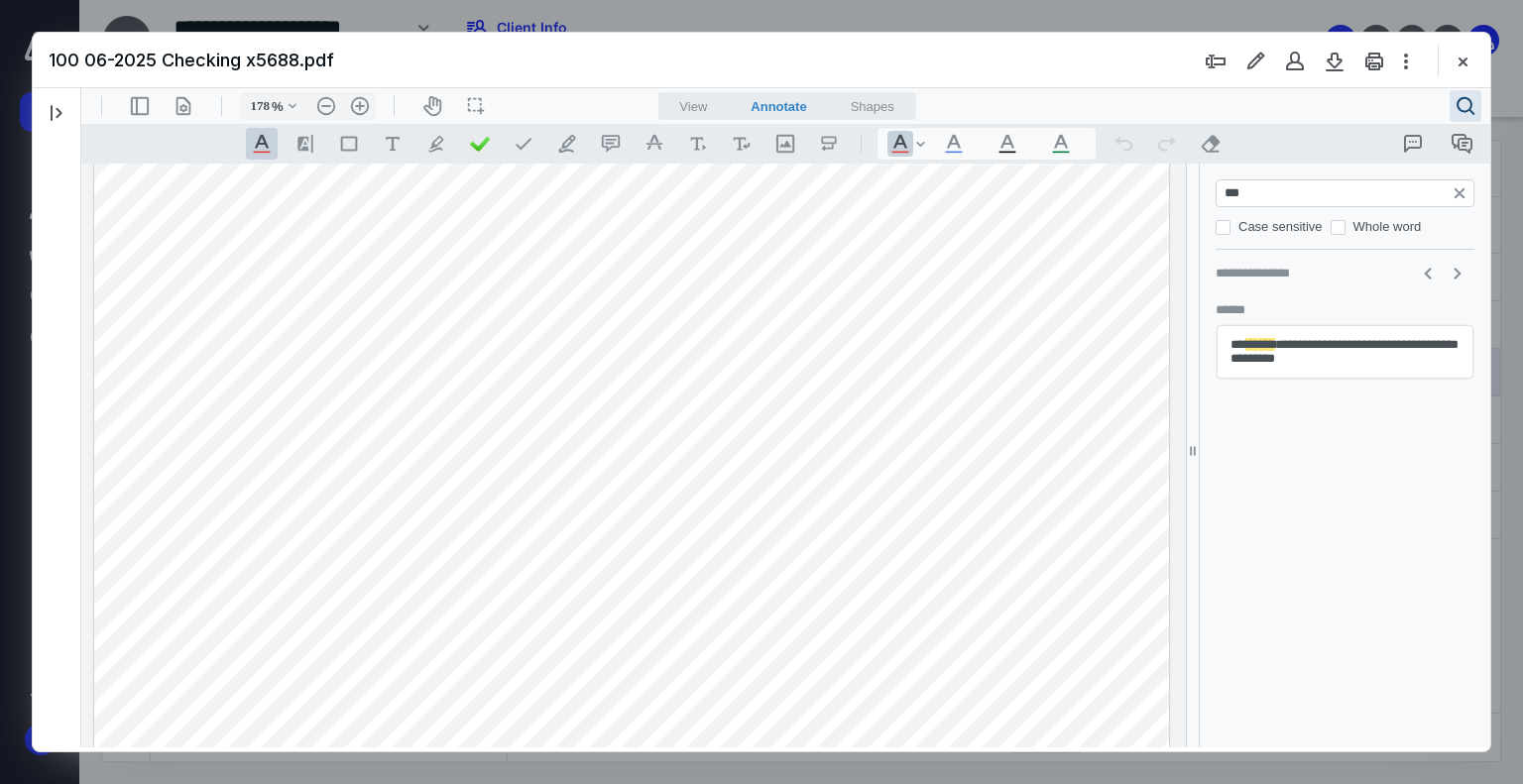type on "****" 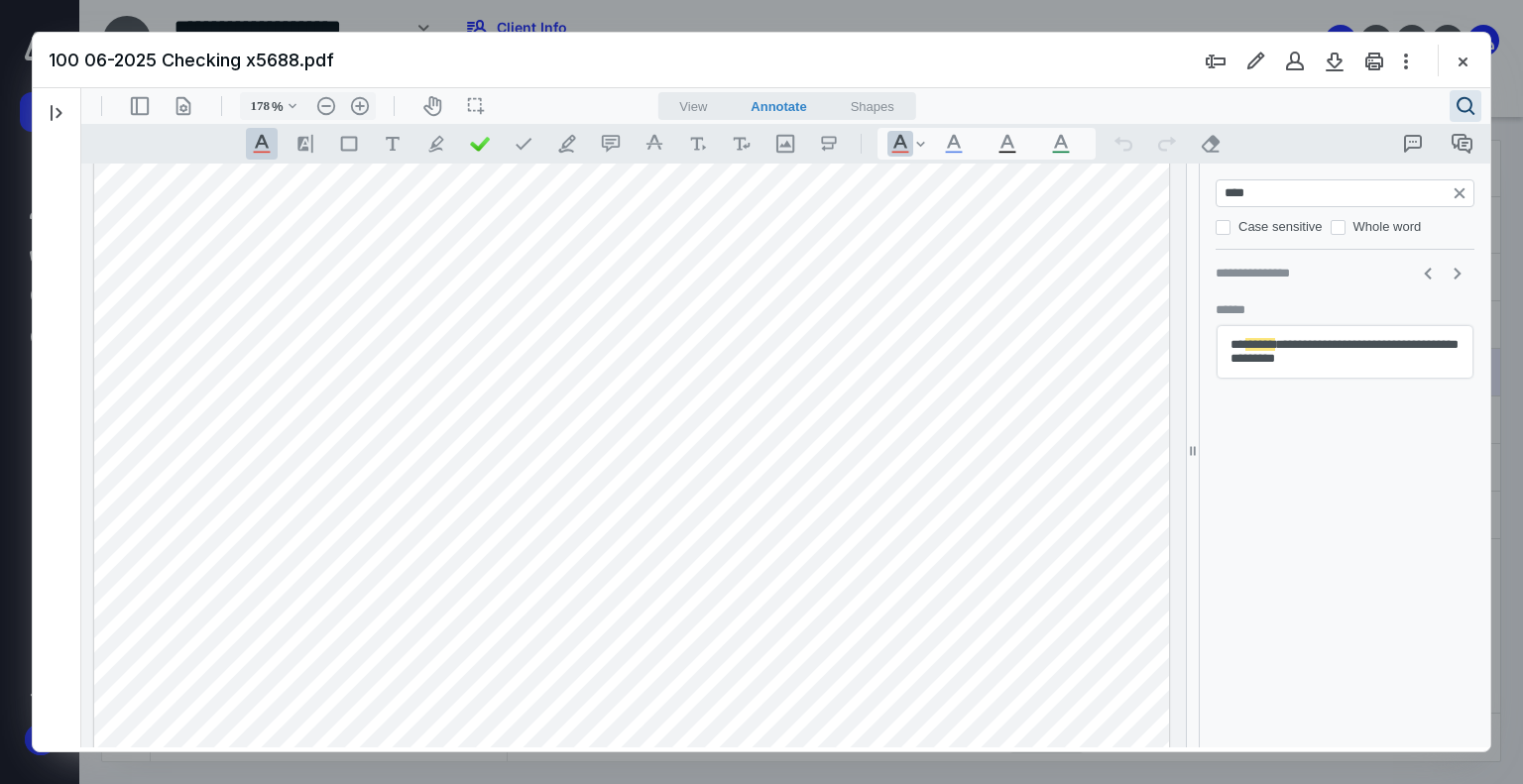 type on "**" 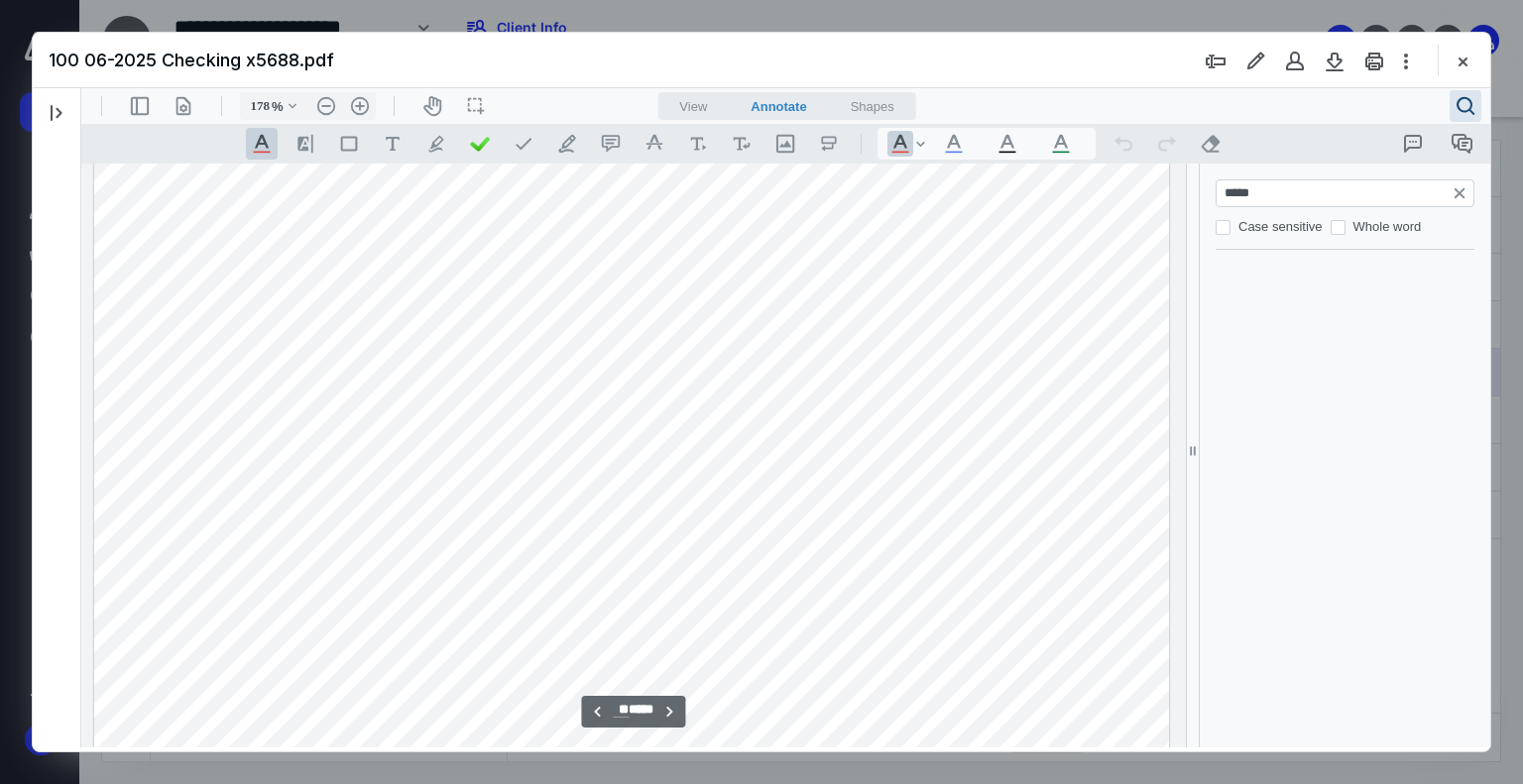scroll, scrollTop: 12703, scrollLeft: 0, axis: vertical 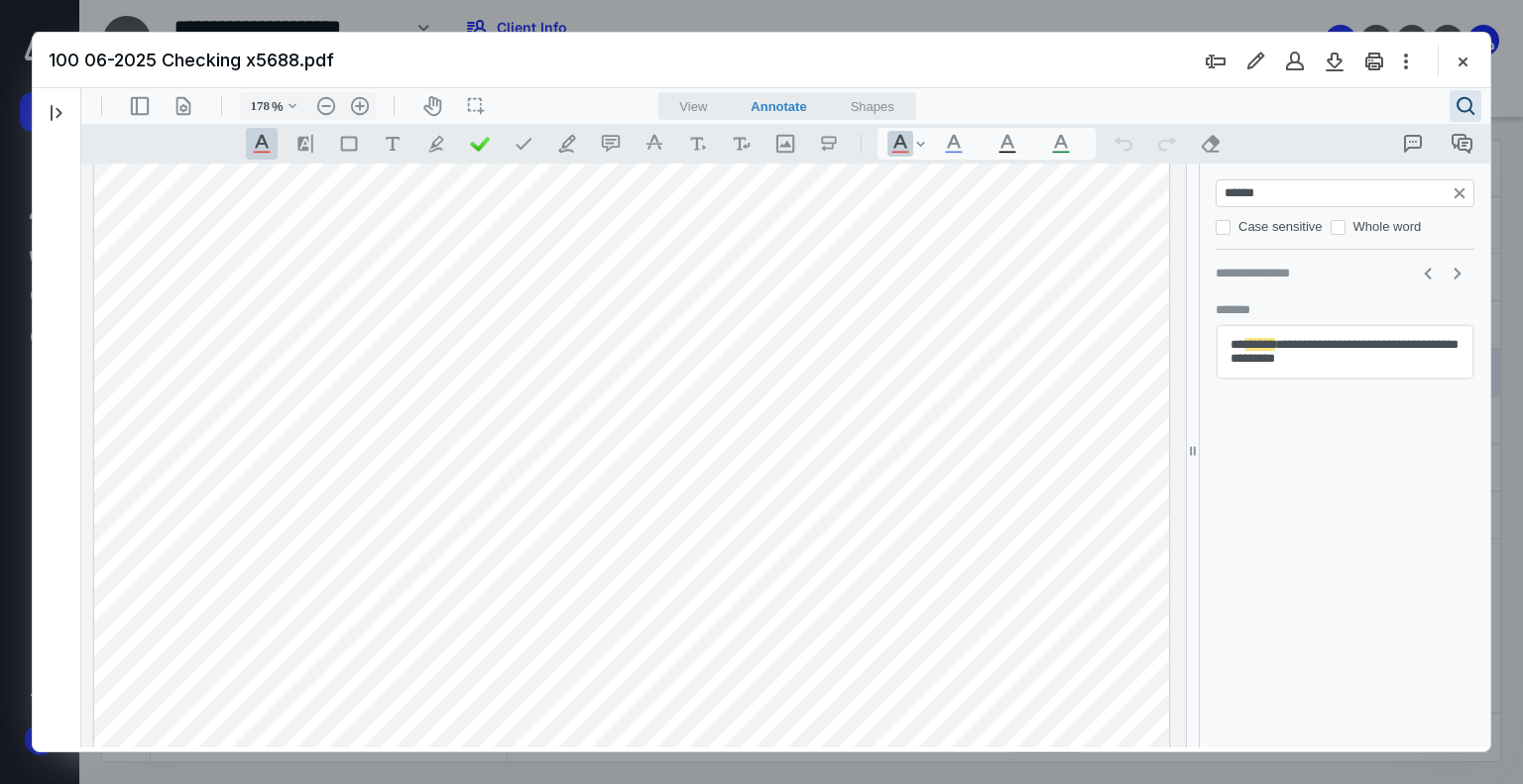 click on "******" at bounding box center (1347, 193) 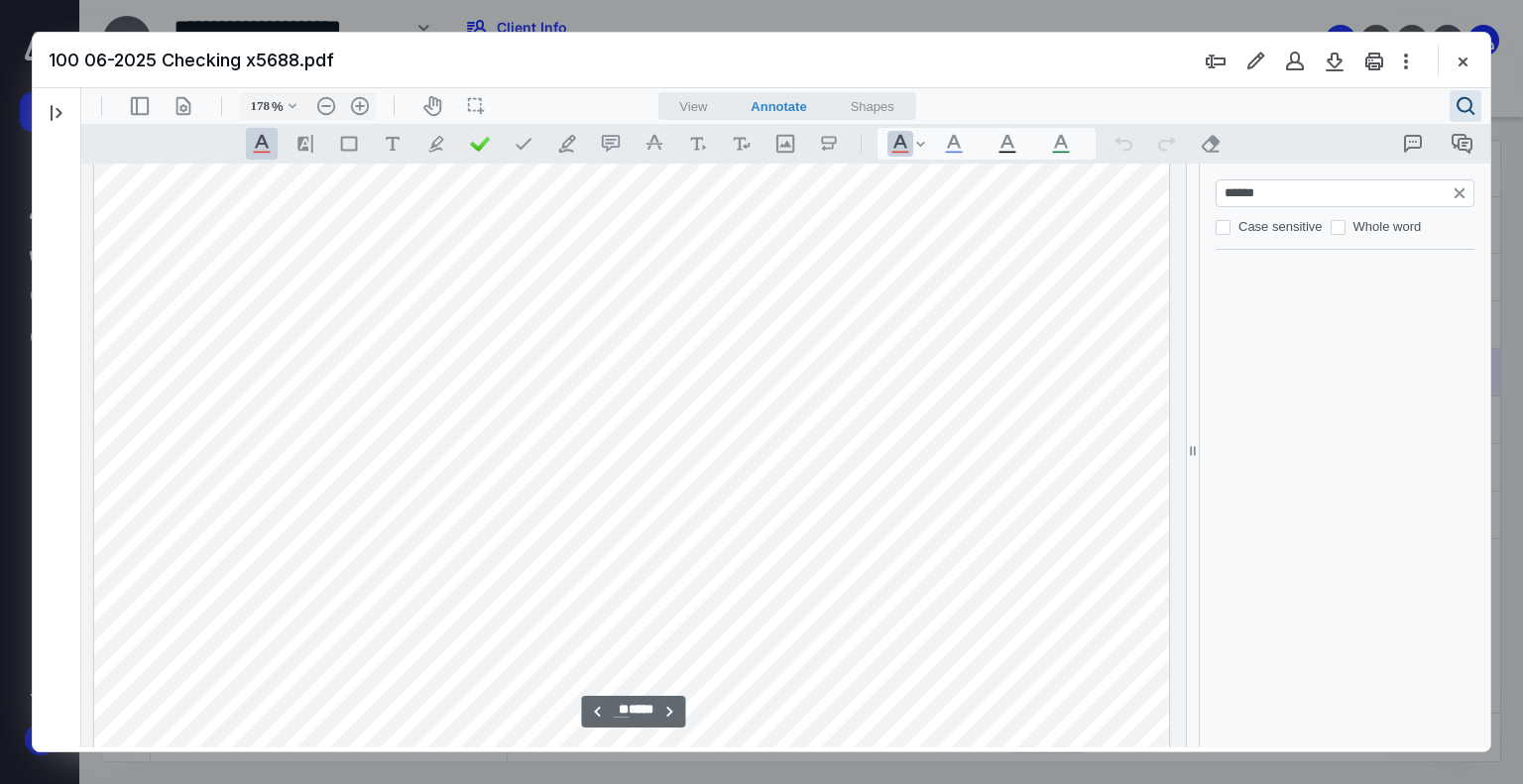 scroll, scrollTop: 12743, scrollLeft: 0, axis: vertical 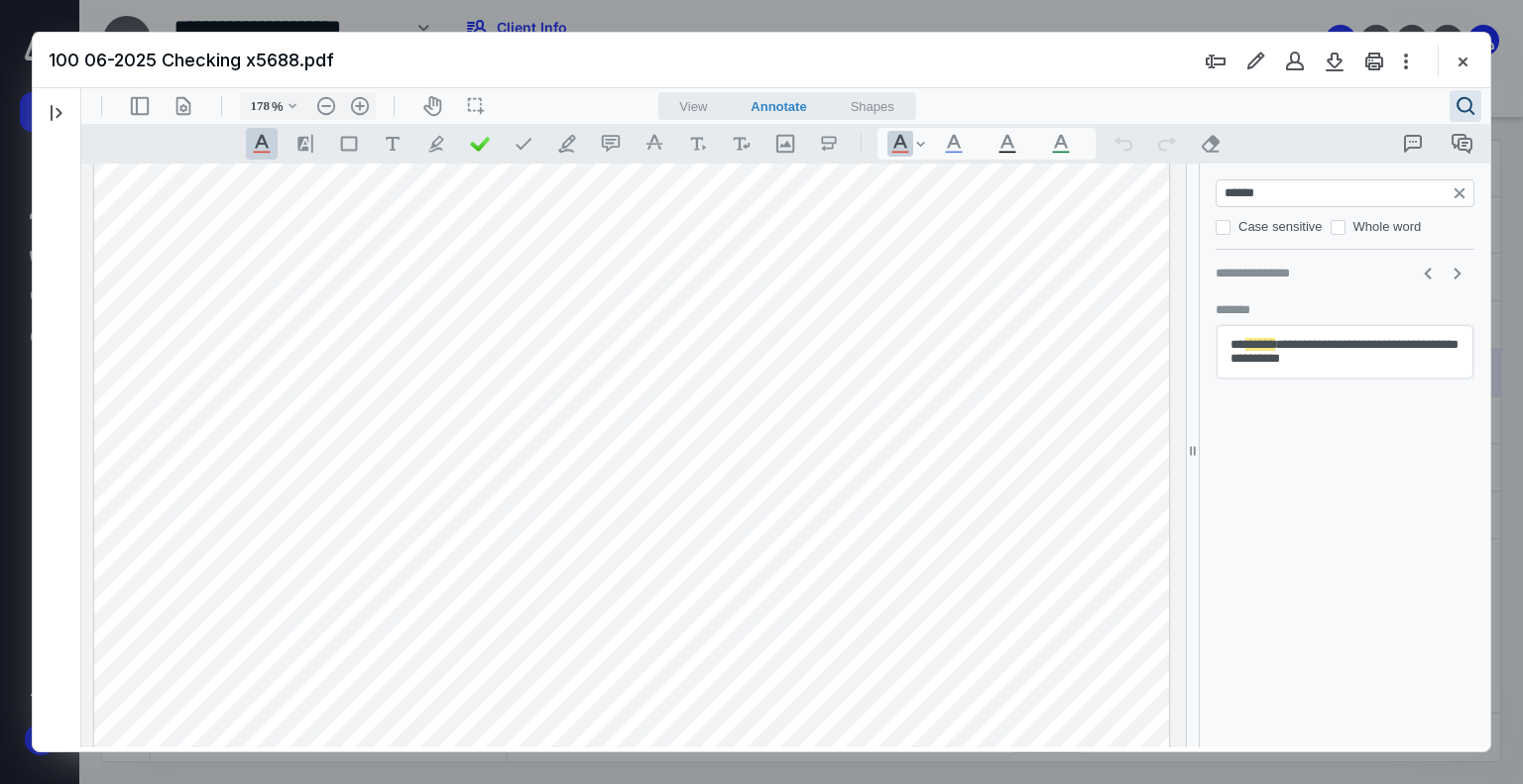 click on "******" at bounding box center (1347, 193) 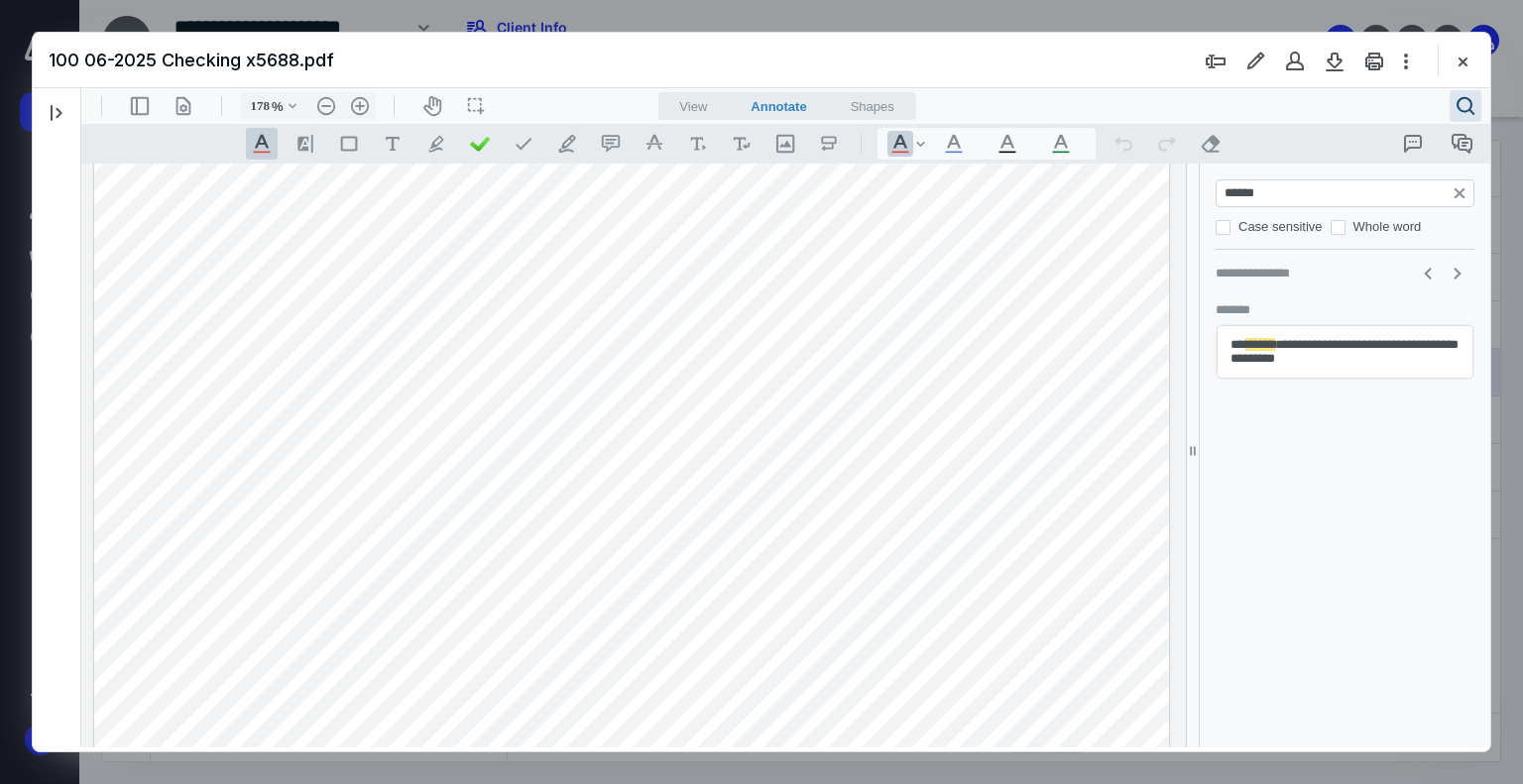 click on "******" at bounding box center [1347, 193] 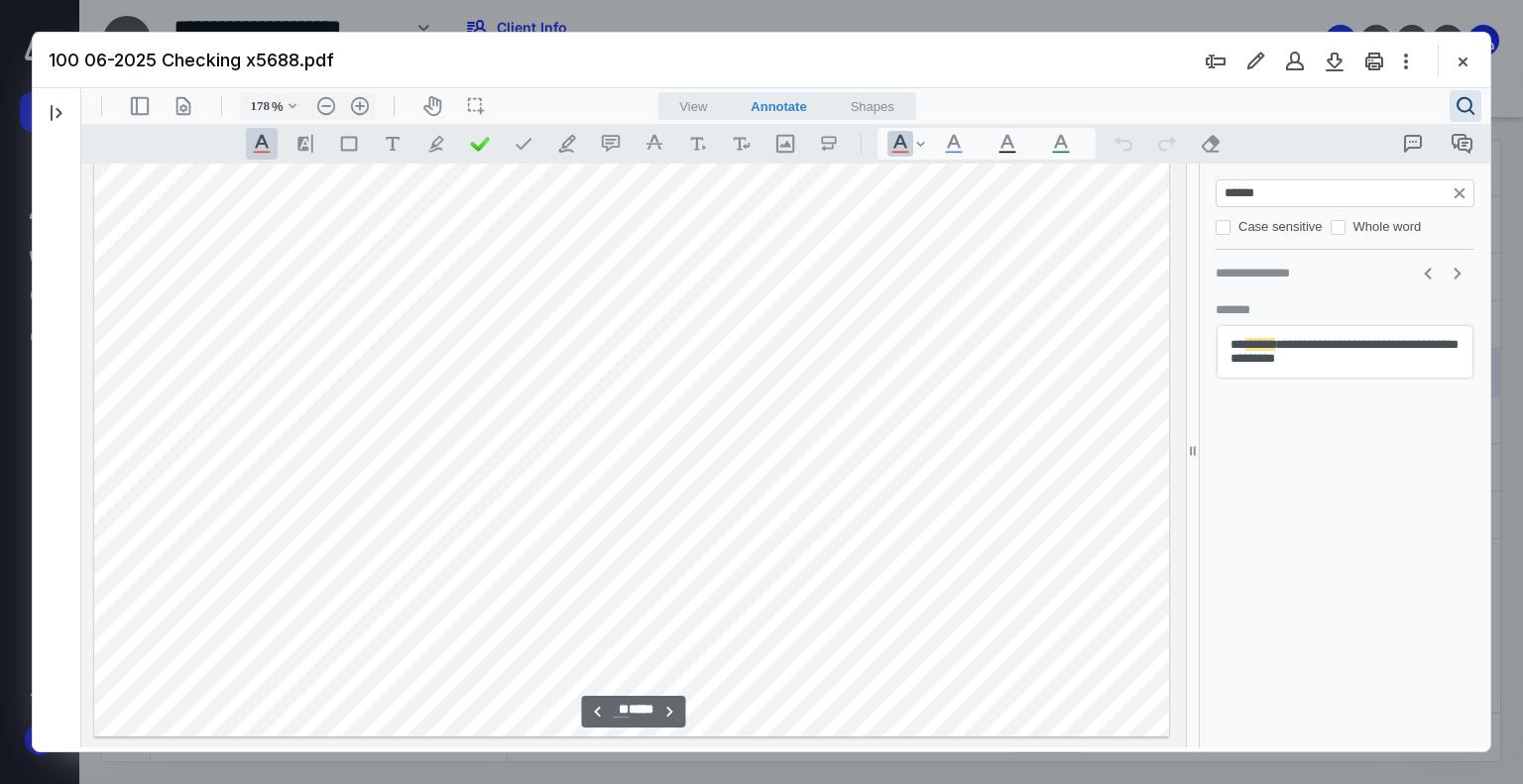 click on "**********" at bounding box center [1345, 352] 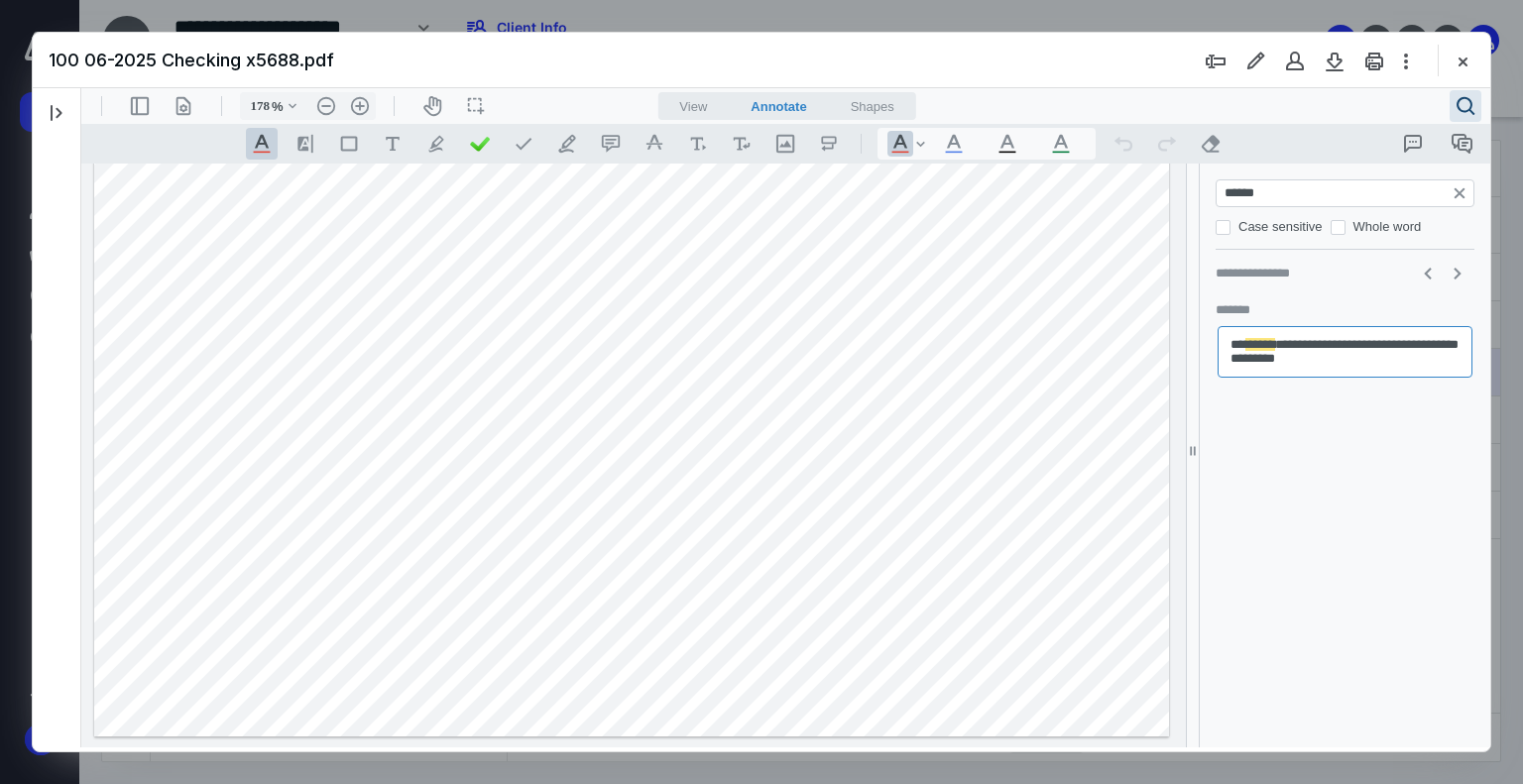 click on "******" at bounding box center [1347, 193] 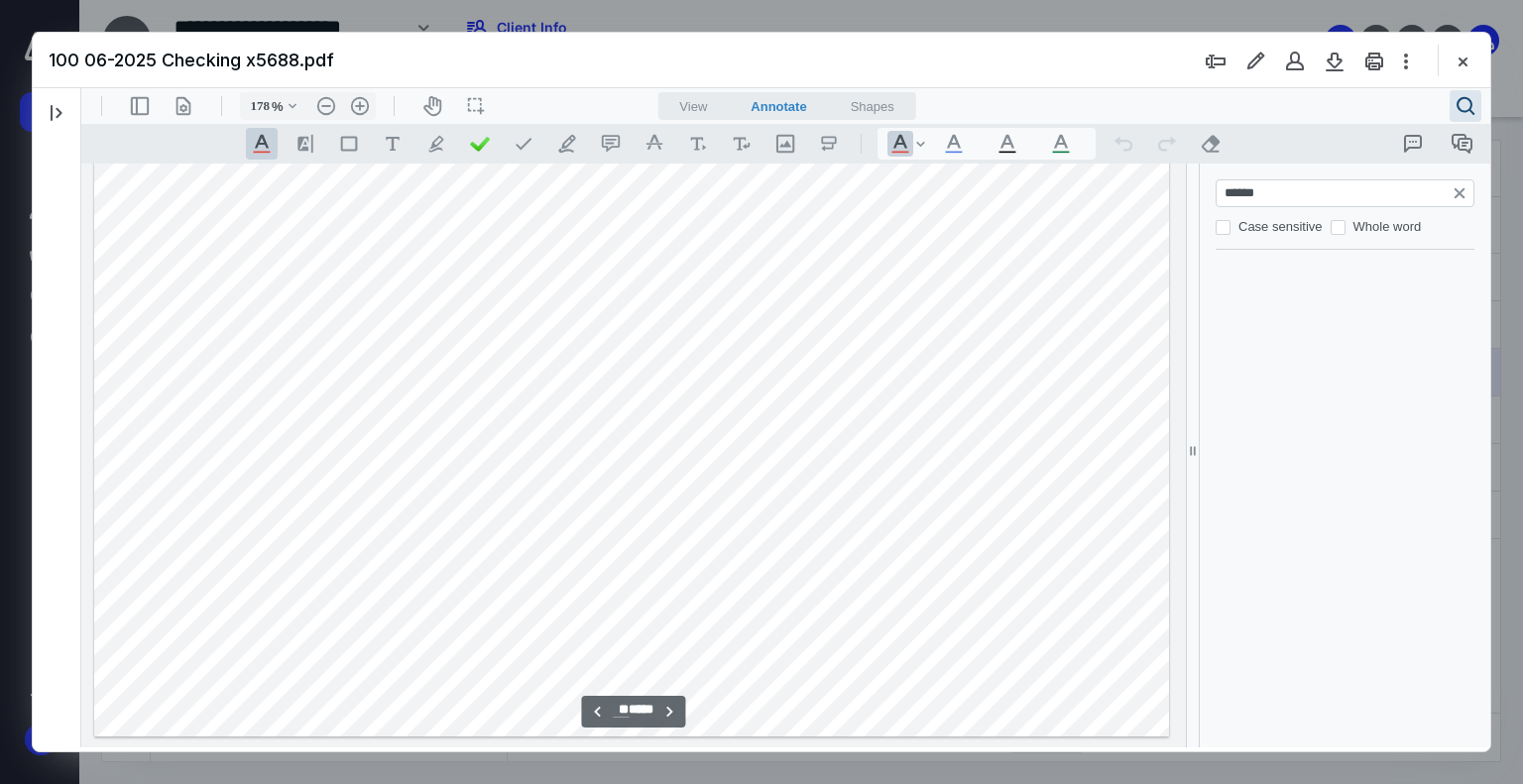 scroll, scrollTop: 13536, scrollLeft: 0, axis: vertical 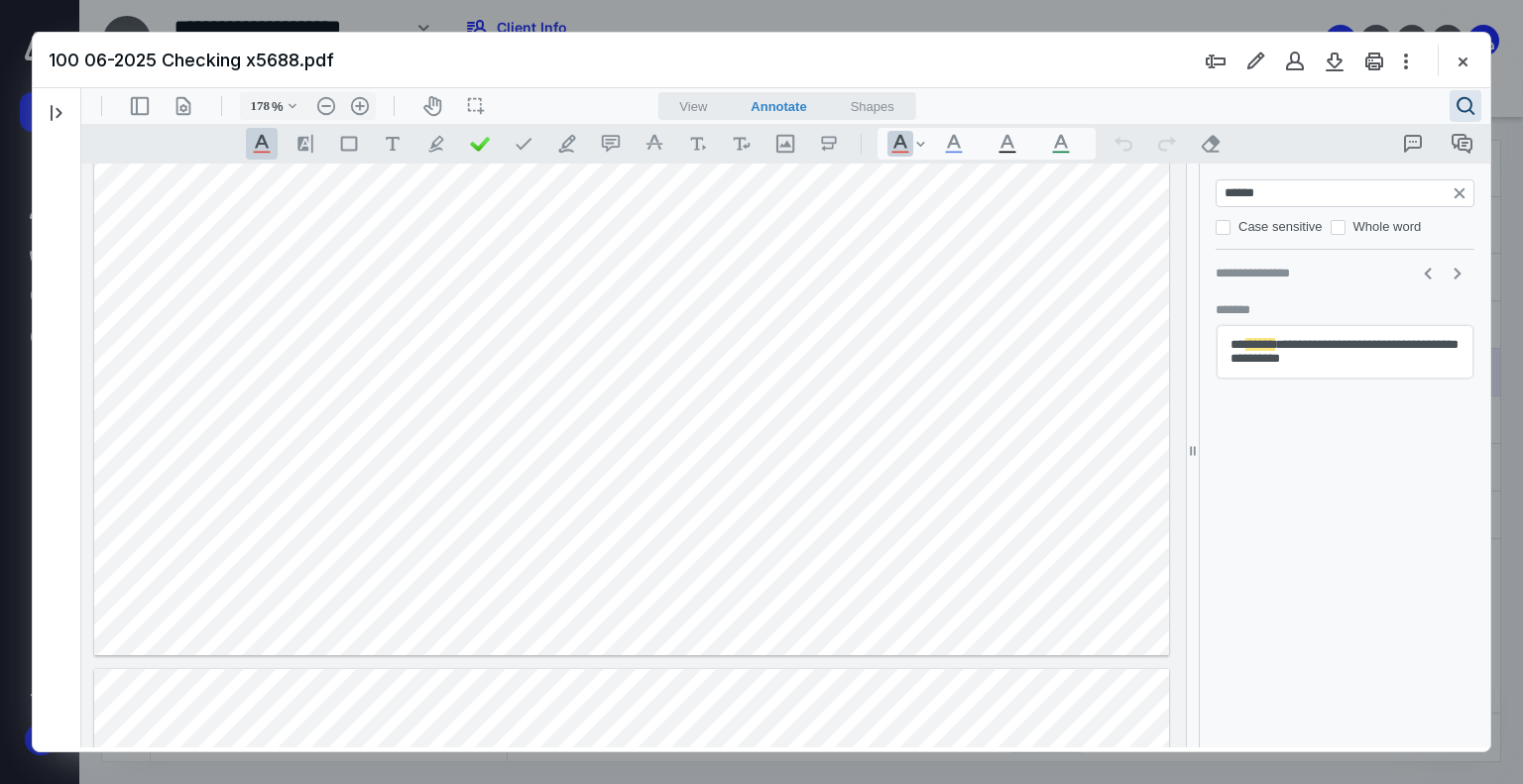 click on "******" at bounding box center [1347, 193] 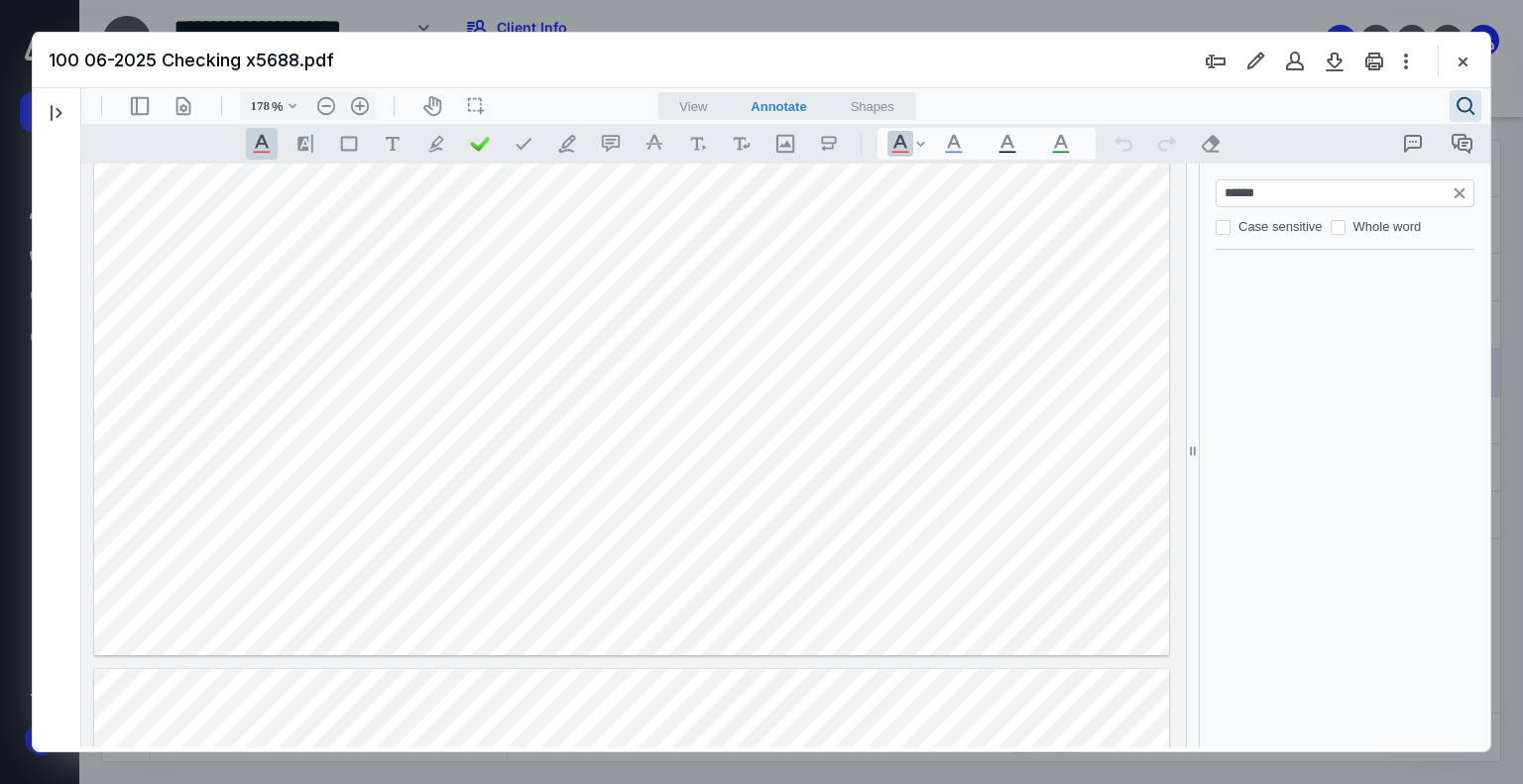 scroll, scrollTop: 13496, scrollLeft: 0, axis: vertical 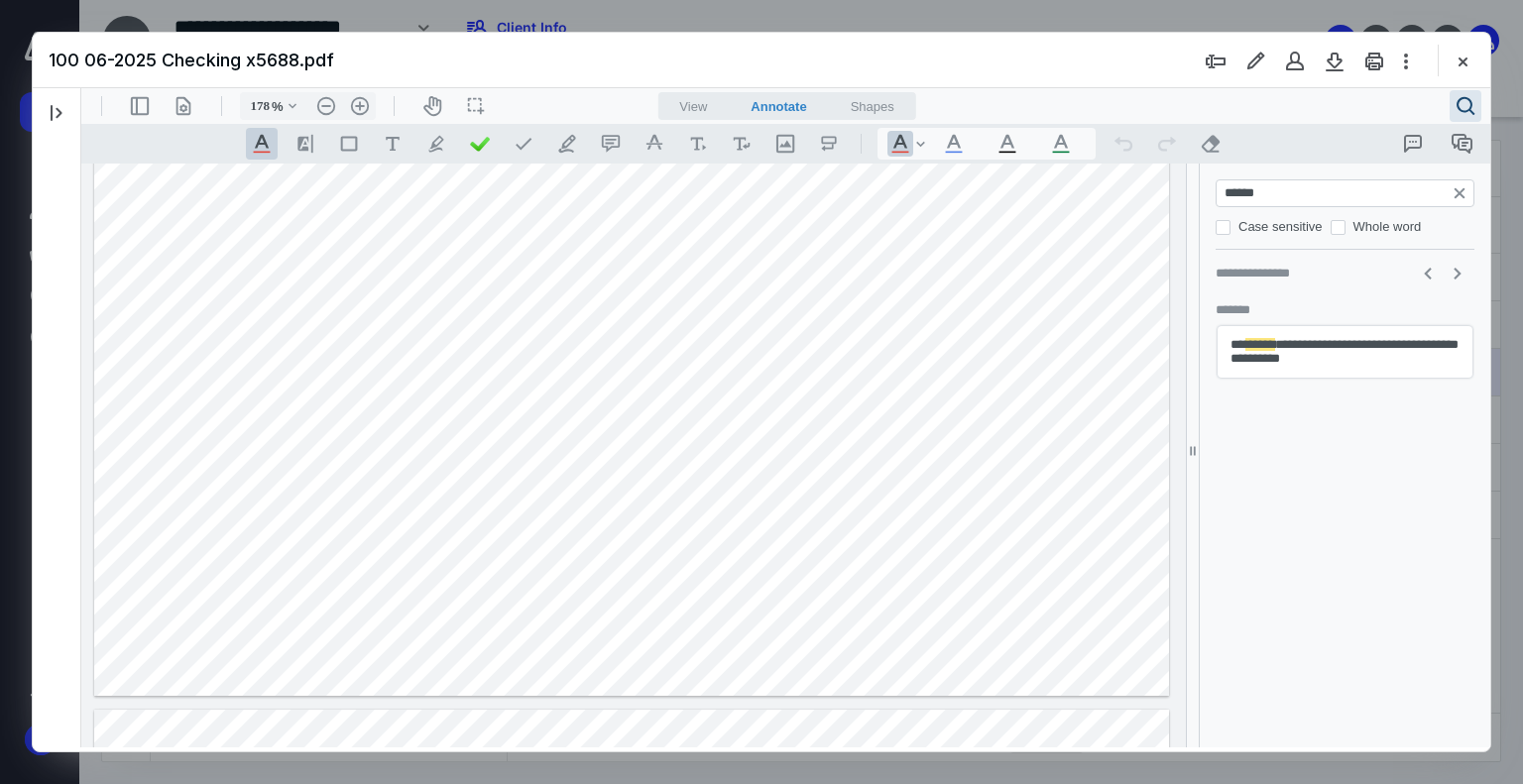 click on "******" at bounding box center [1347, 193] 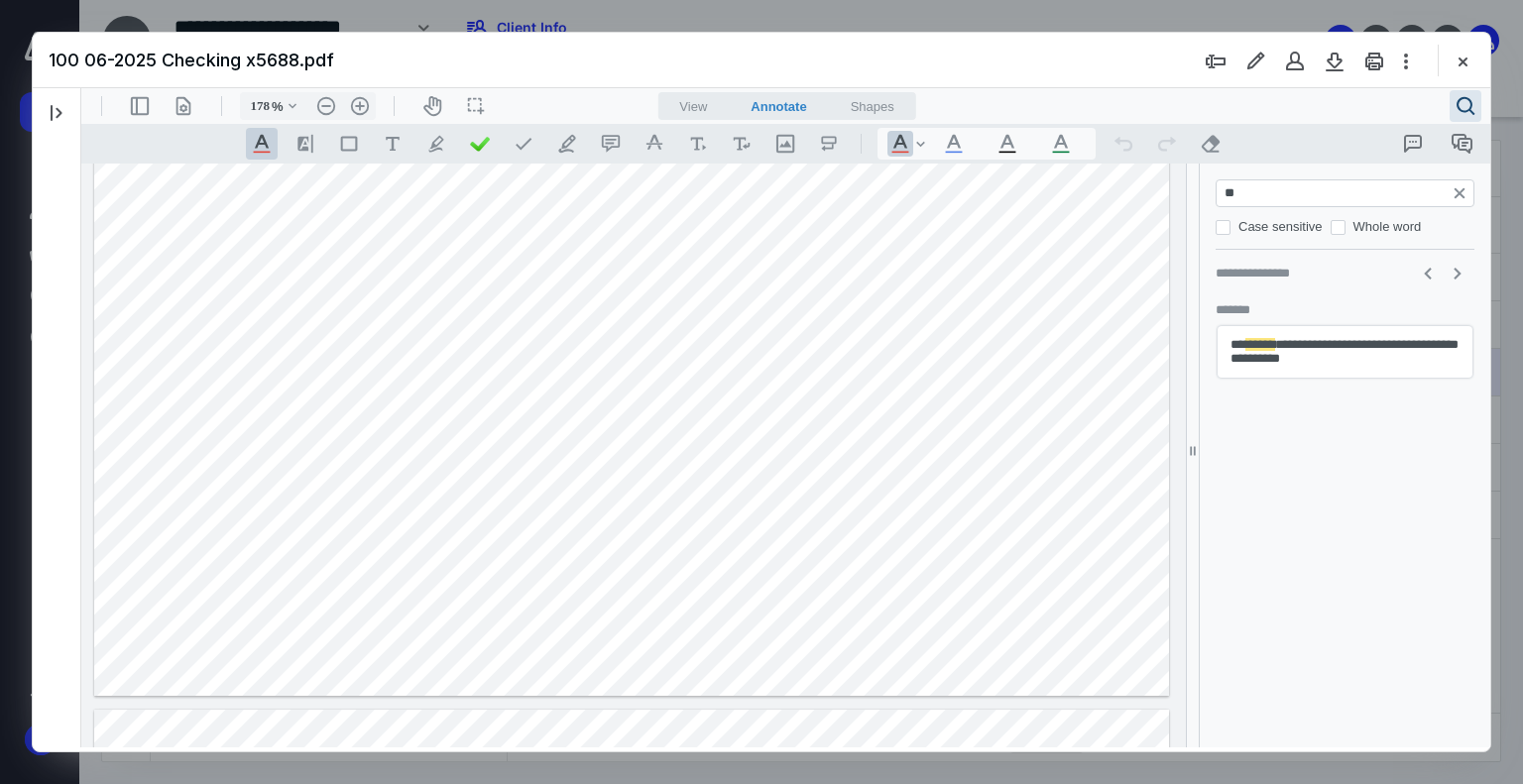 type on "***" 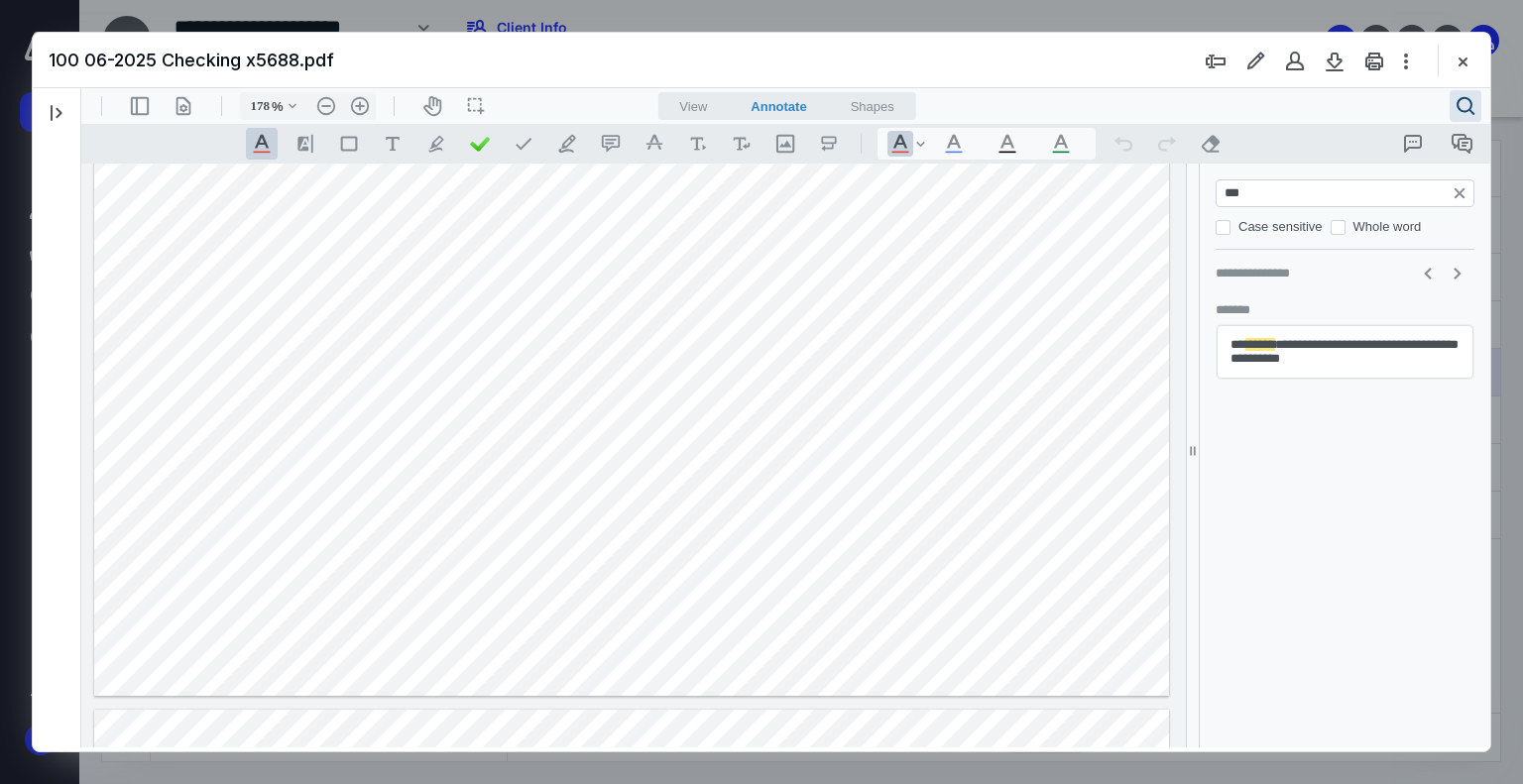 type on "*" 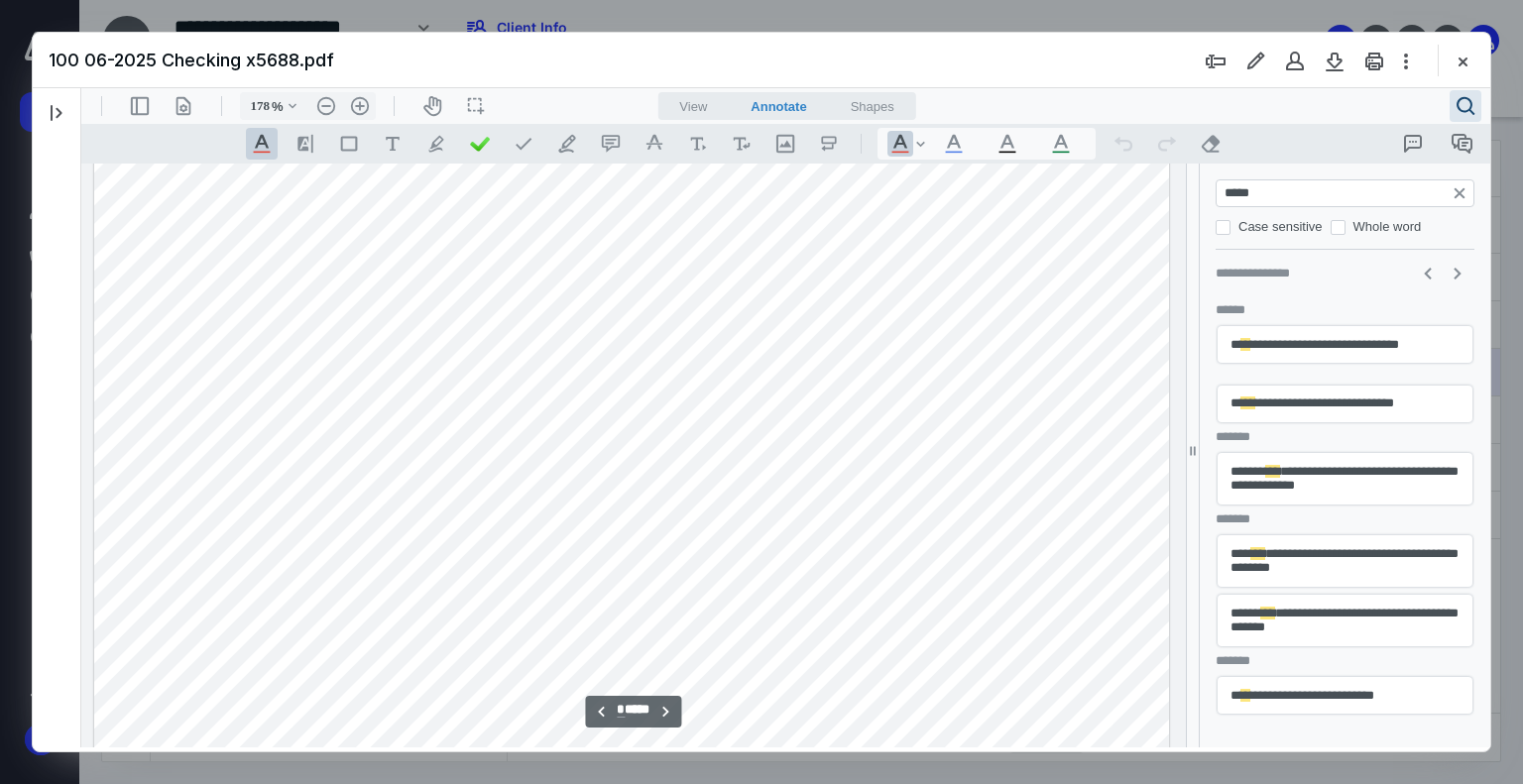 type on "******" 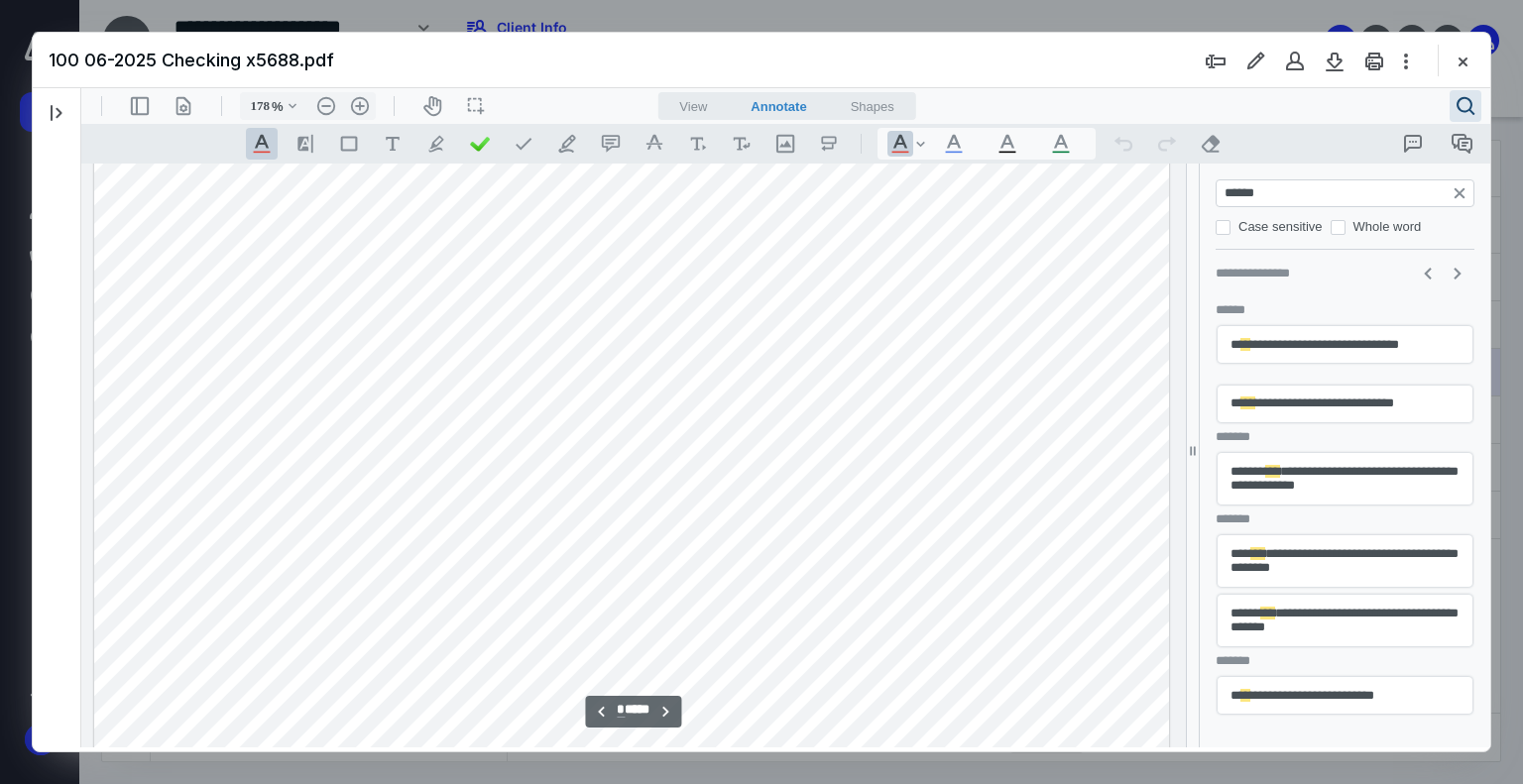 type on "**" 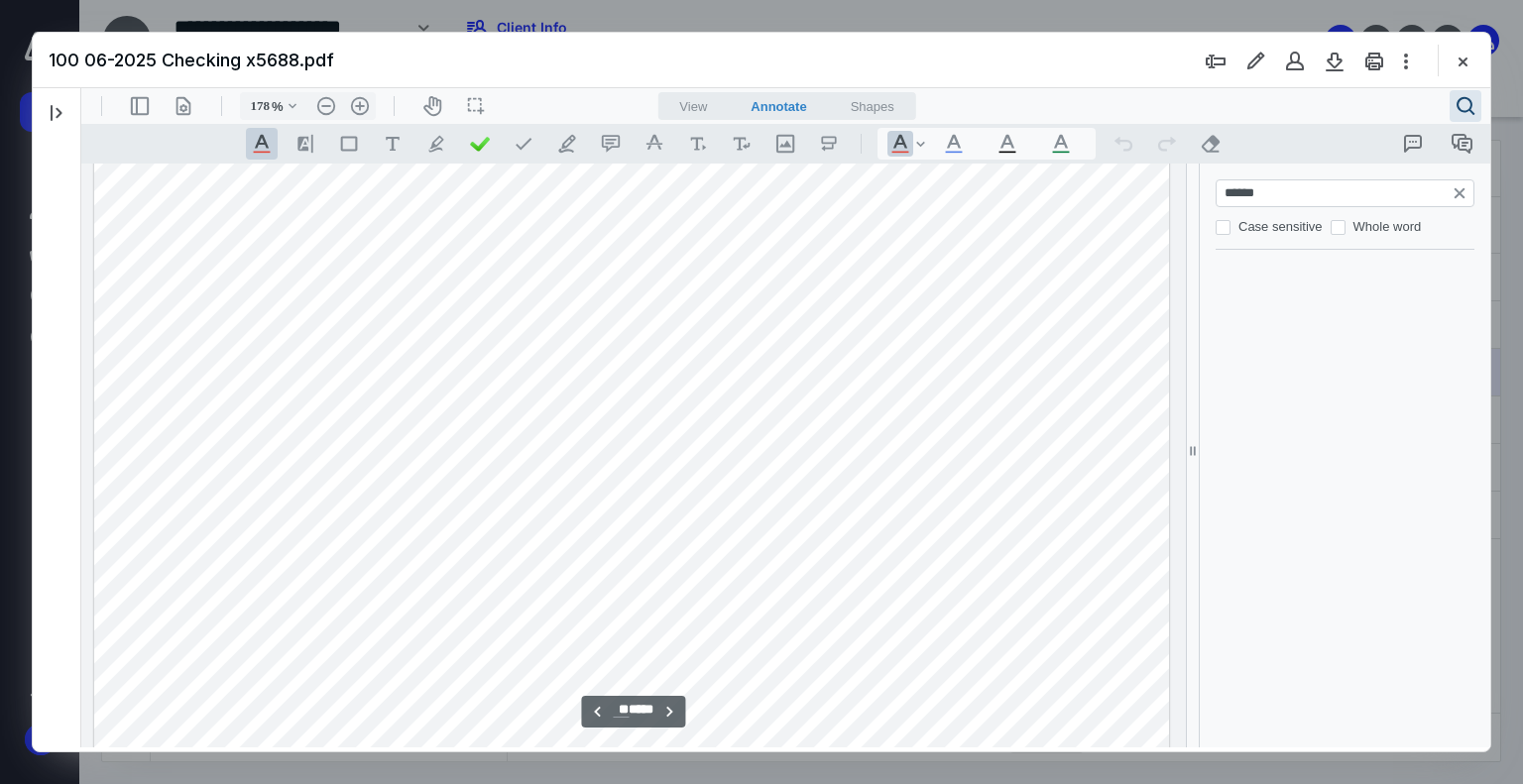 scroll, scrollTop: 14229, scrollLeft: 0, axis: vertical 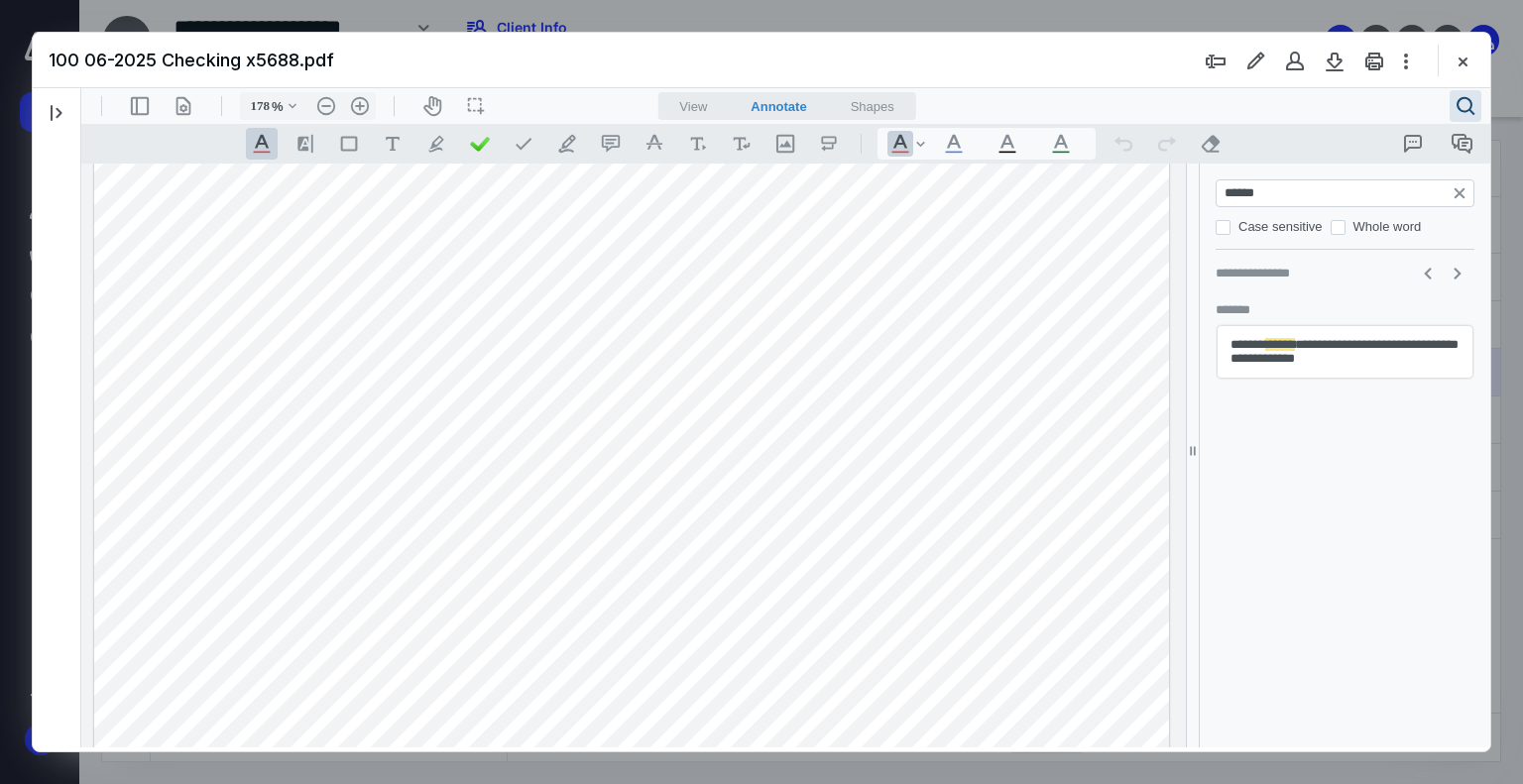 click on "******" at bounding box center [1347, 193] 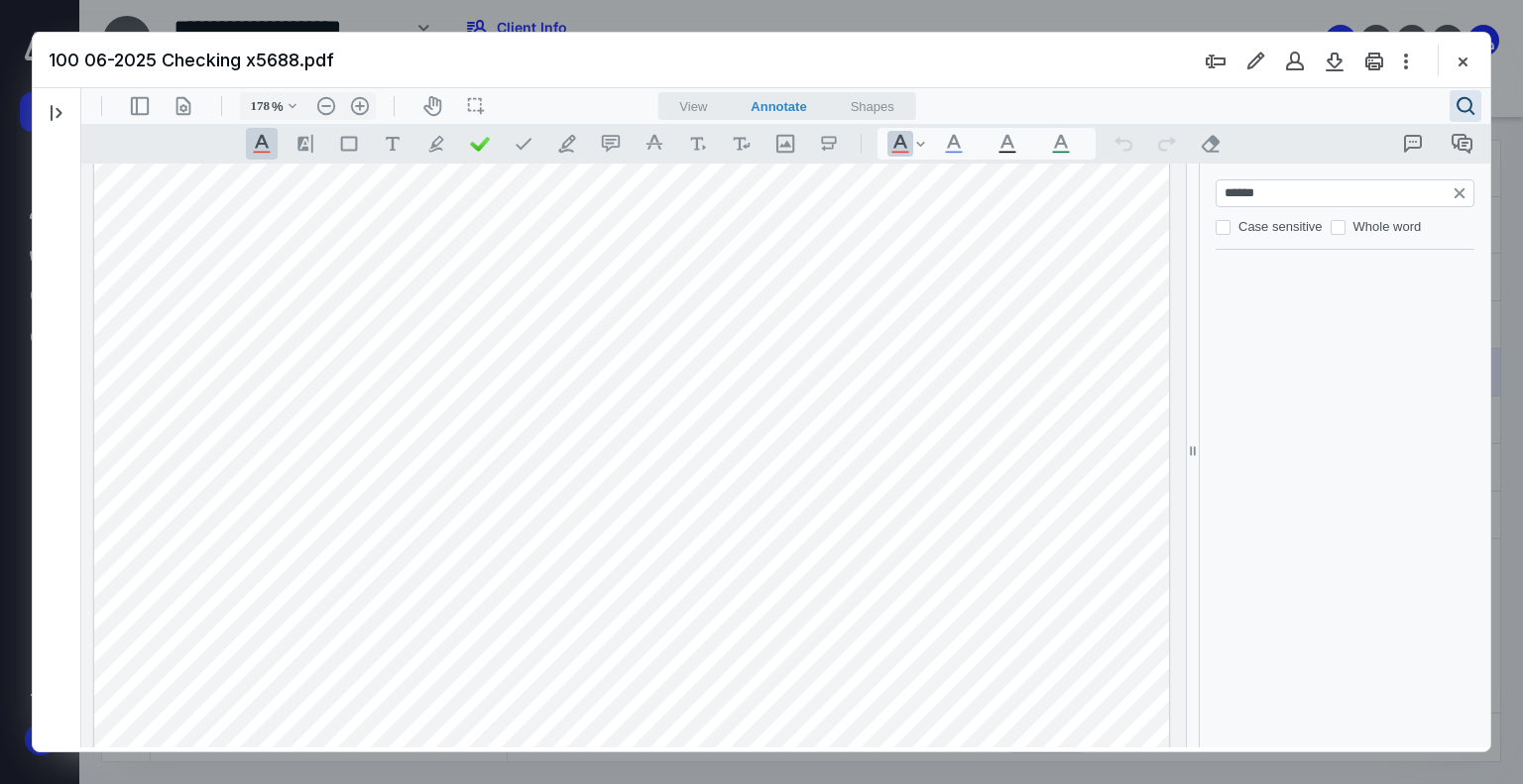 scroll, scrollTop: 14520, scrollLeft: 0, axis: vertical 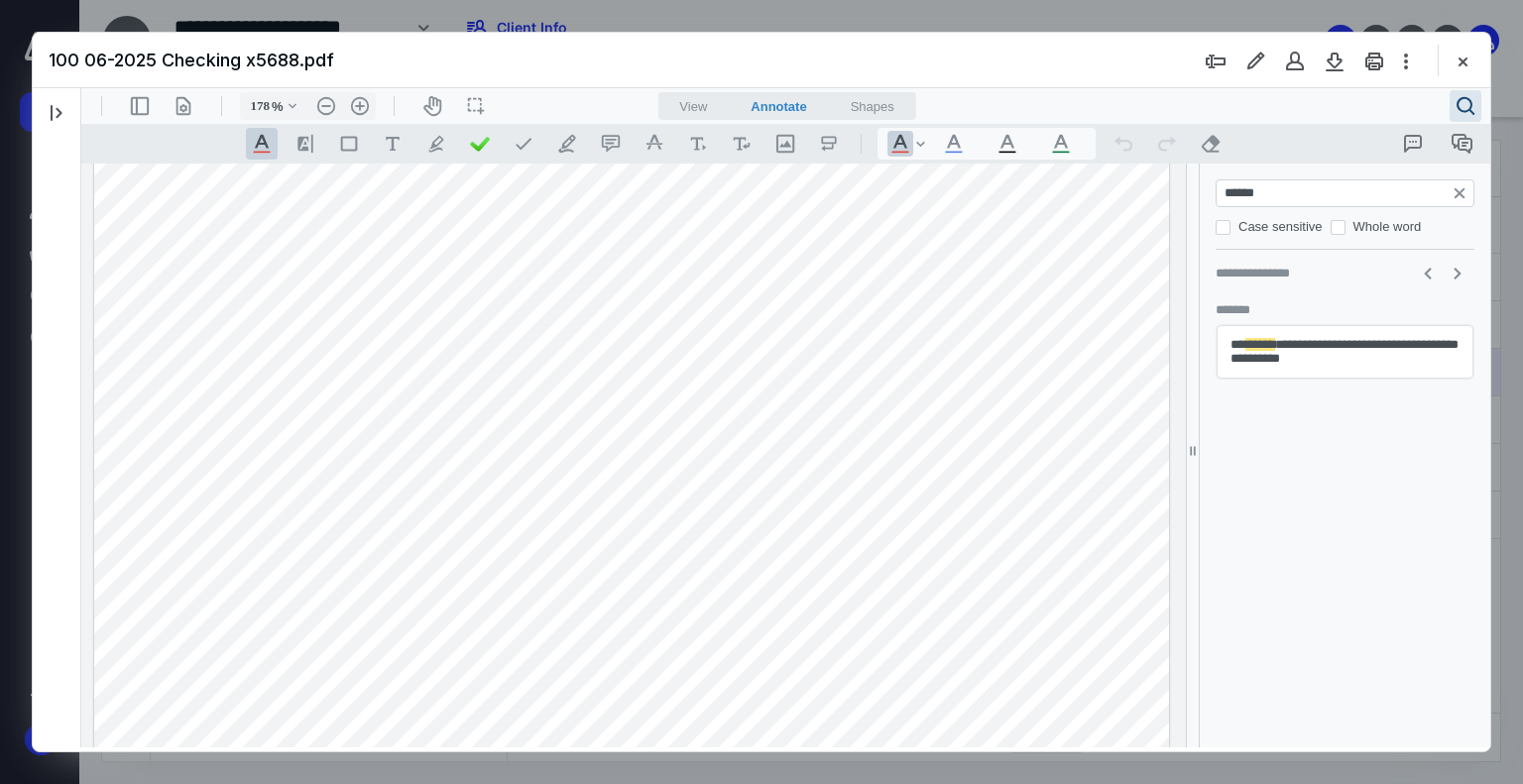 click on "******" at bounding box center (1347, 193) 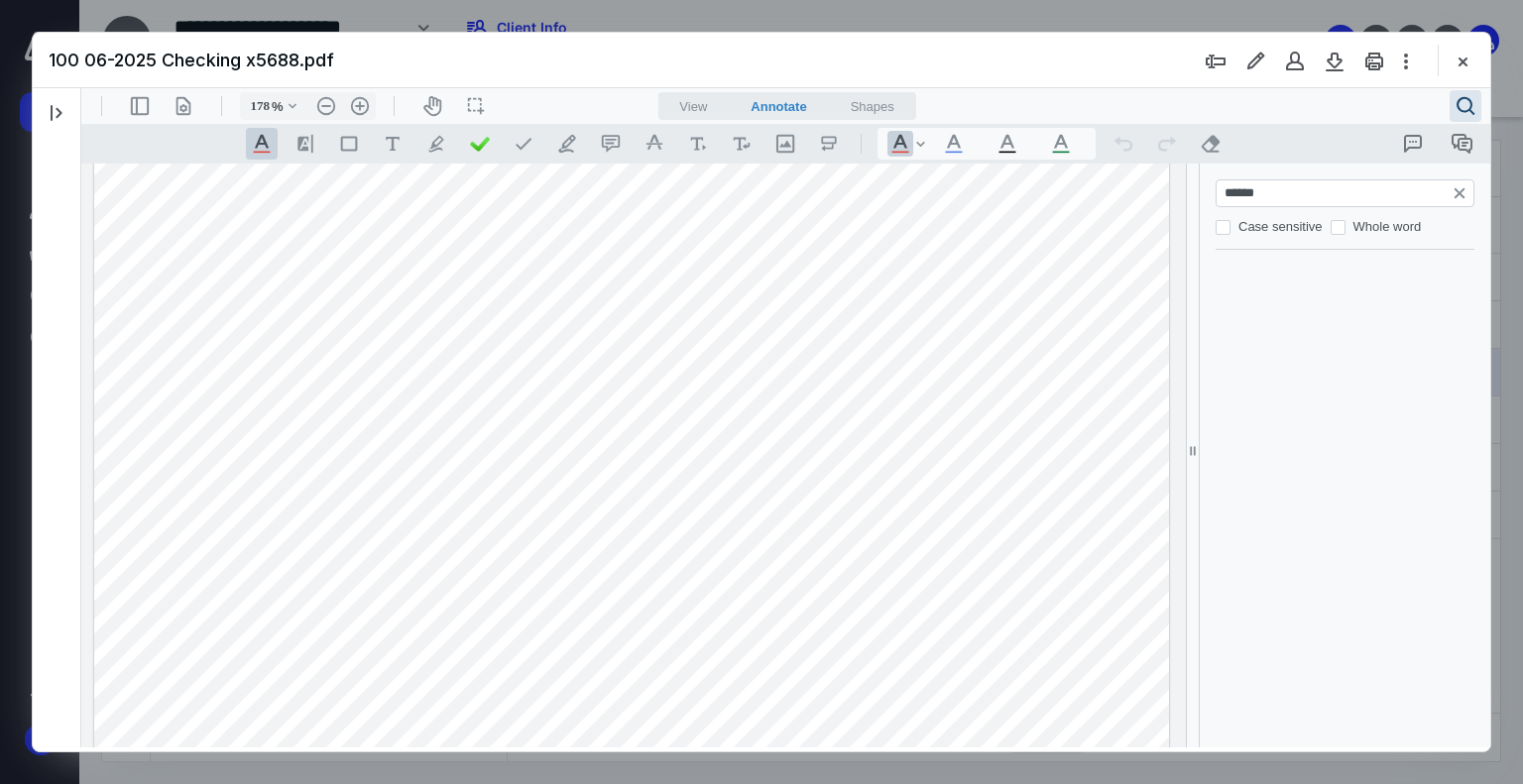 scroll, scrollTop: 14479, scrollLeft: 0, axis: vertical 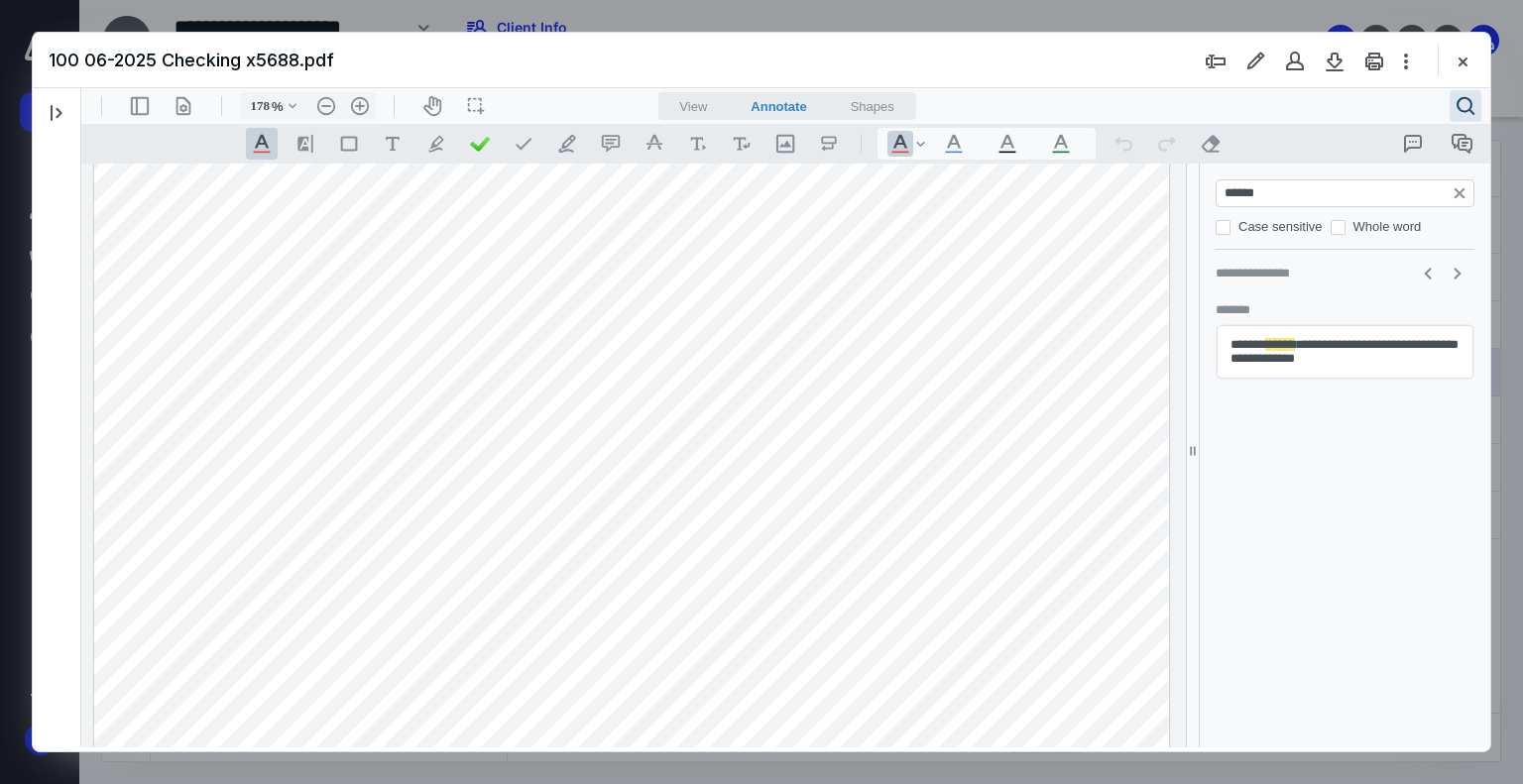 click on "**********" at bounding box center [1345, 193] 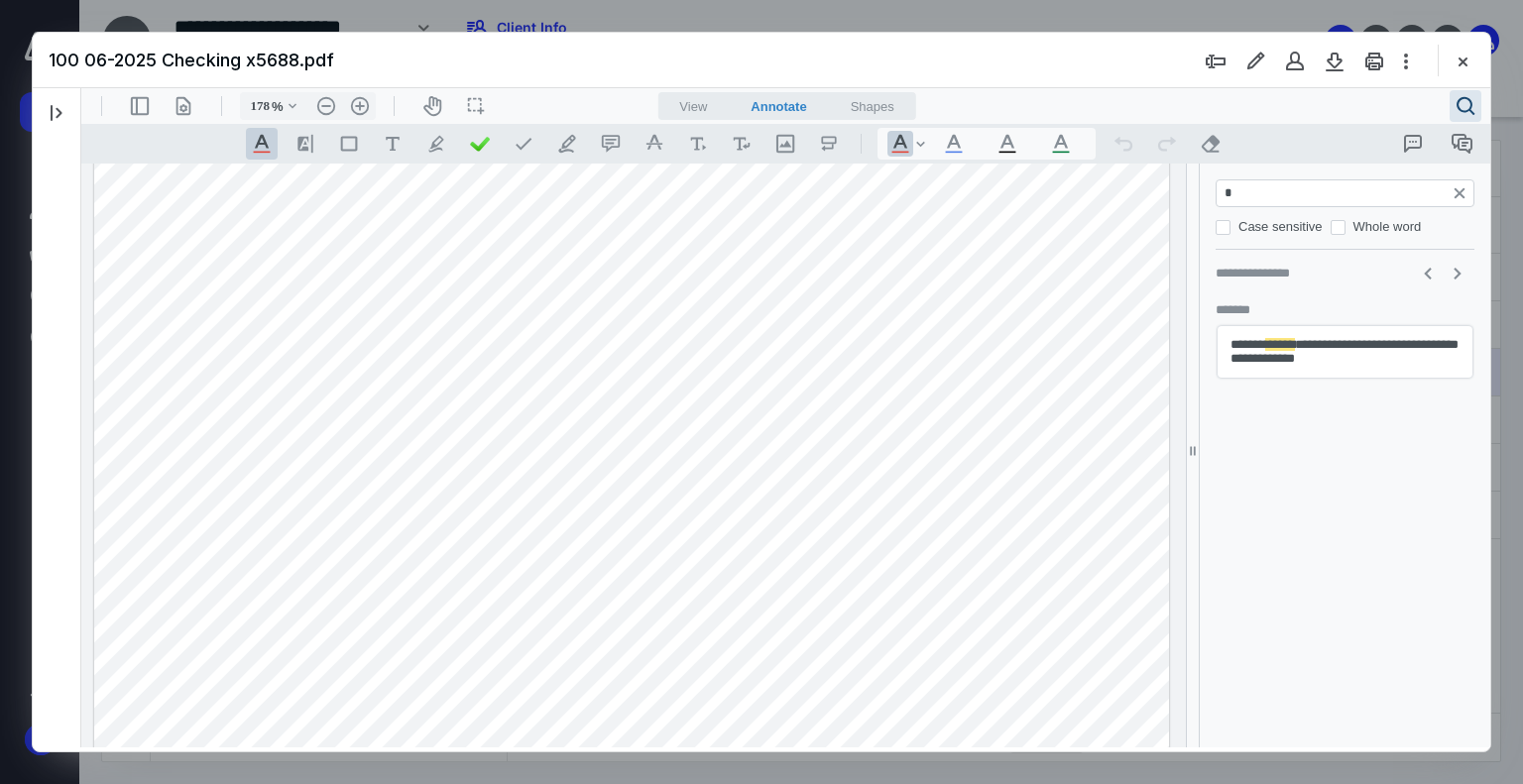 type on "**" 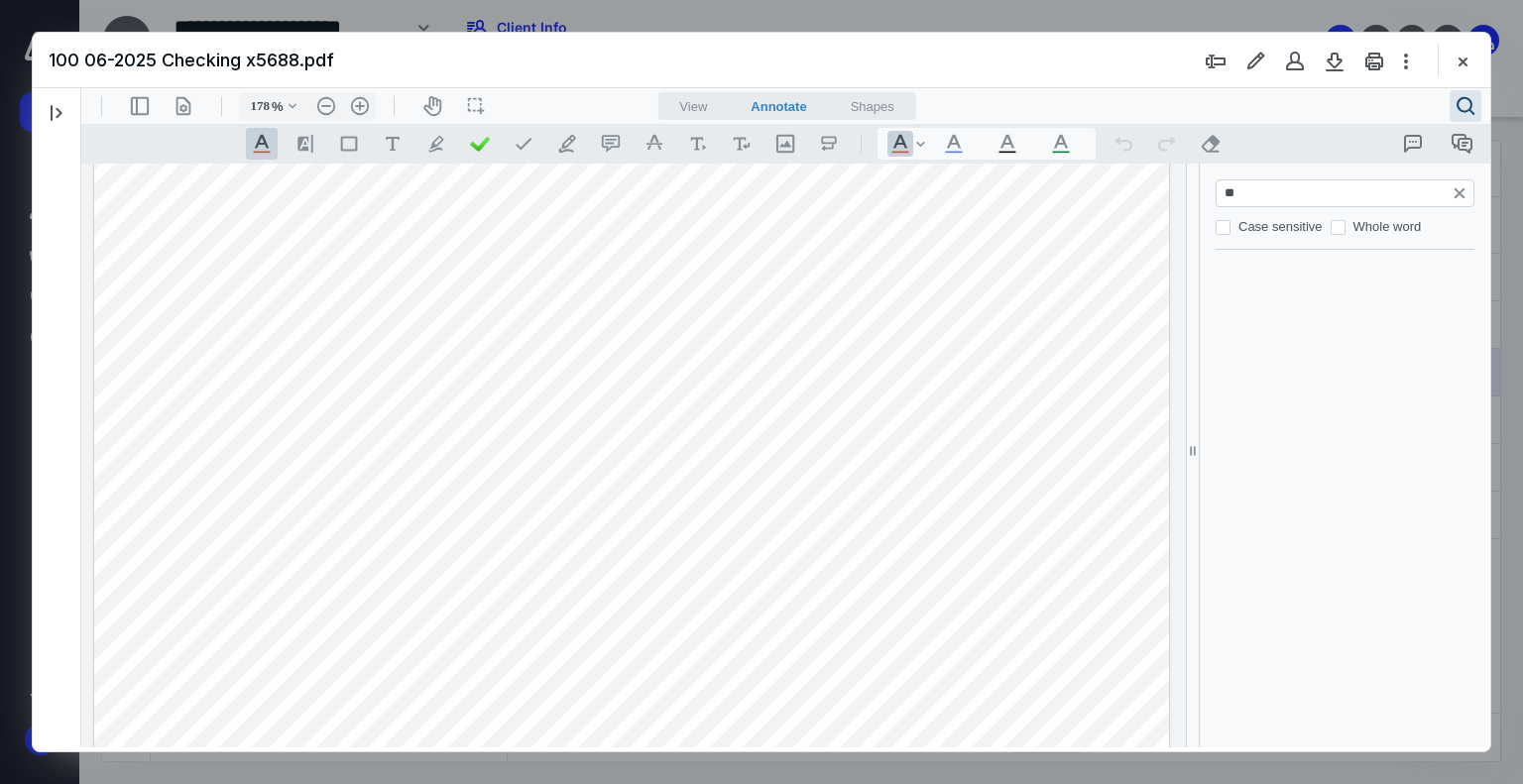 type on "*" 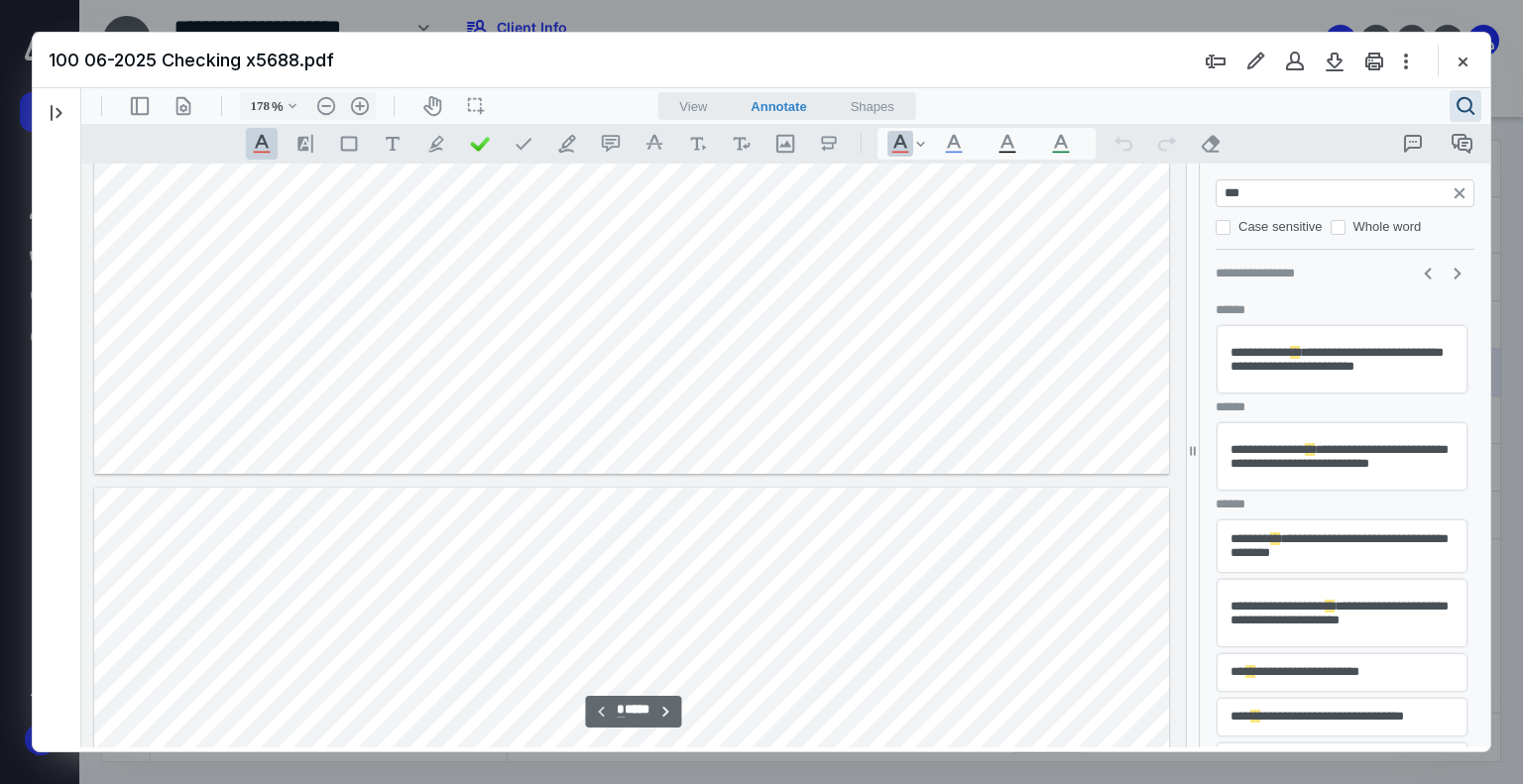 type on "****" 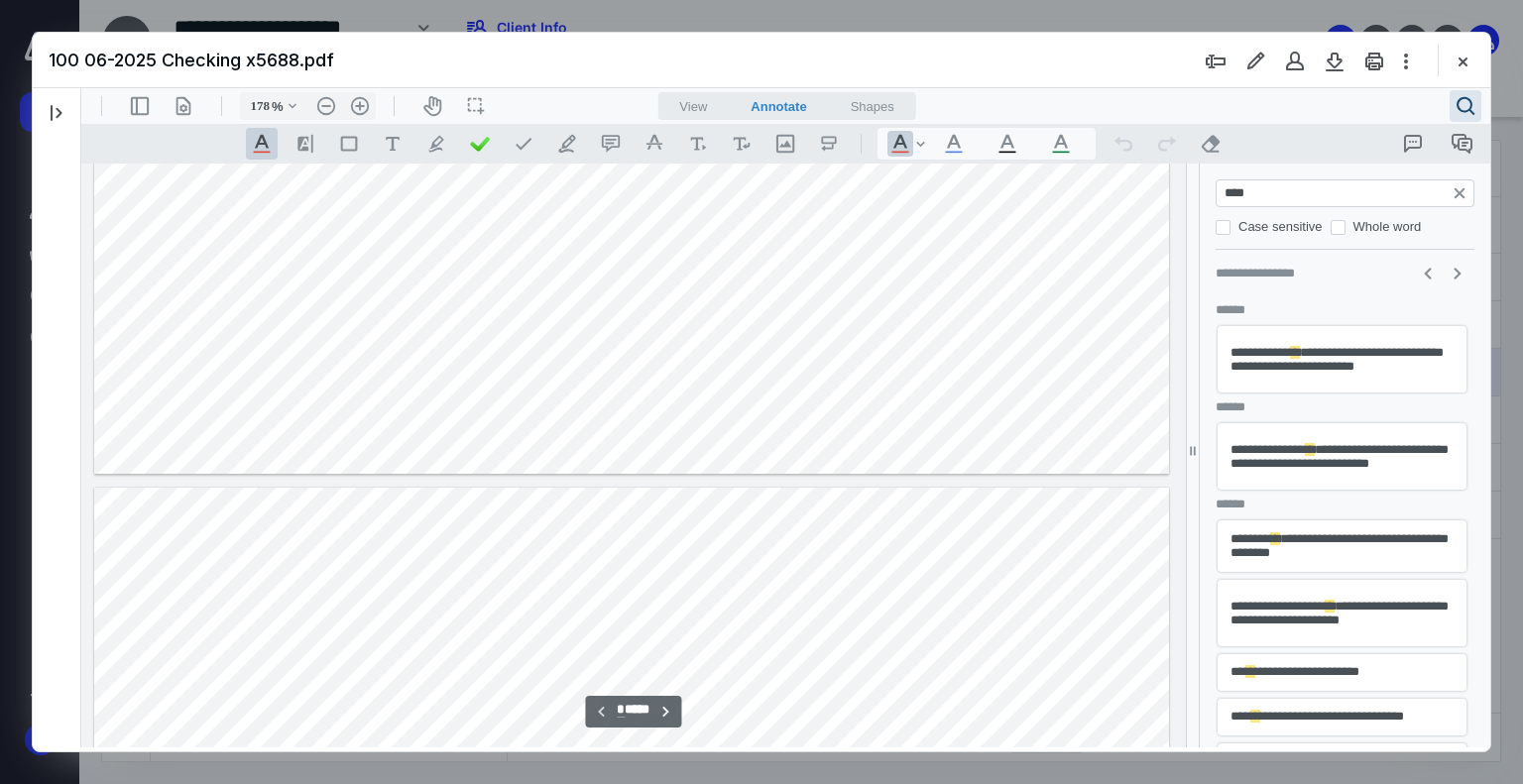type on "**" 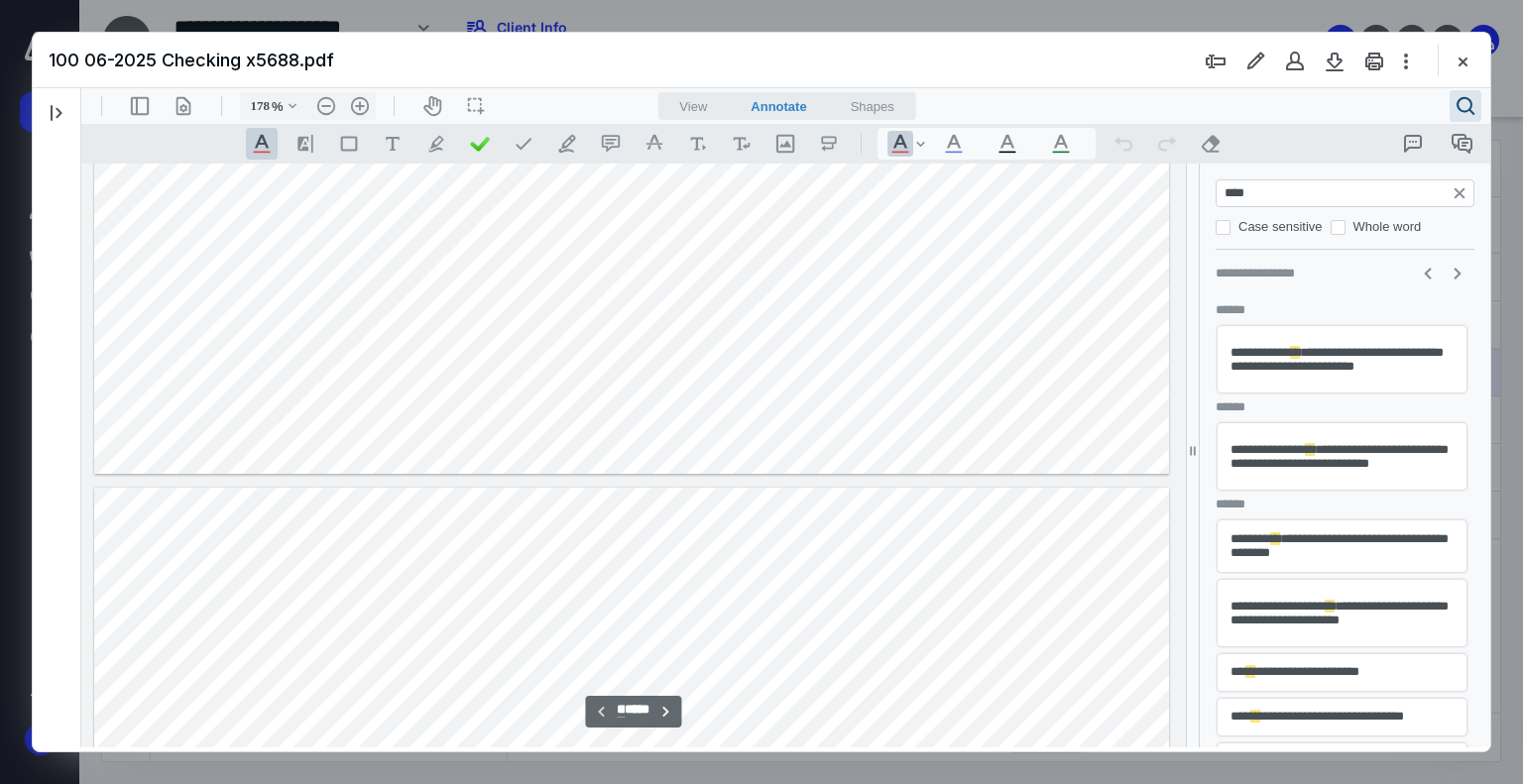 scroll, scrollTop: 16110, scrollLeft: 0, axis: vertical 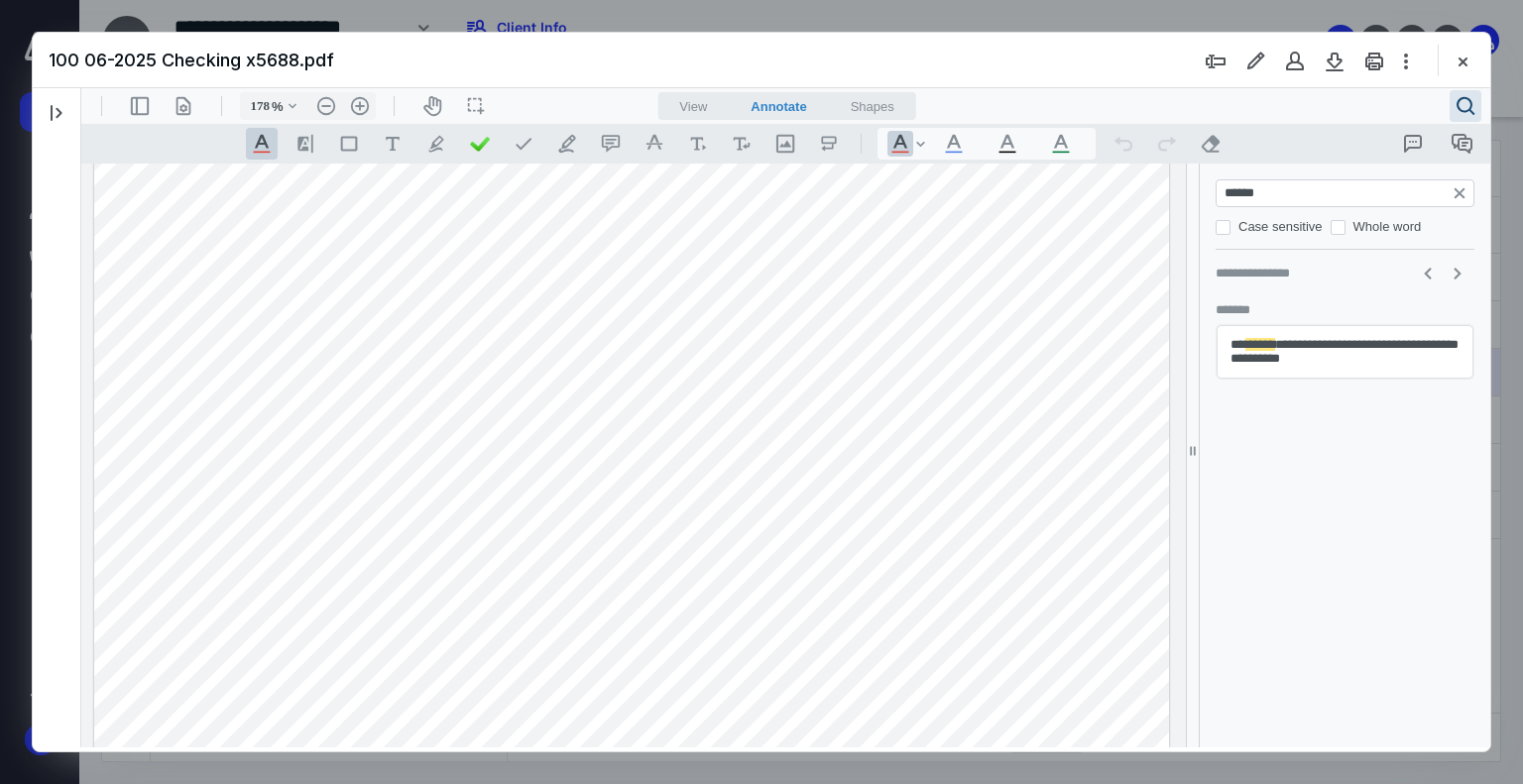 click on "******" at bounding box center [1347, 193] 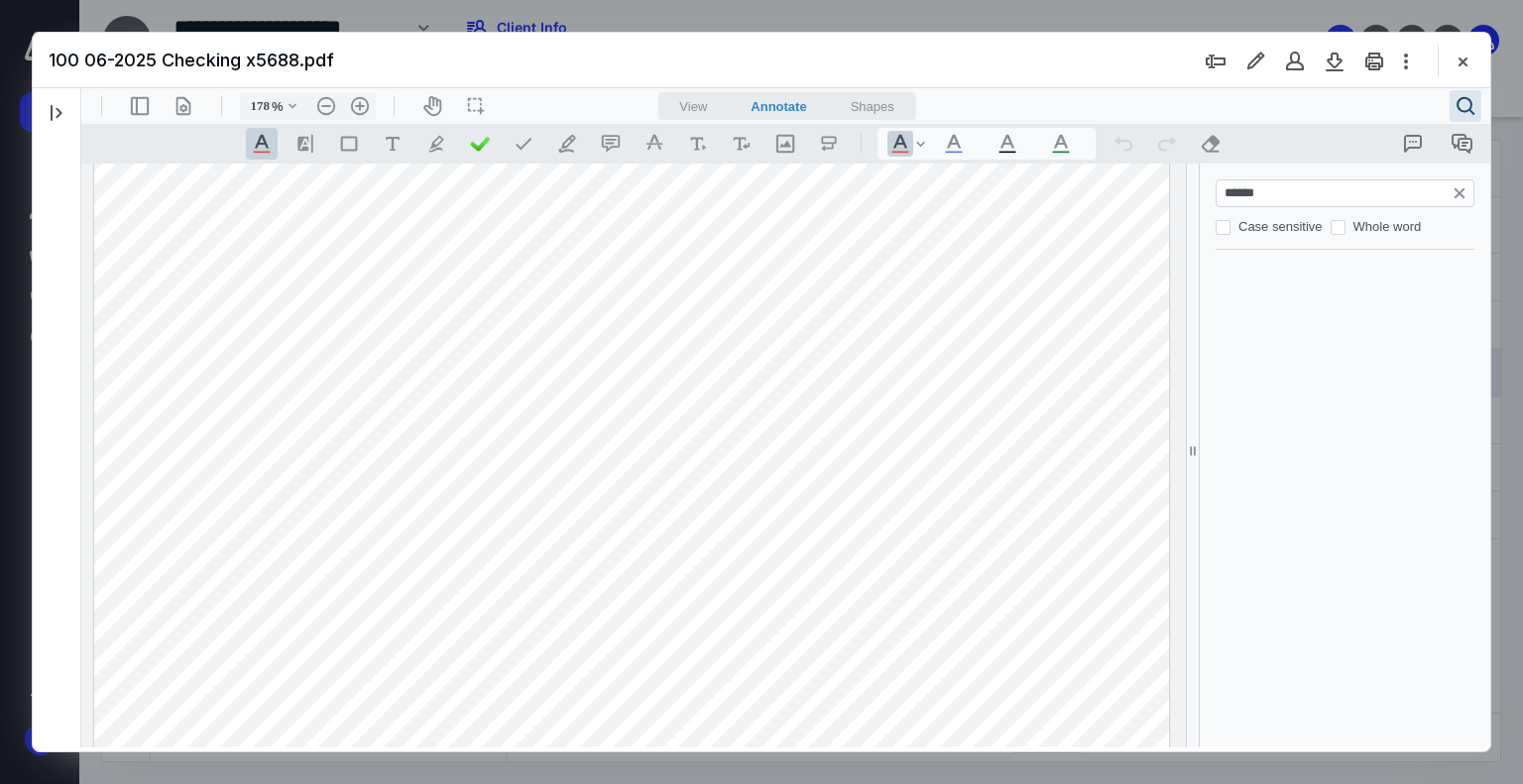 scroll, scrollTop: 15498, scrollLeft: 0, axis: vertical 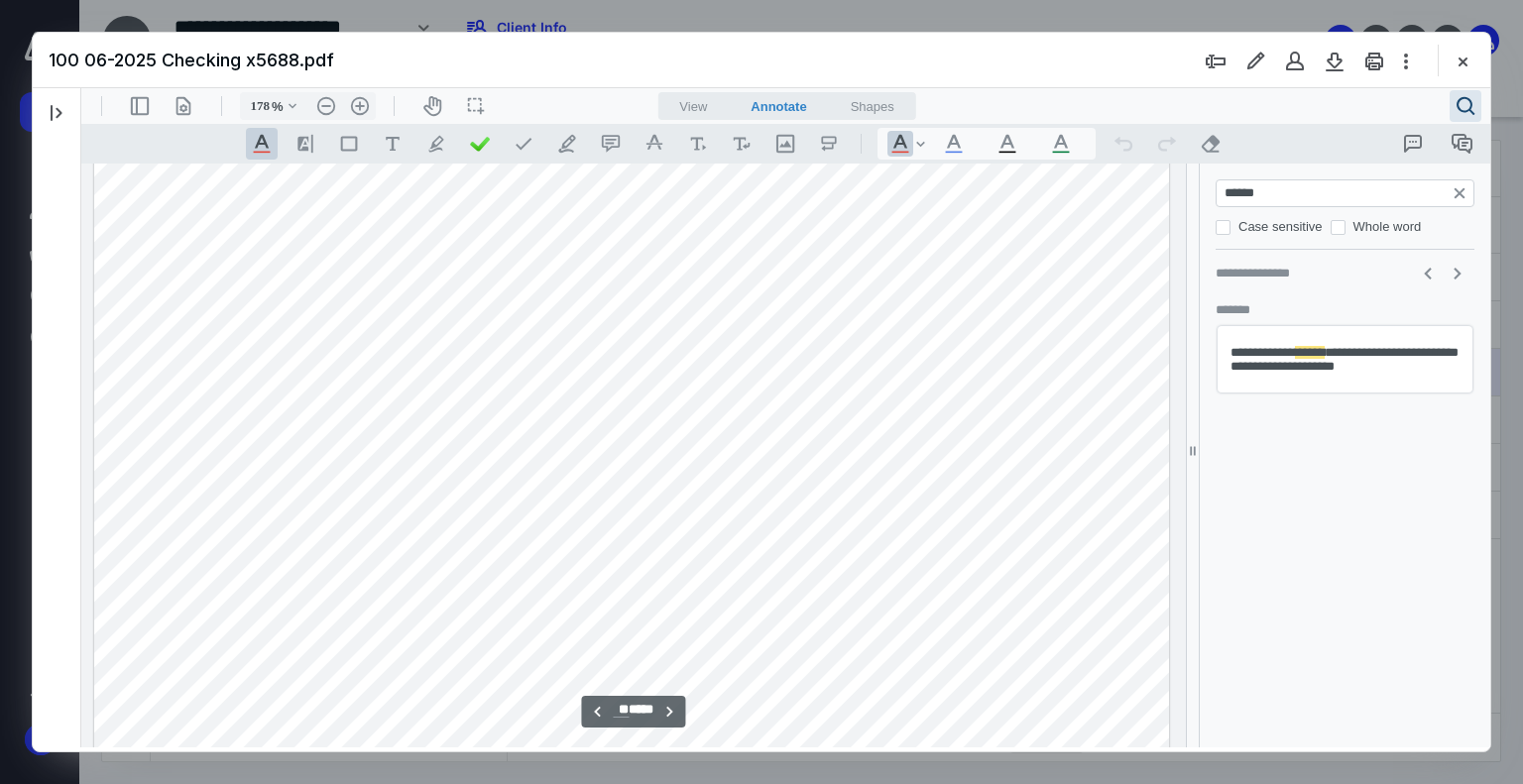 type on "******" 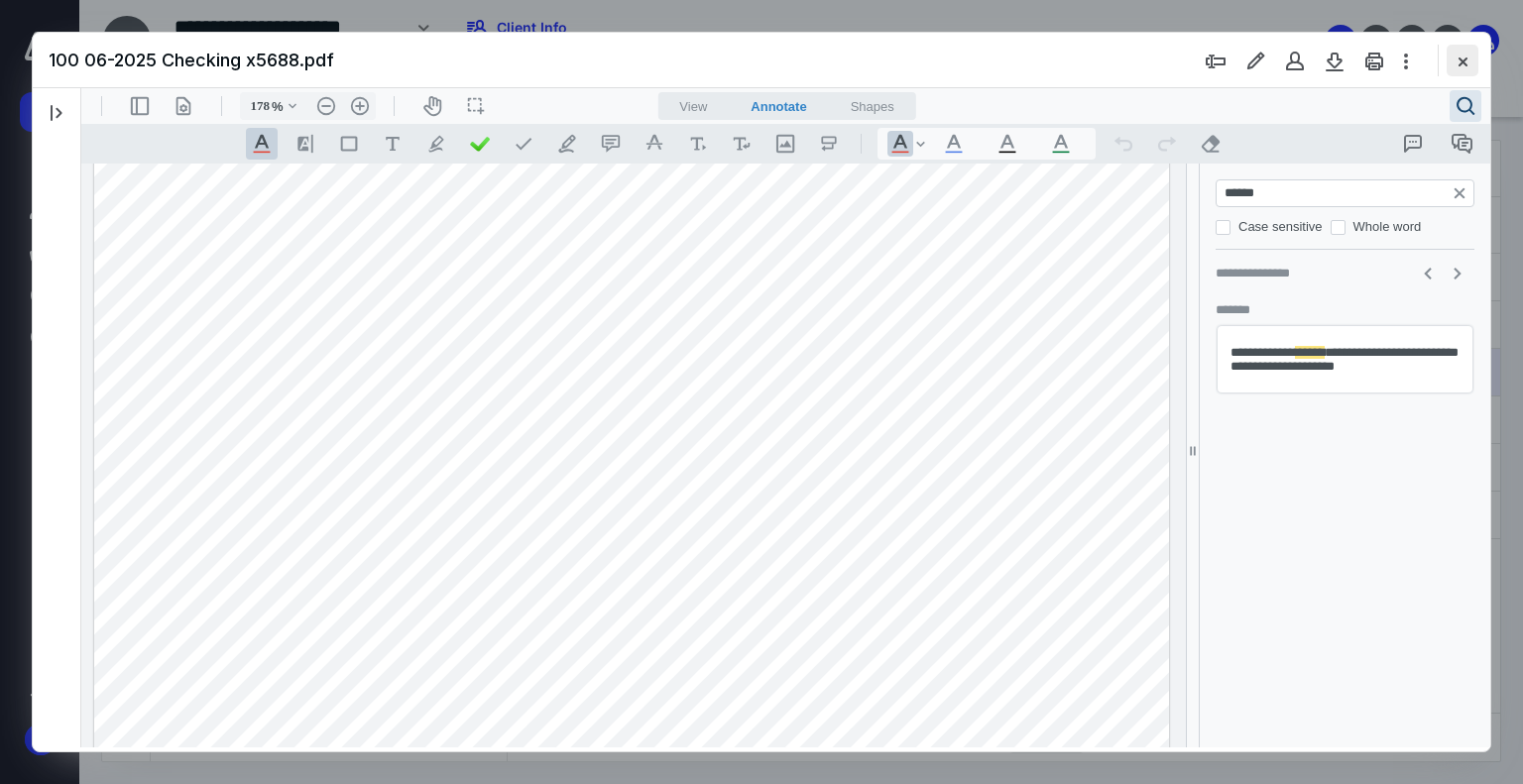 click at bounding box center (1463, 60) 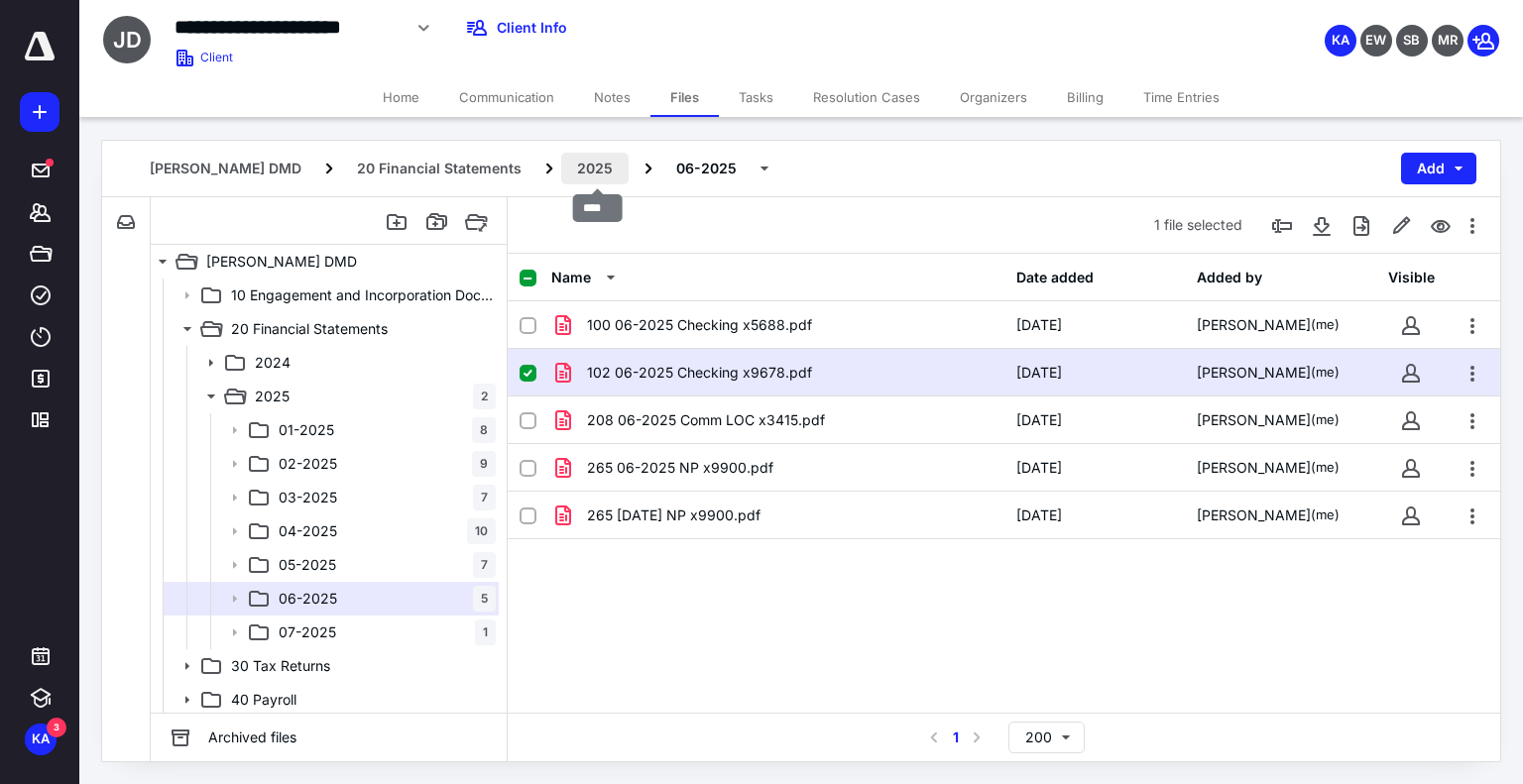 click on "2025" at bounding box center [595, 168] 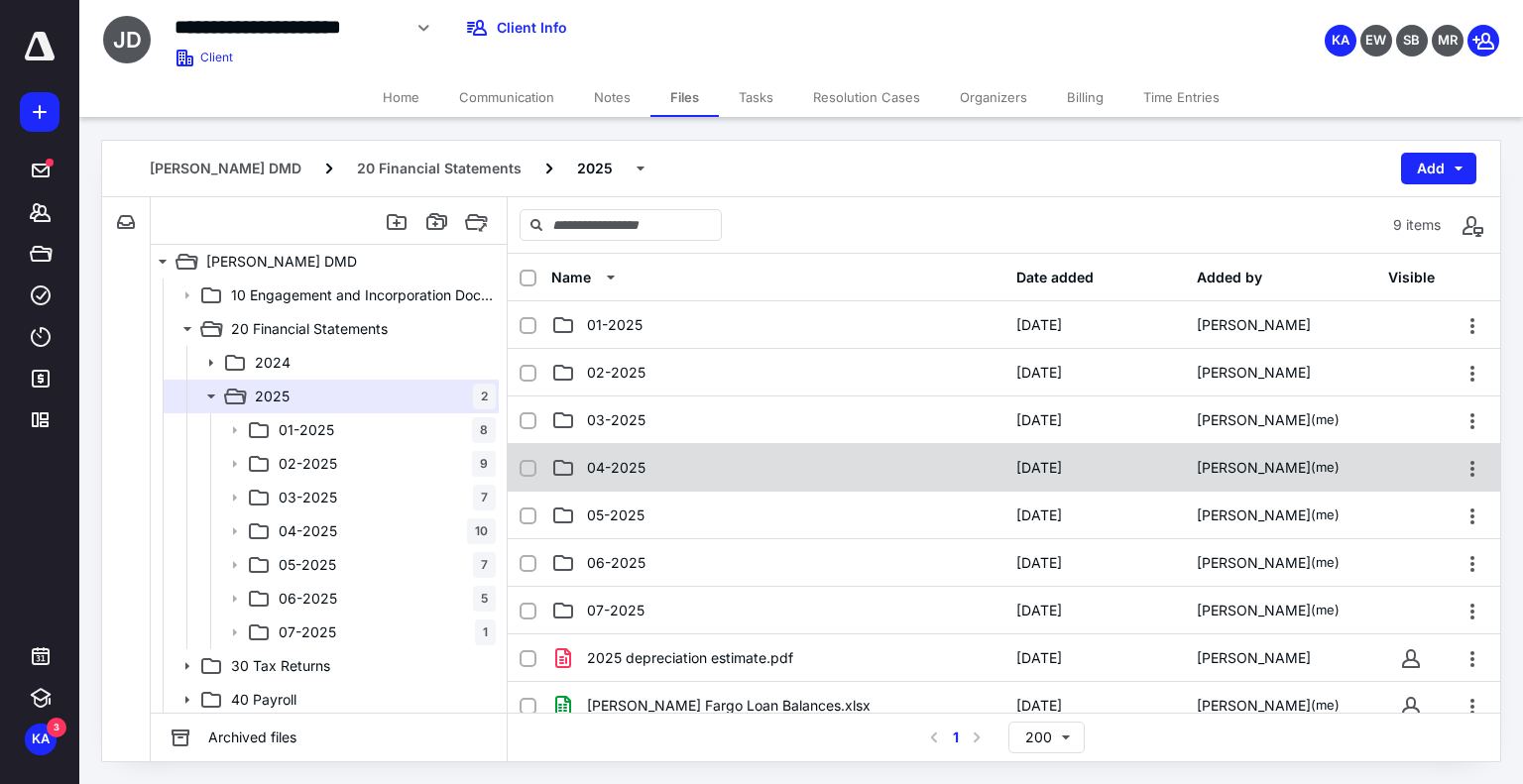 click on "04-2025" at bounding box center (616, 468) 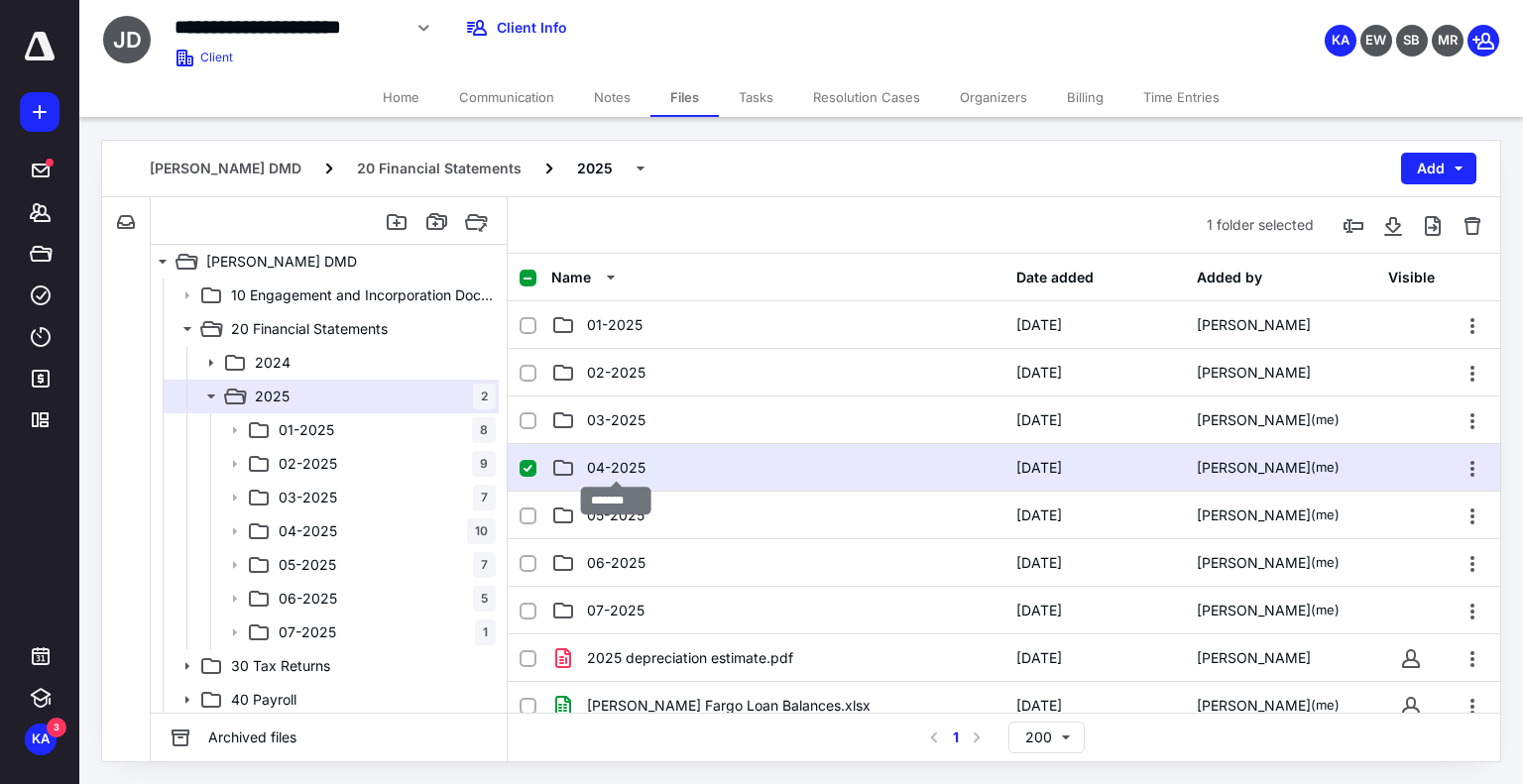 click on "04-2025" at bounding box center (616, 468) 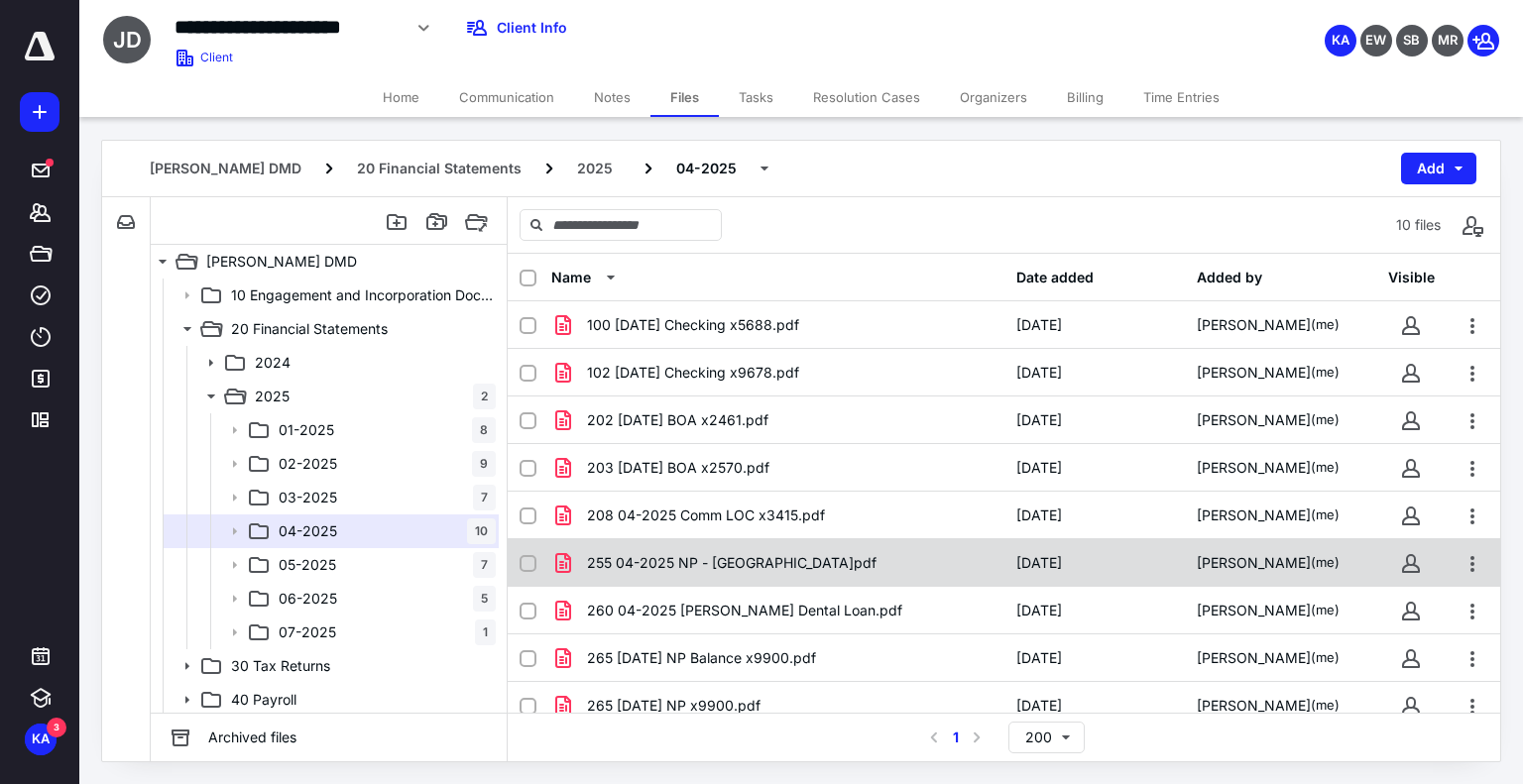 click on "255 04-2025 NP - [GEOGRAPHIC_DATA]pdf" at bounding box center [732, 563] 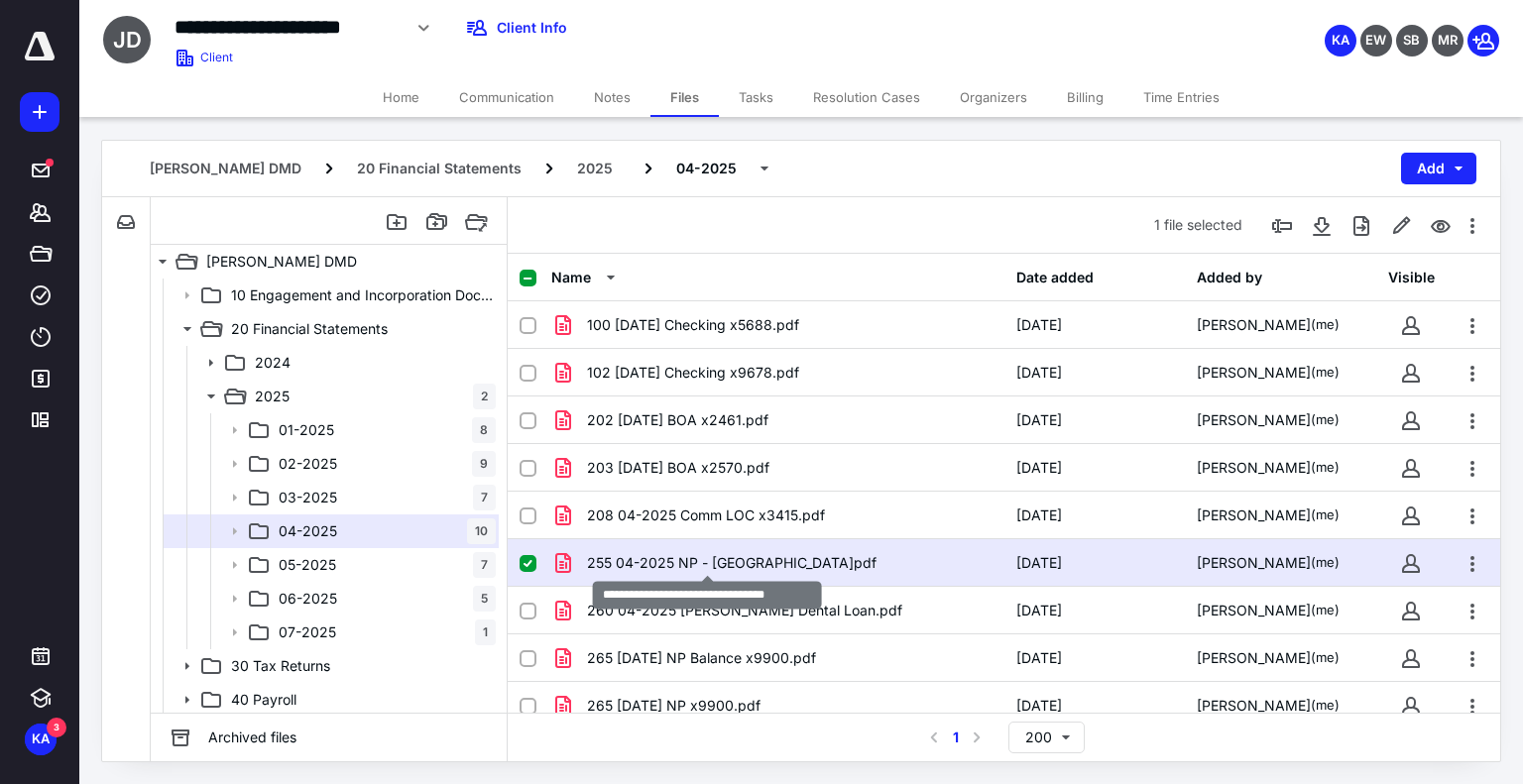 click on "255 04-2025 NP - [GEOGRAPHIC_DATA]pdf" at bounding box center (732, 563) 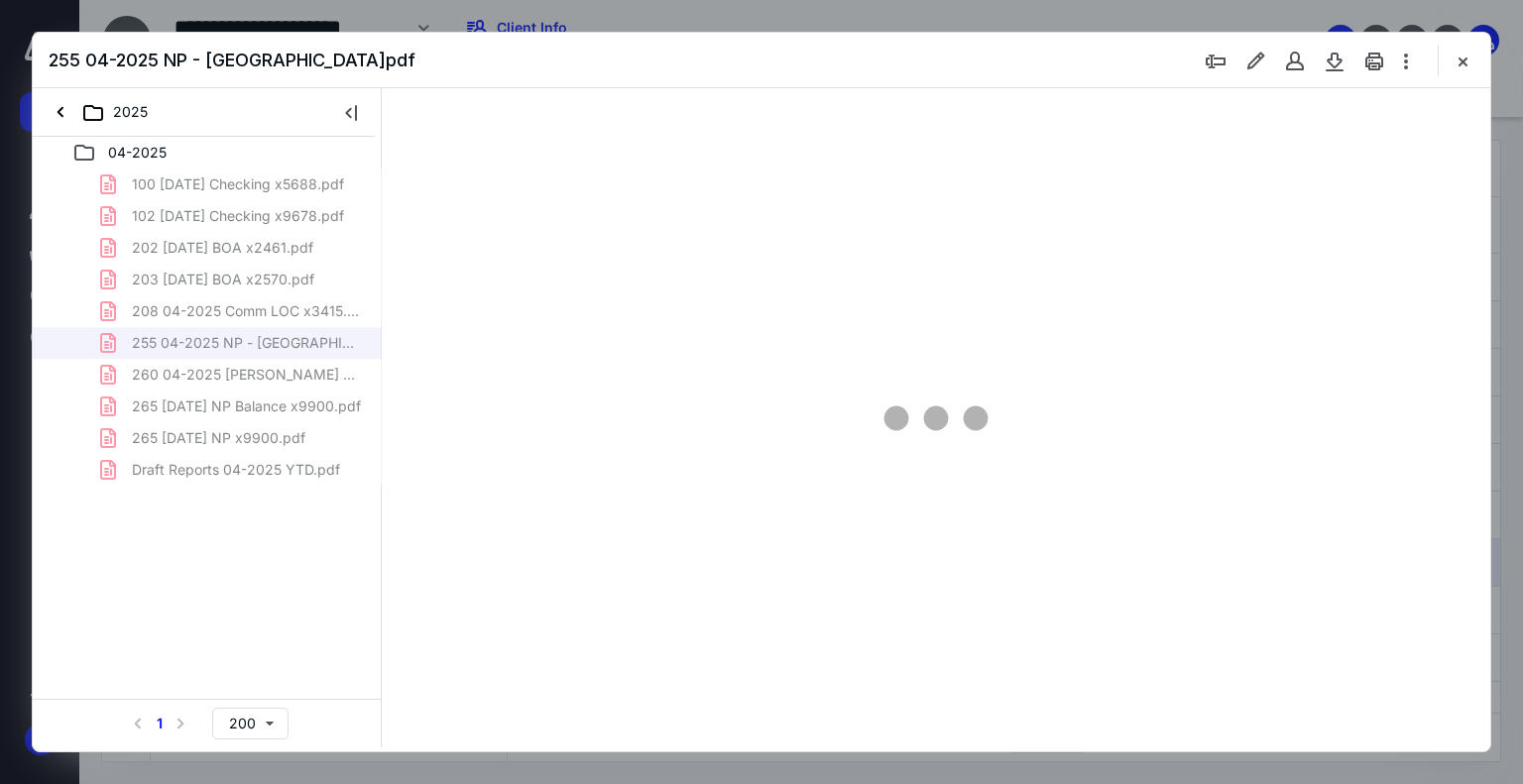 scroll, scrollTop: 0, scrollLeft: 0, axis: both 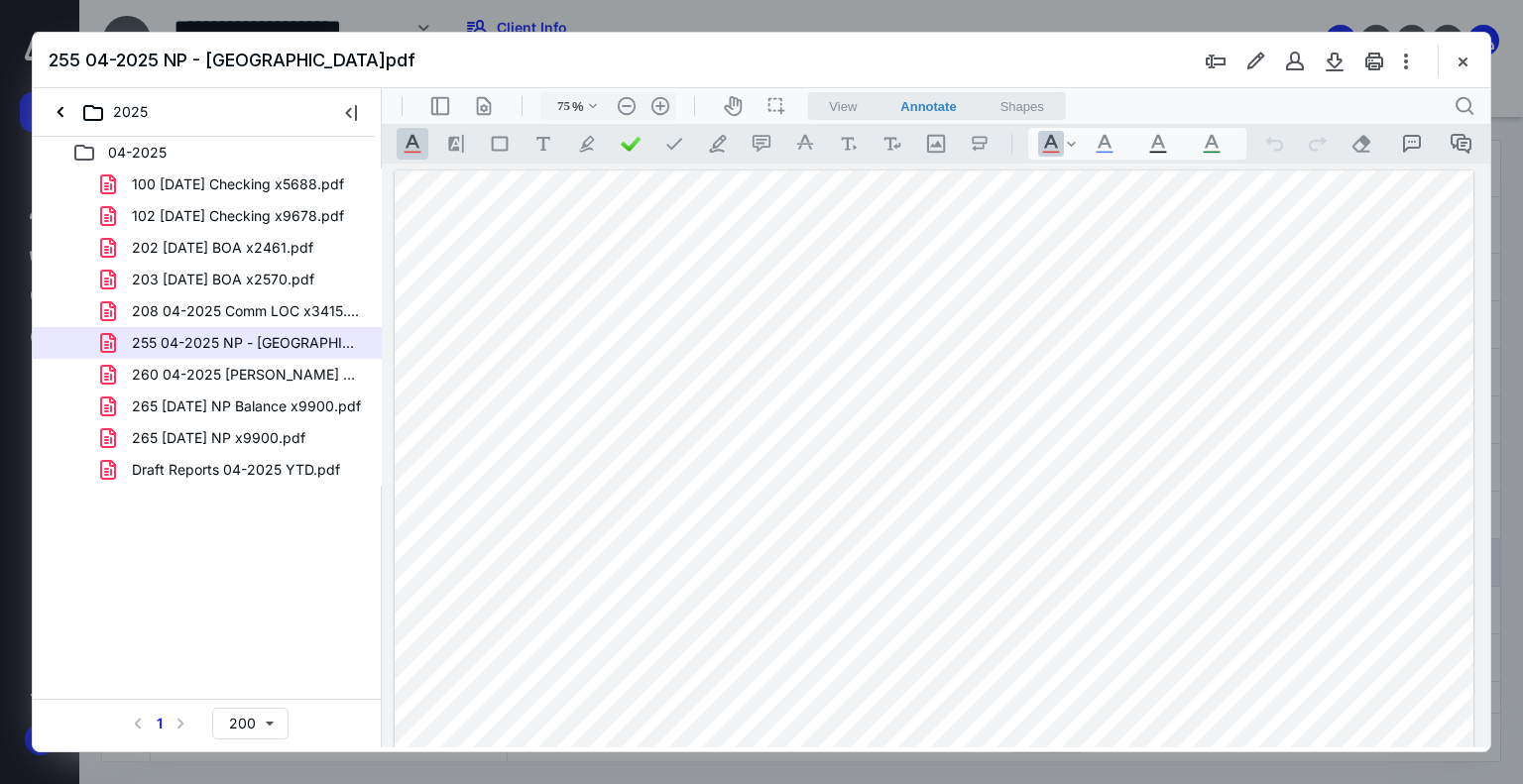 type on "177" 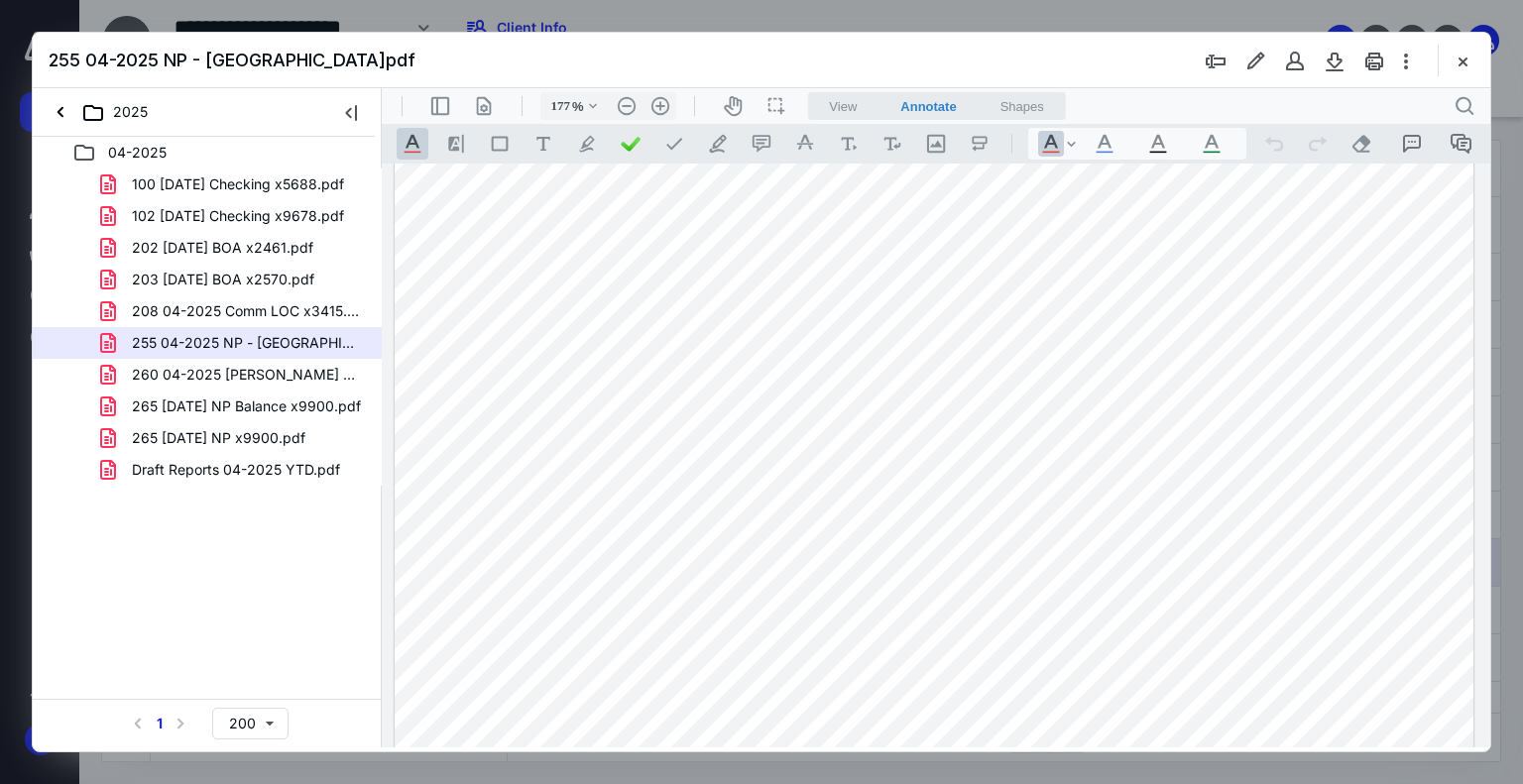 scroll, scrollTop: 198, scrollLeft: 0, axis: vertical 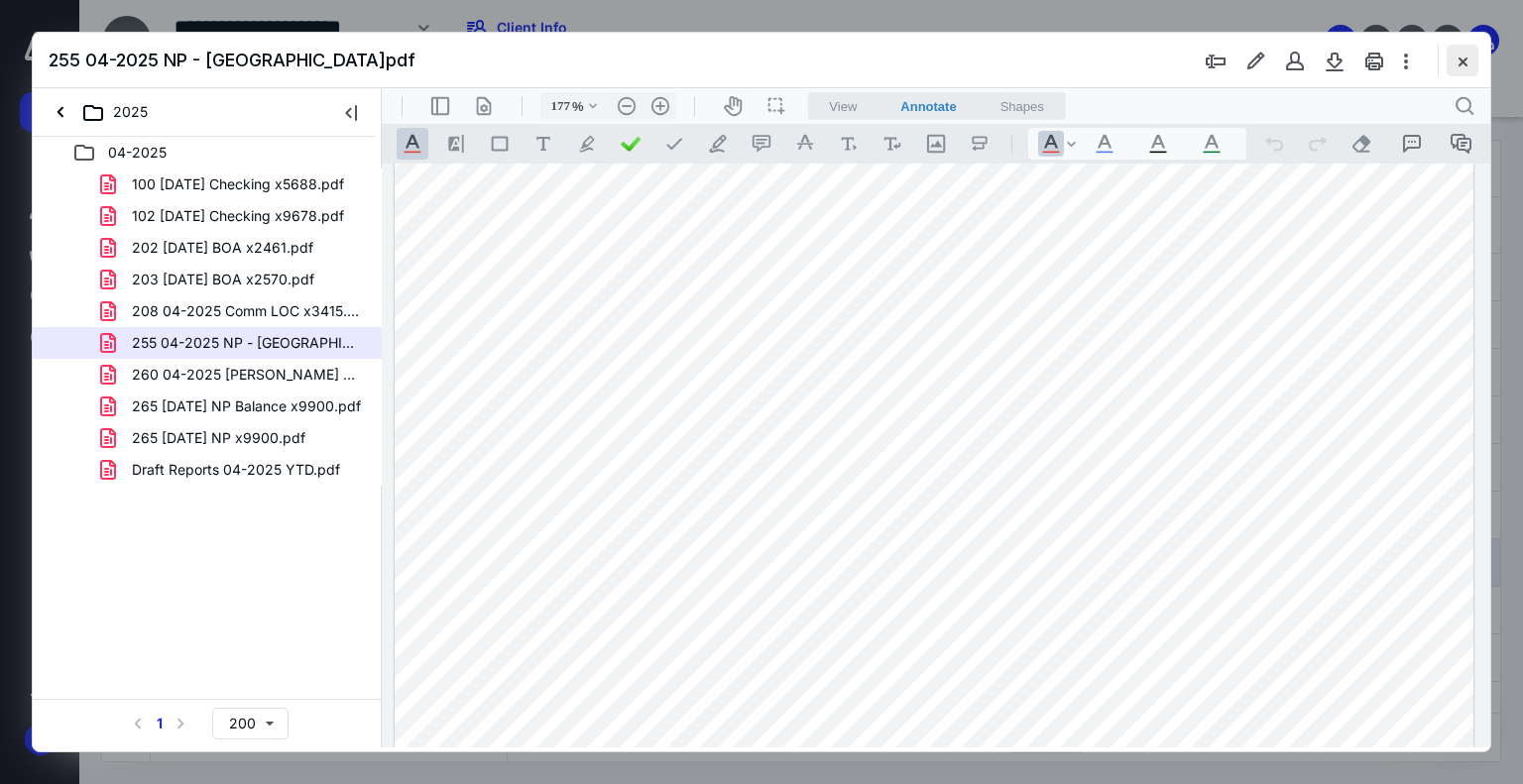 drag, startPoint x: 1464, startPoint y: 58, endPoint x: 597, endPoint y: 185, distance: 876.25225 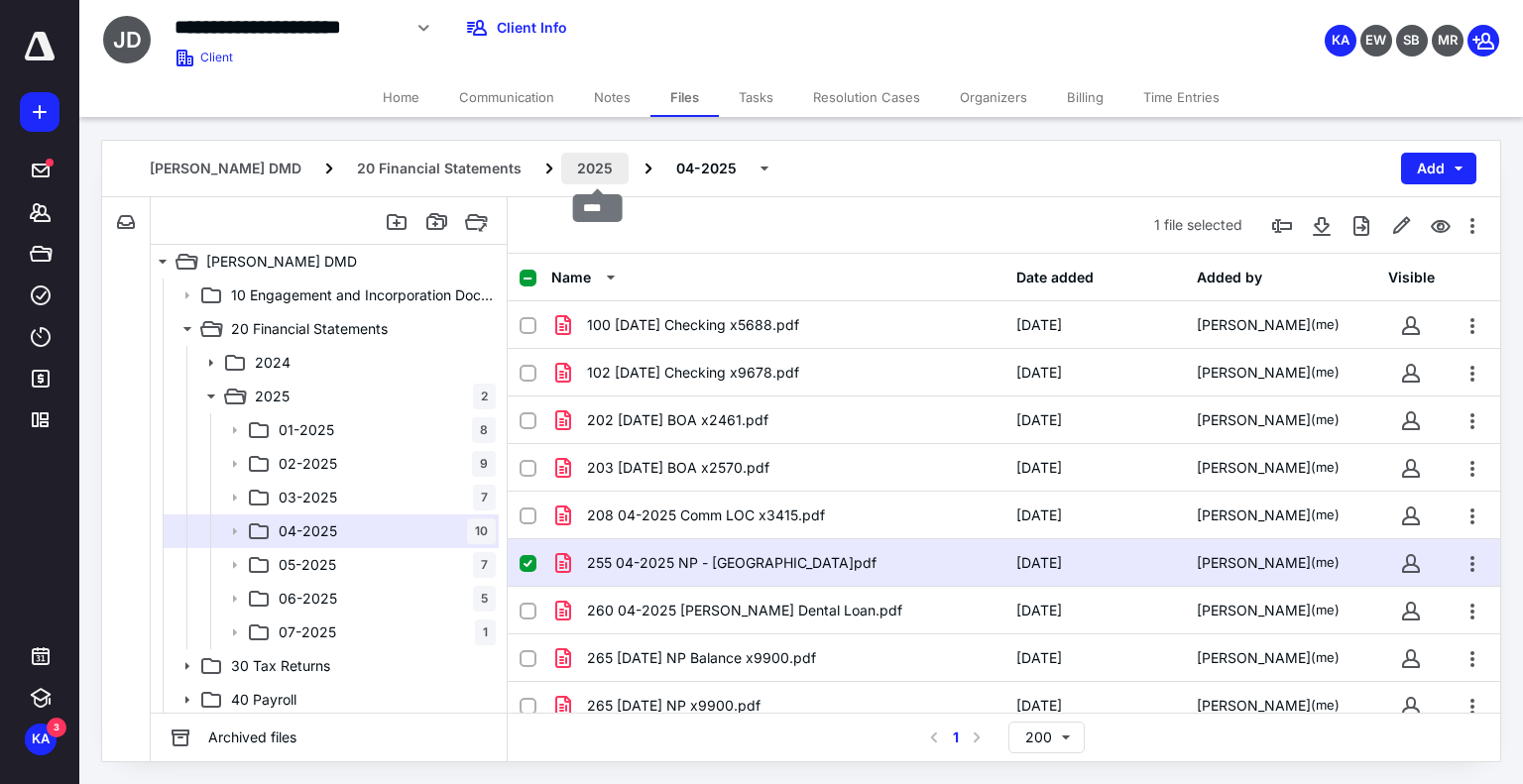 click on "2025" at bounding box center [595, 168] 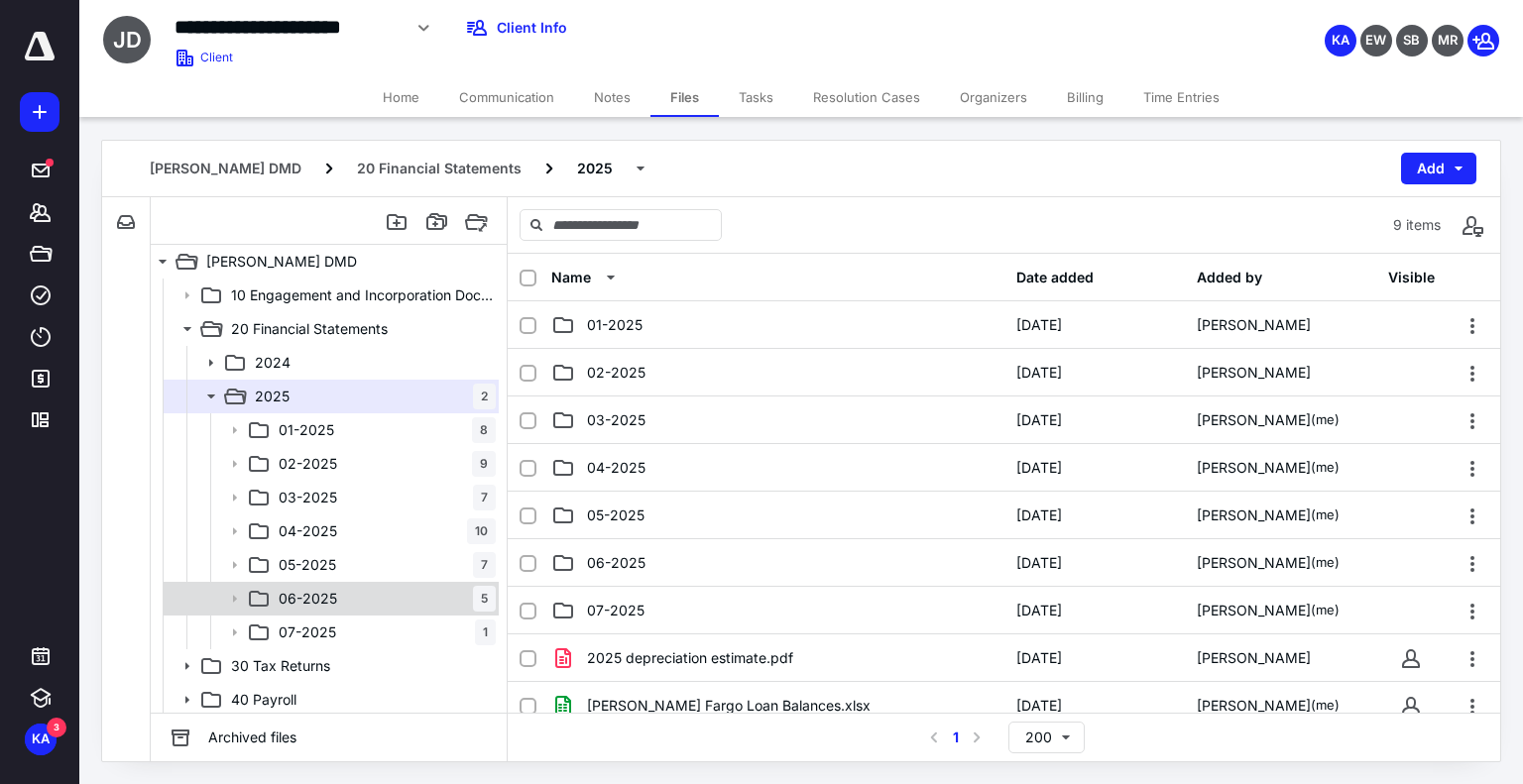 click on "06-2025" at bounding box center [307, 599] 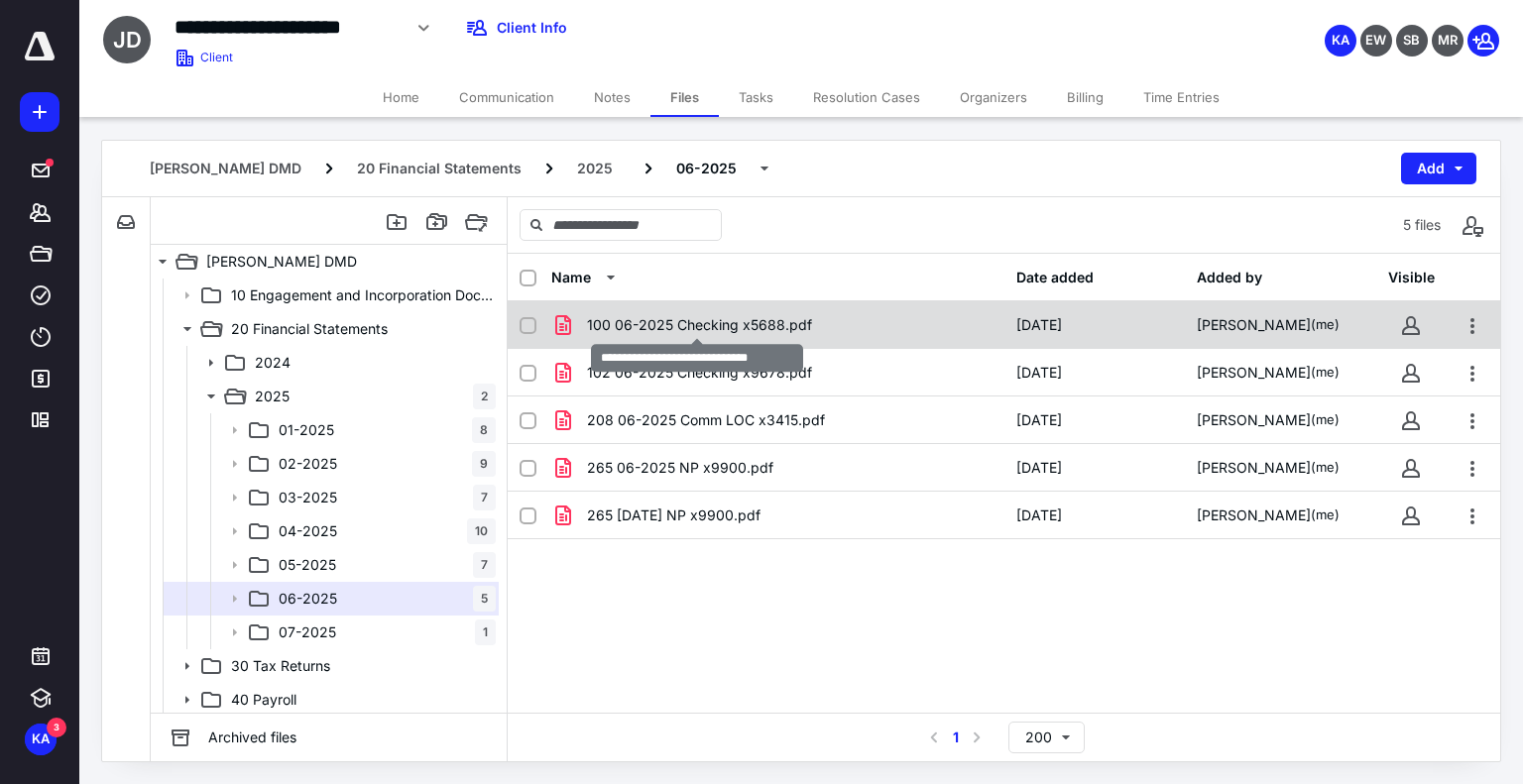 click on "100 06-2025 Checking x5688.pdf" at bounding box center [699, 325] 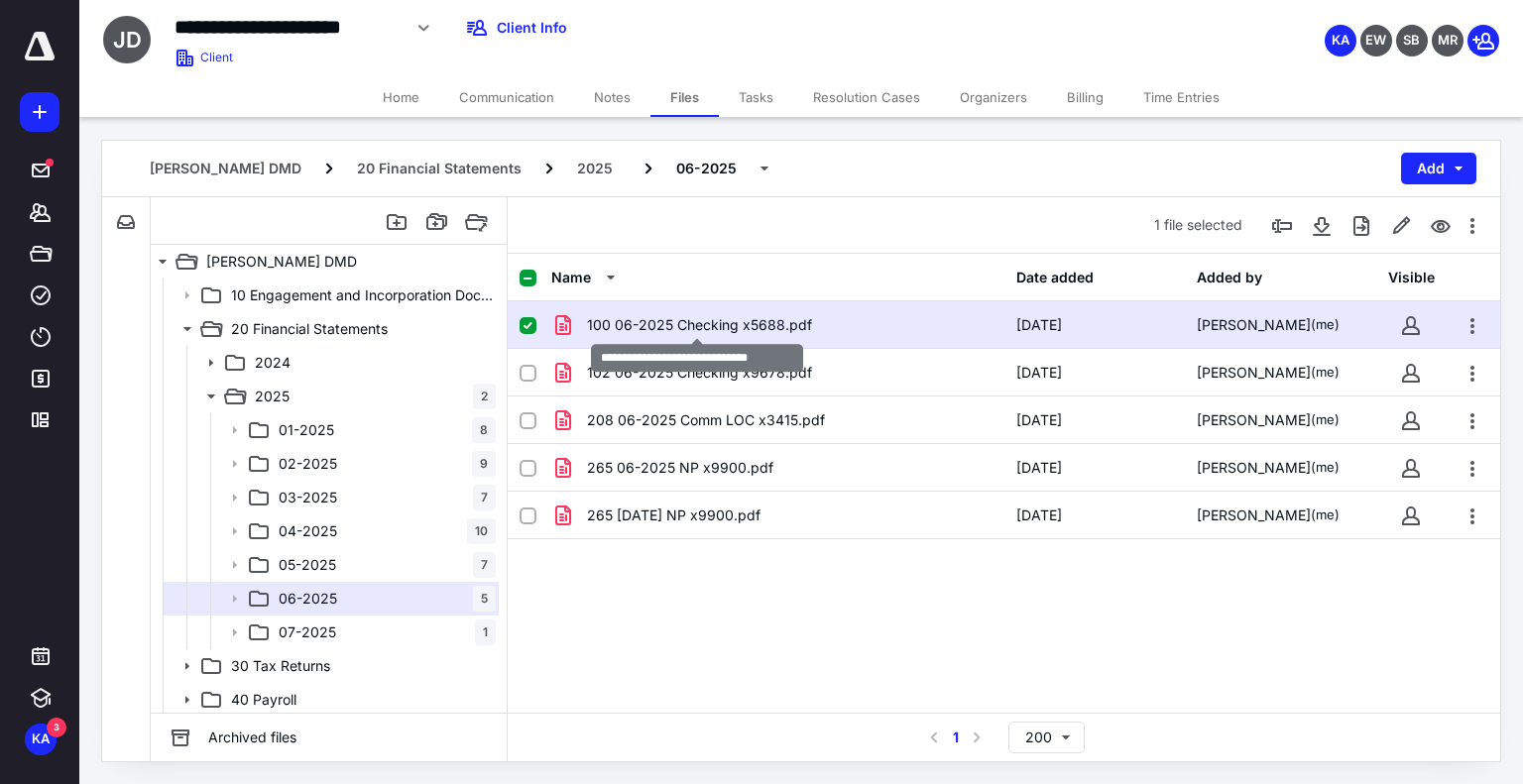 click on "100 06-2025 Checking x5688.pdf" at bounding box center [699, 325] 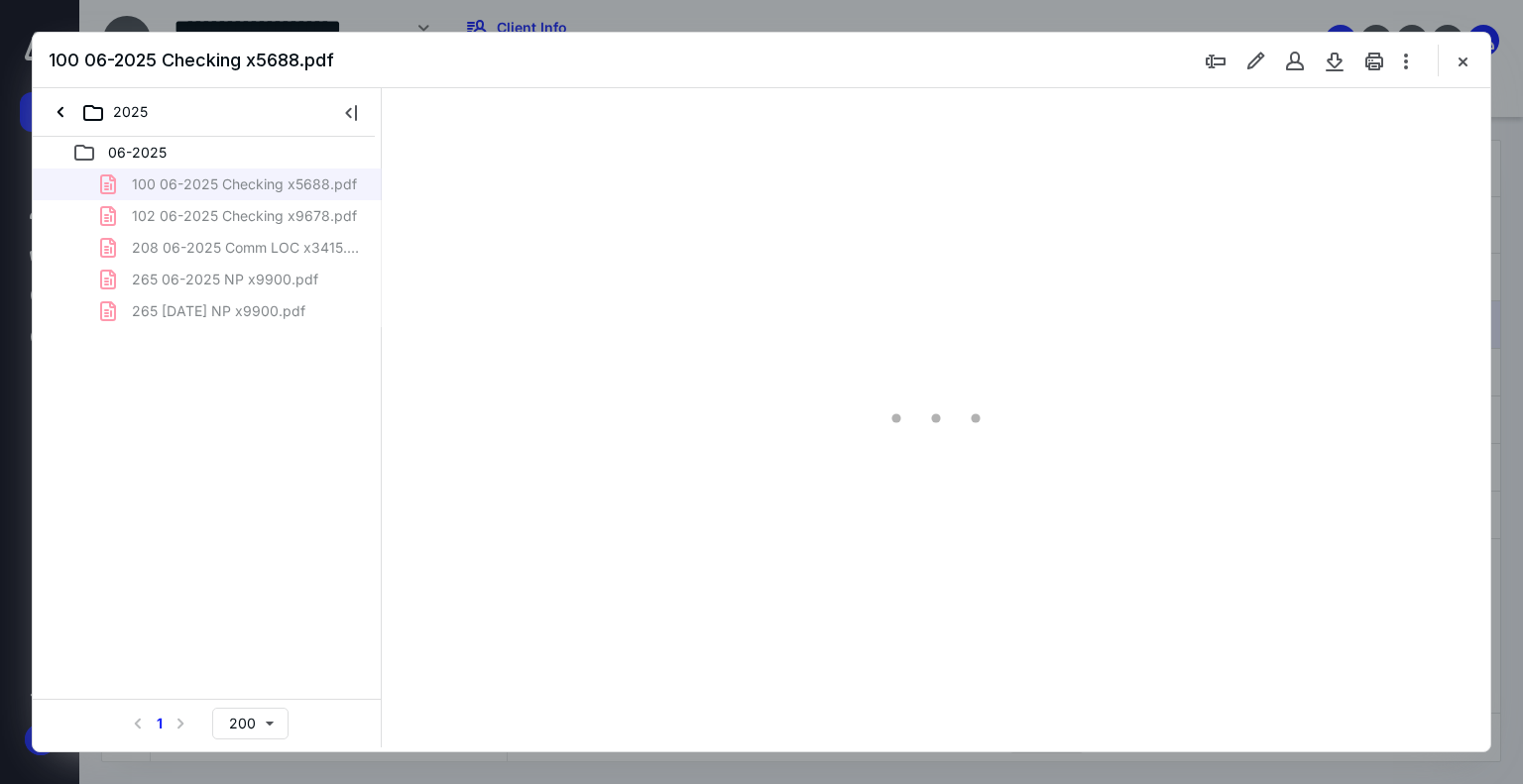 scroll, scrollTop: 0, scrollLeft: 0, axis: both 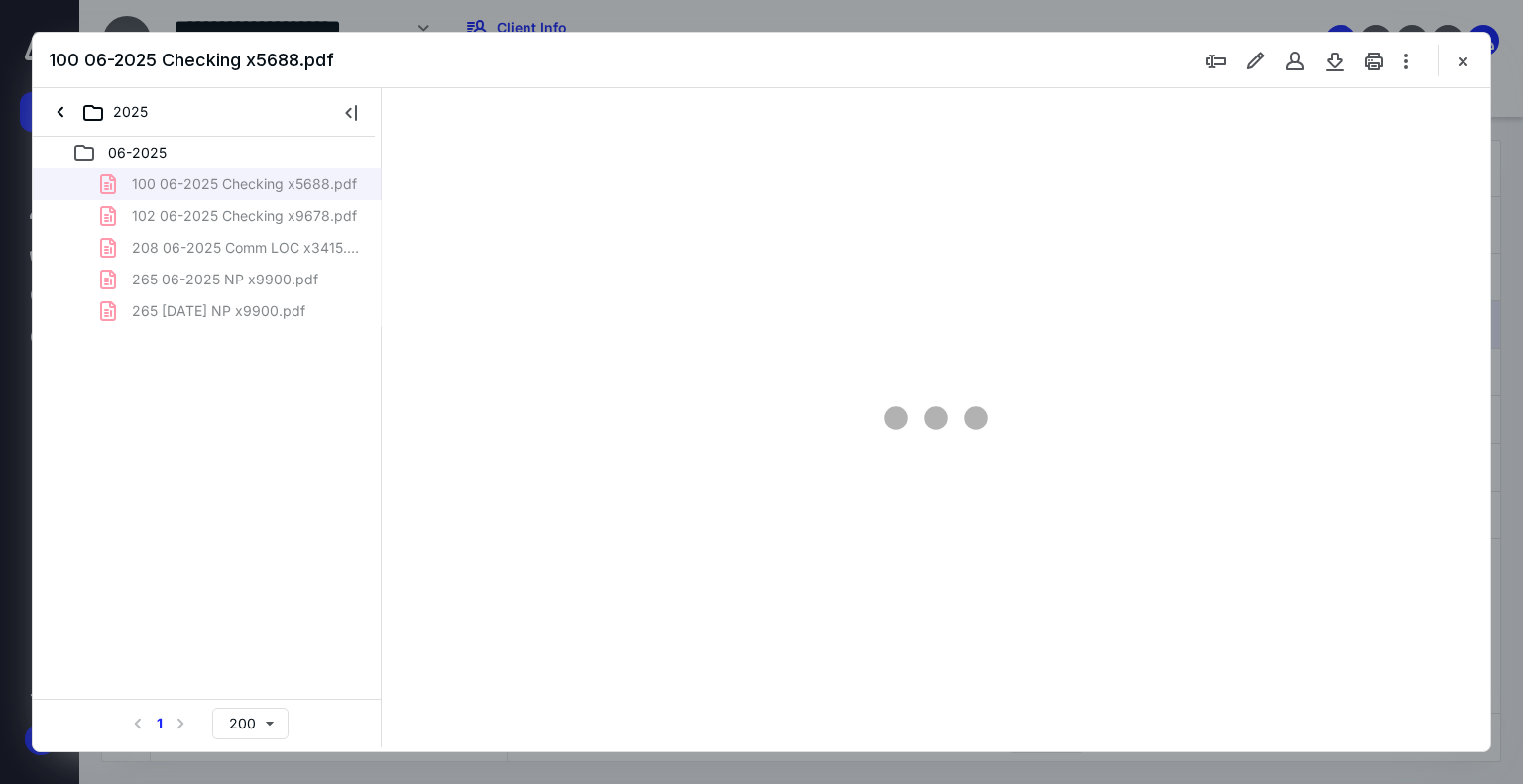 type on "179" 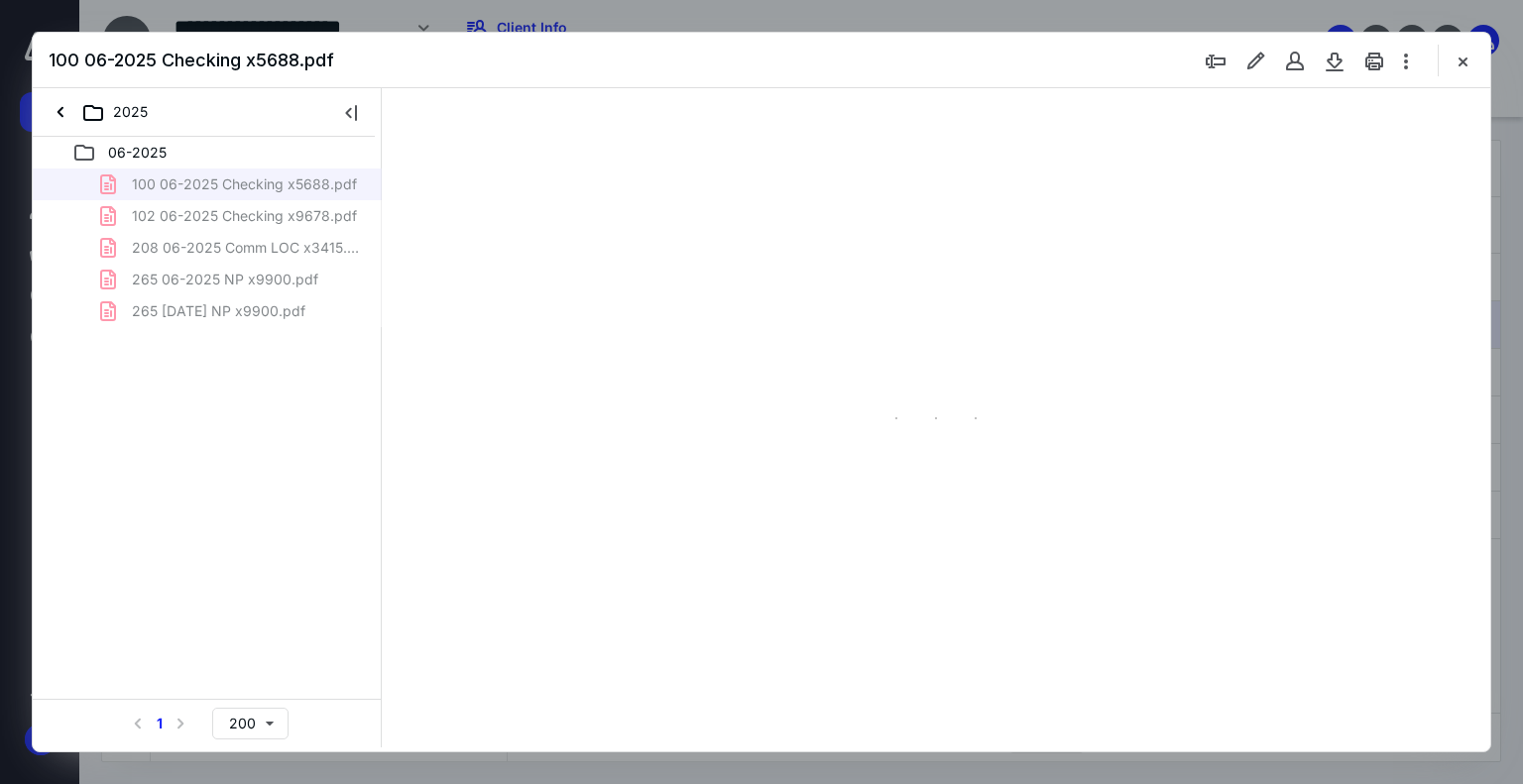 scroll, scrollTop: 82, scrollLeft: 0, axis: vertical 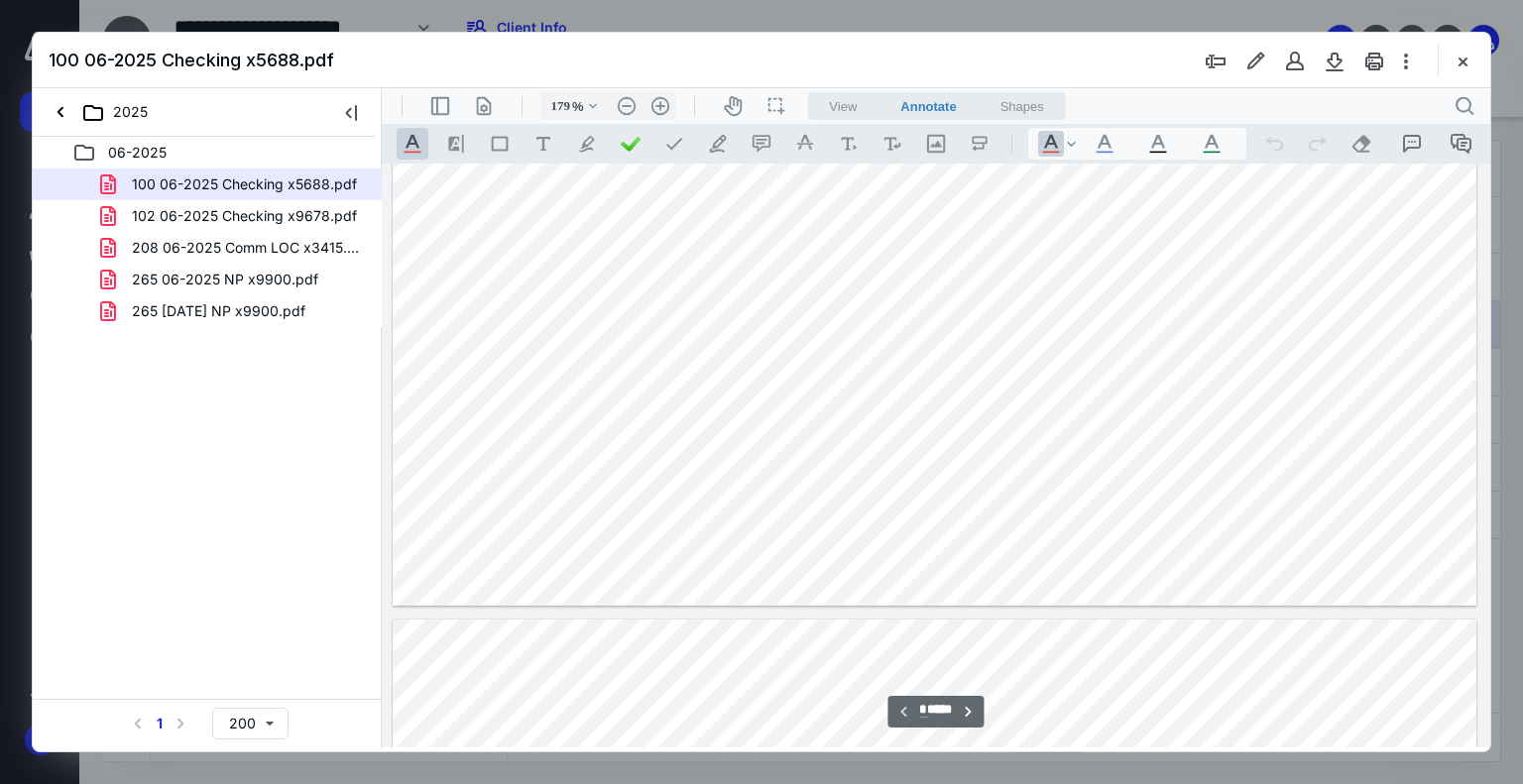 type on "*" 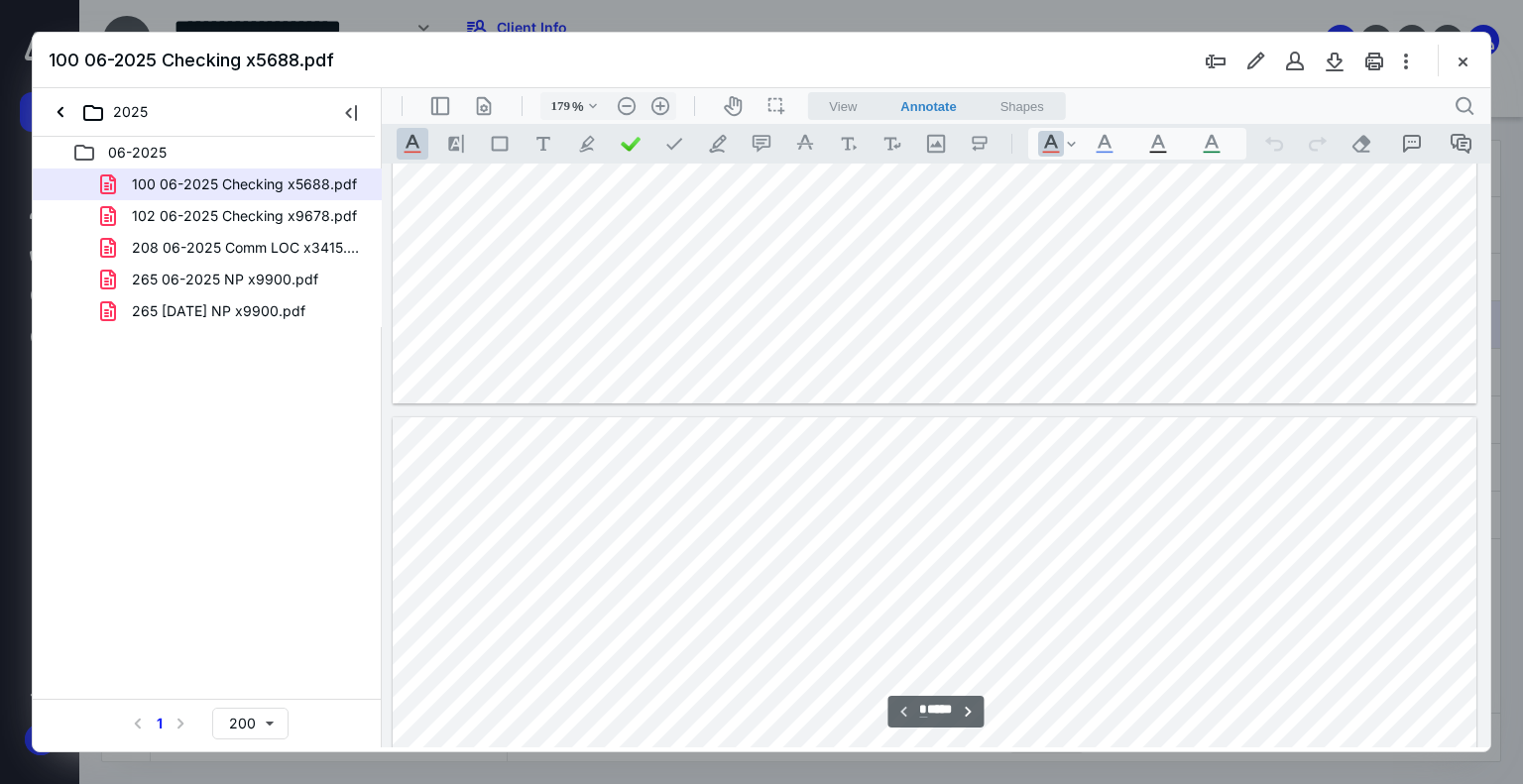 scroll, scrollTop: 1173, scrollLeft: 0, axis: vertical 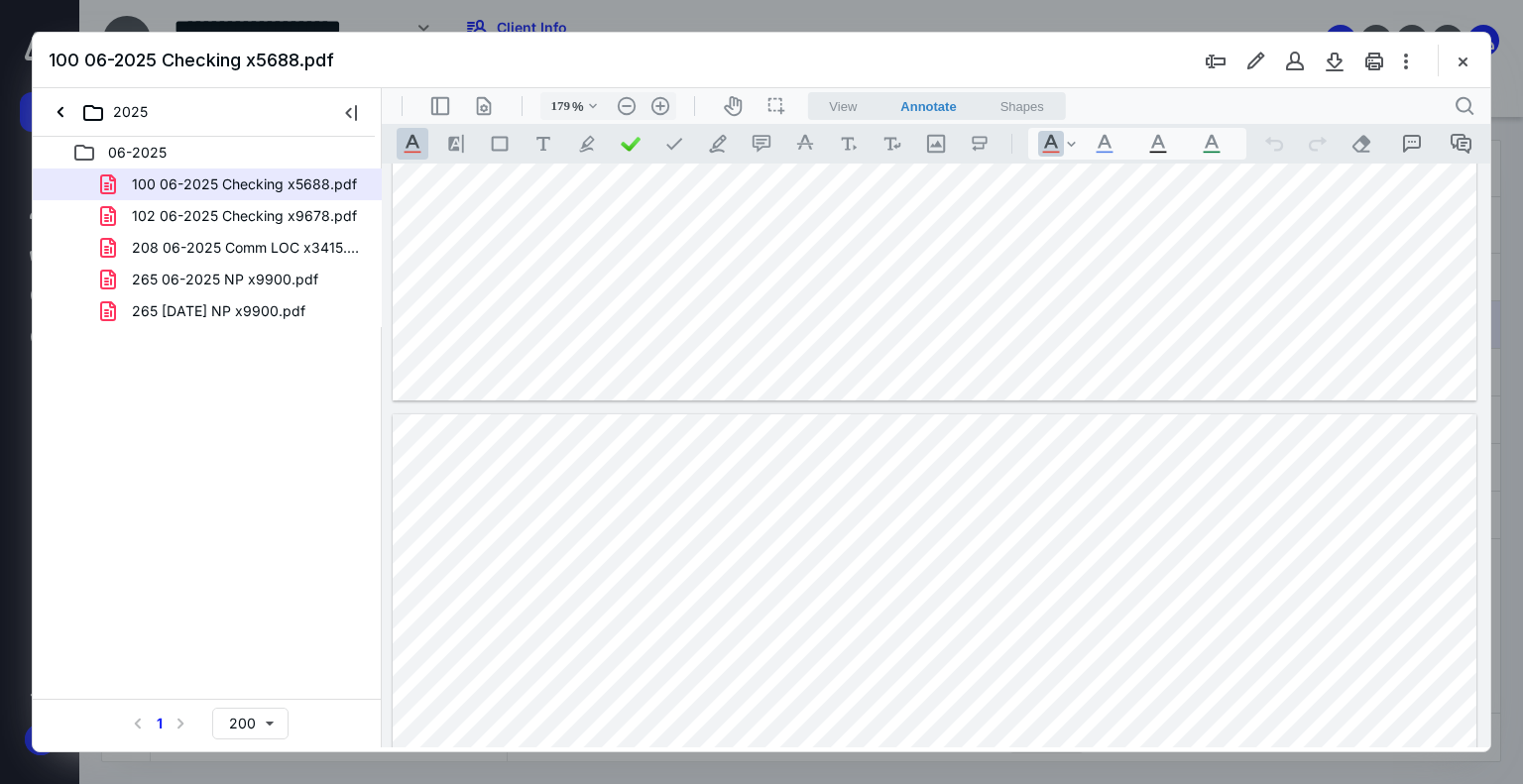 click at bounding box center (935, -300) 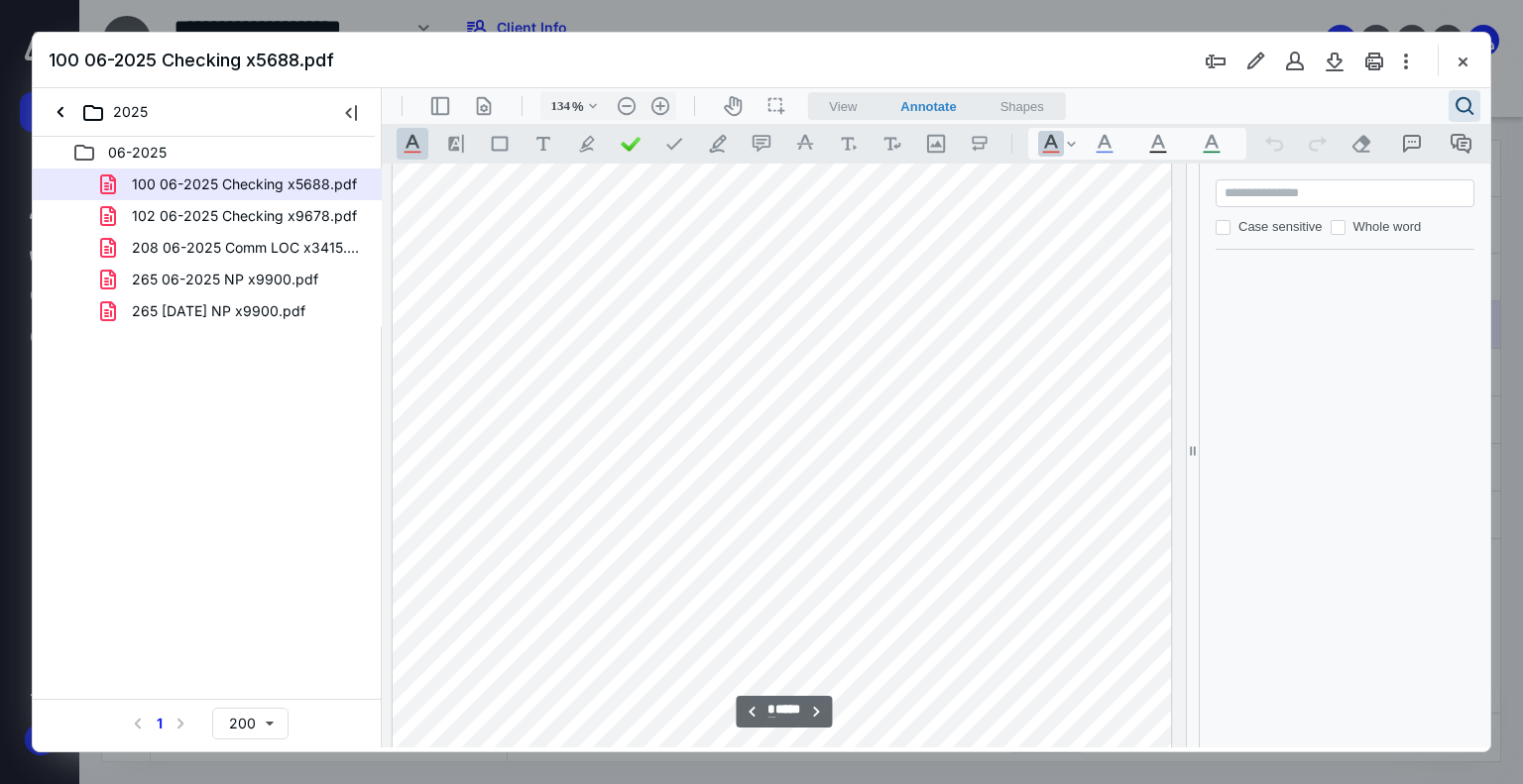 type on "129" 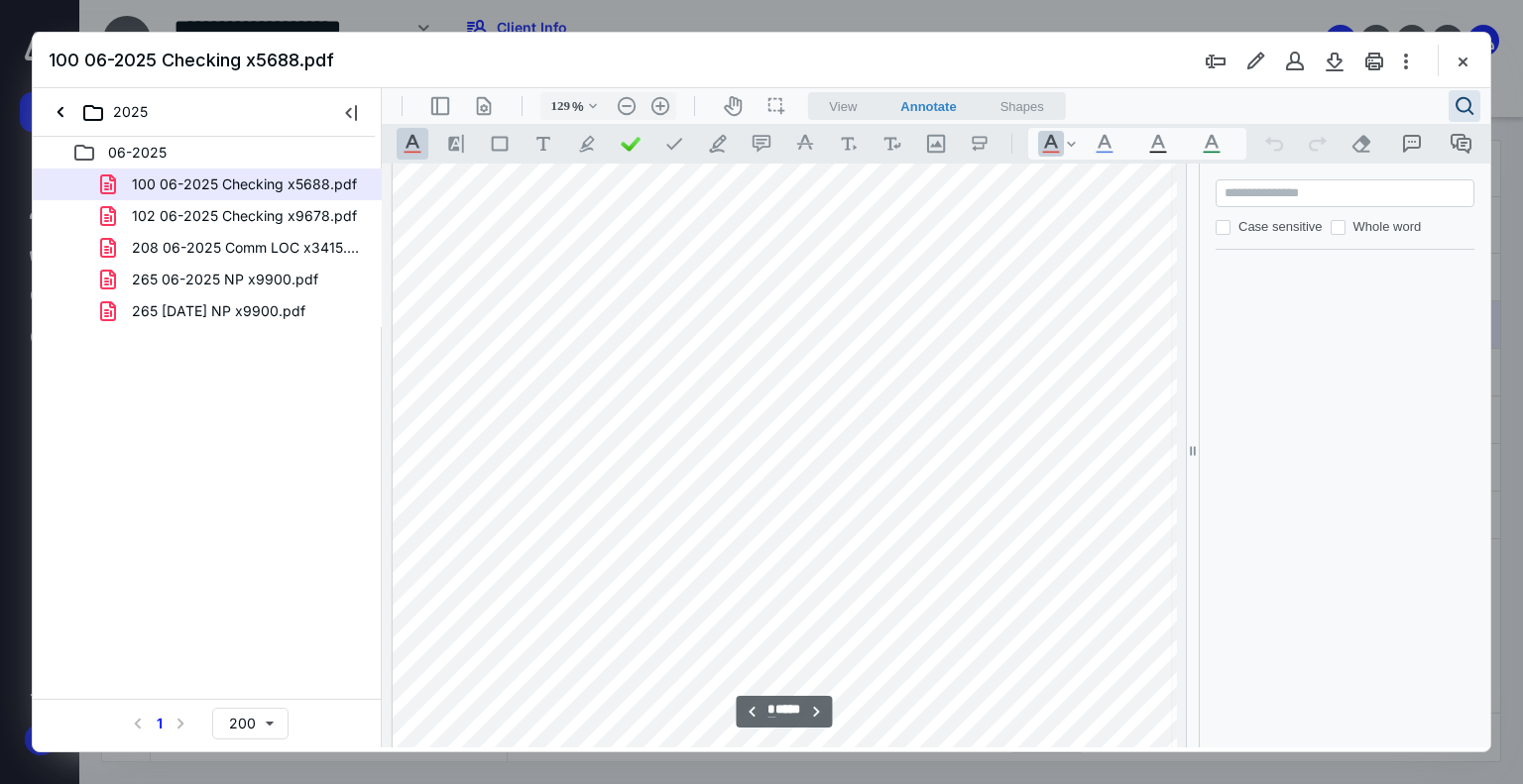 scroll, scrollTop: 772, scrollLeft: 0, axis: vertical 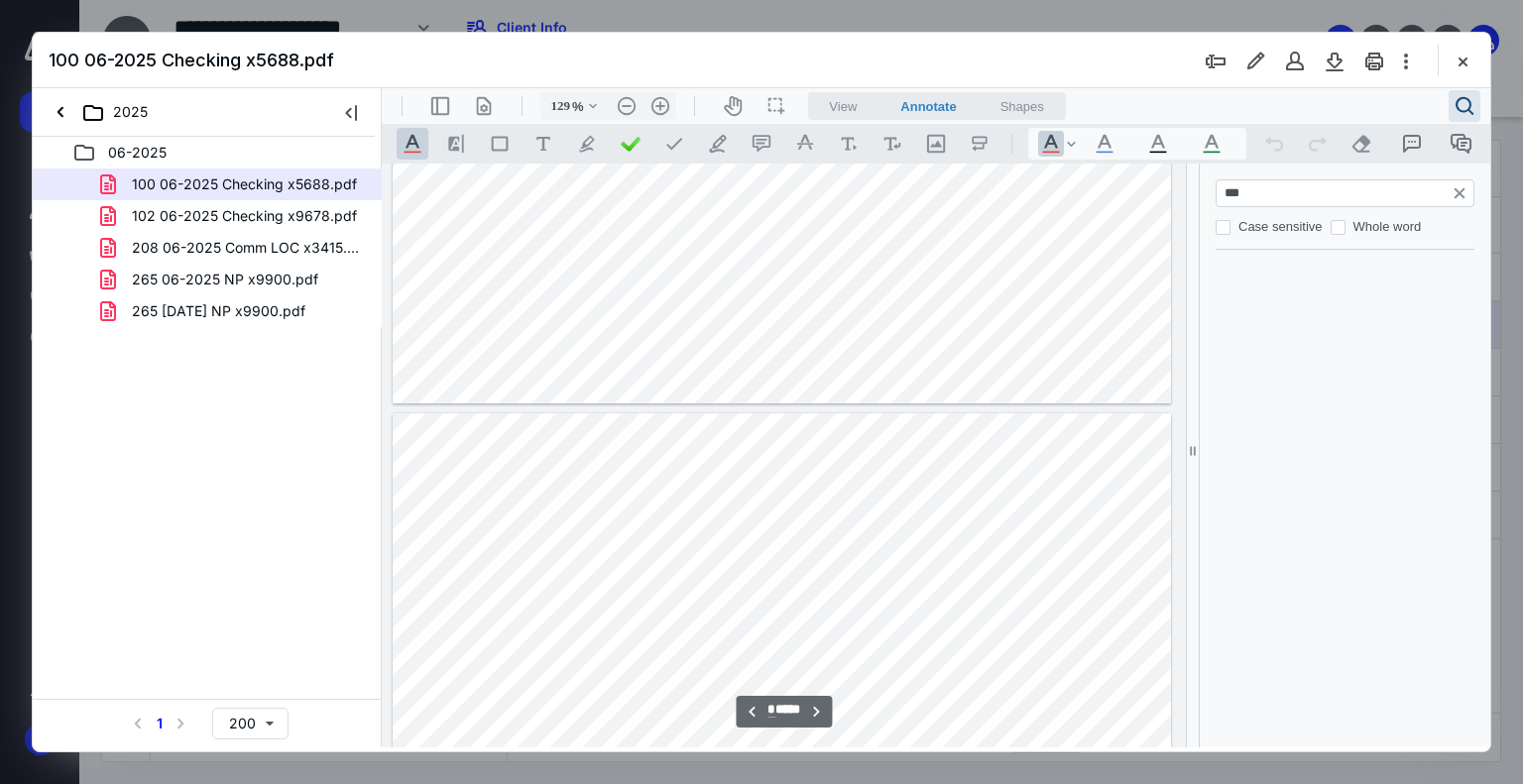 type on "****" 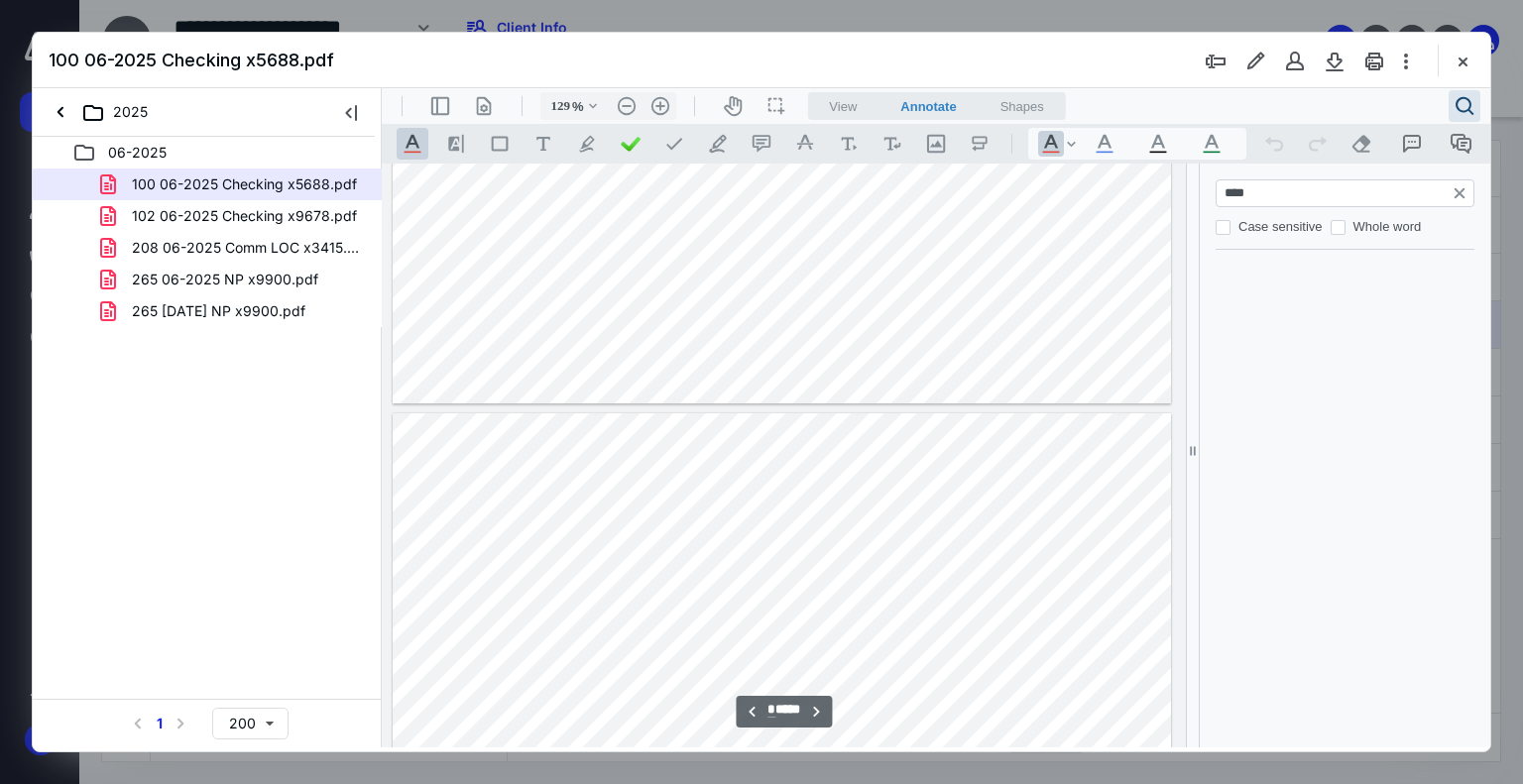 type on "*" 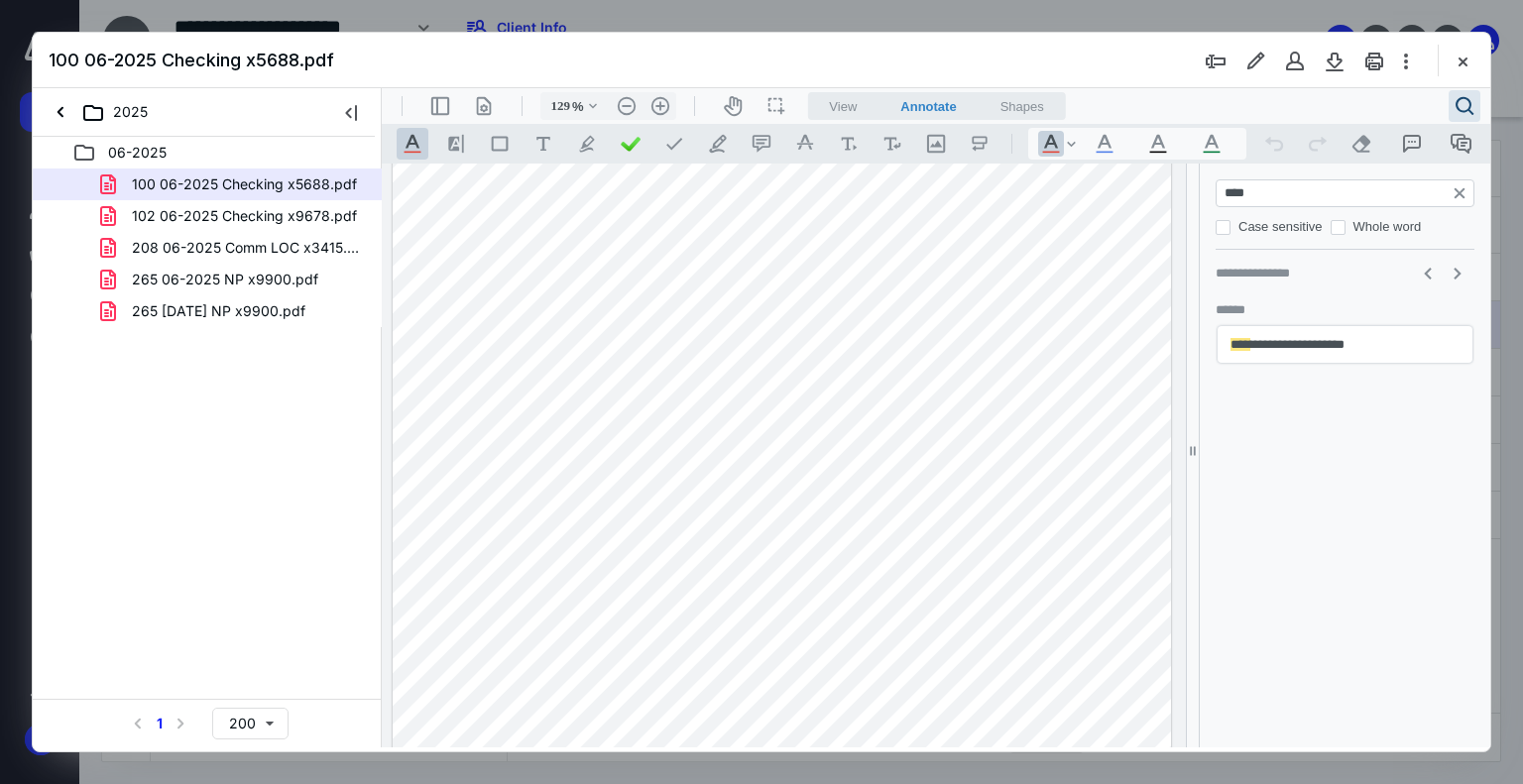 type on "****" 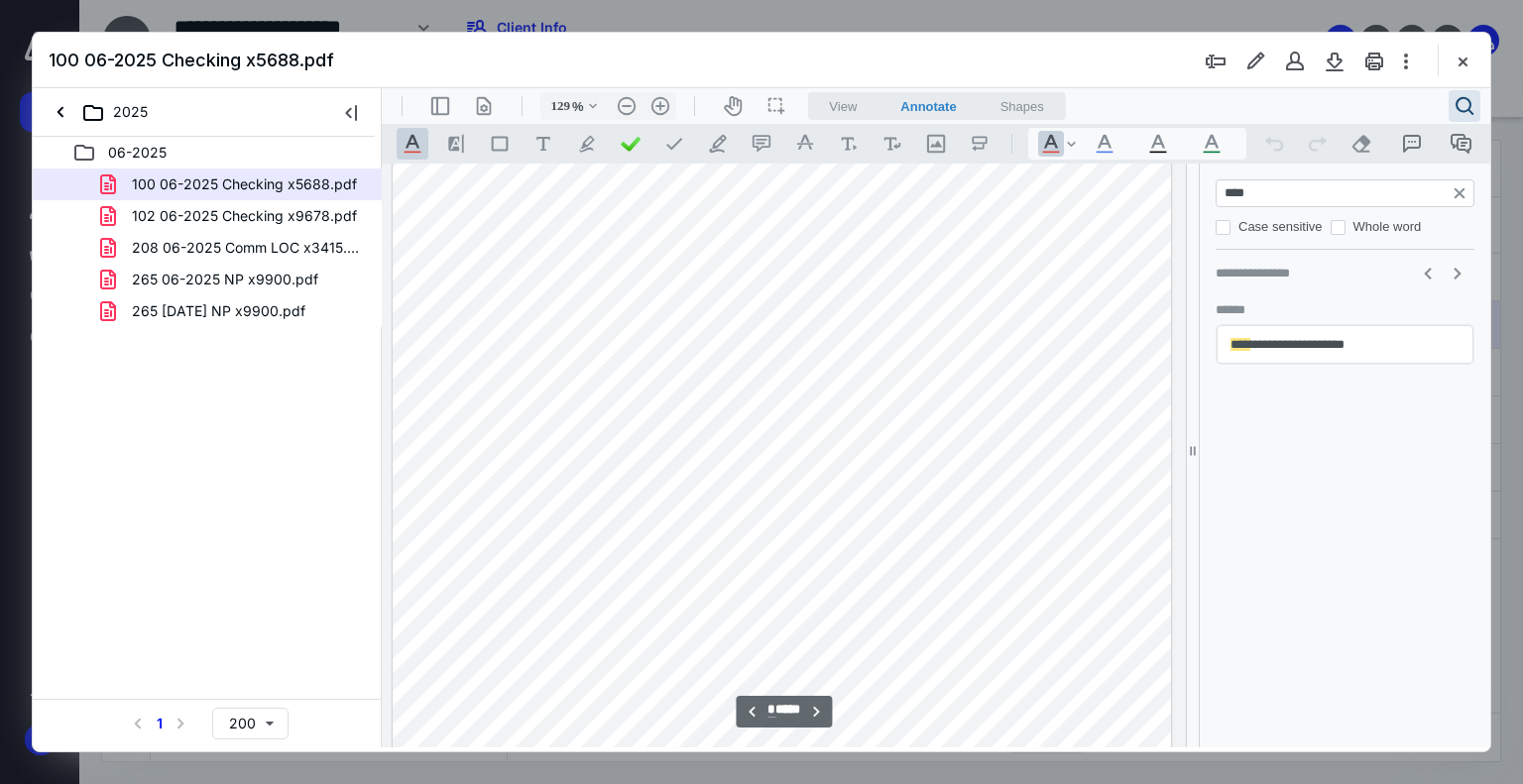 scroll, scrollTop: 3363, scrollLeft: 0, axis: vertical 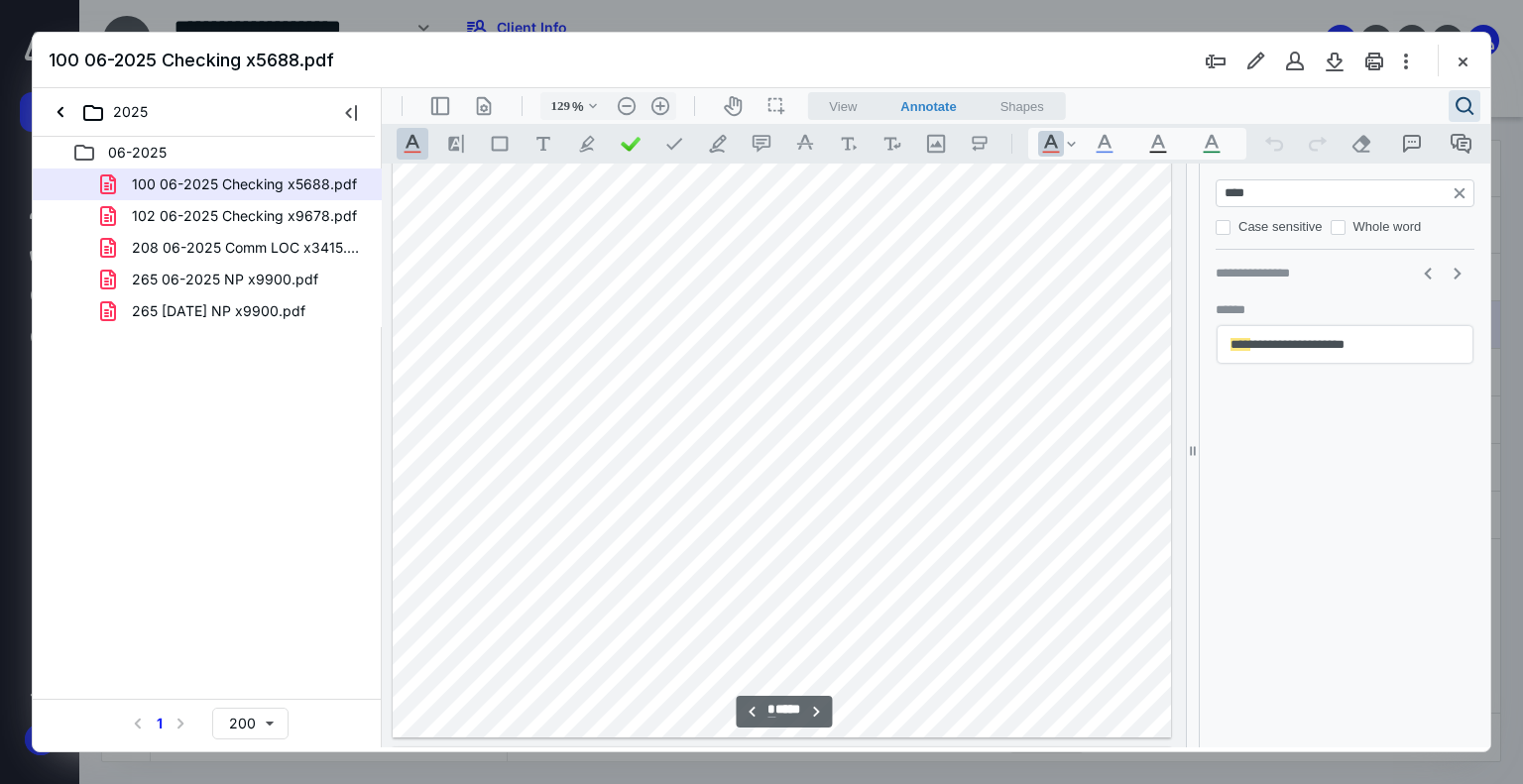 type on "*" 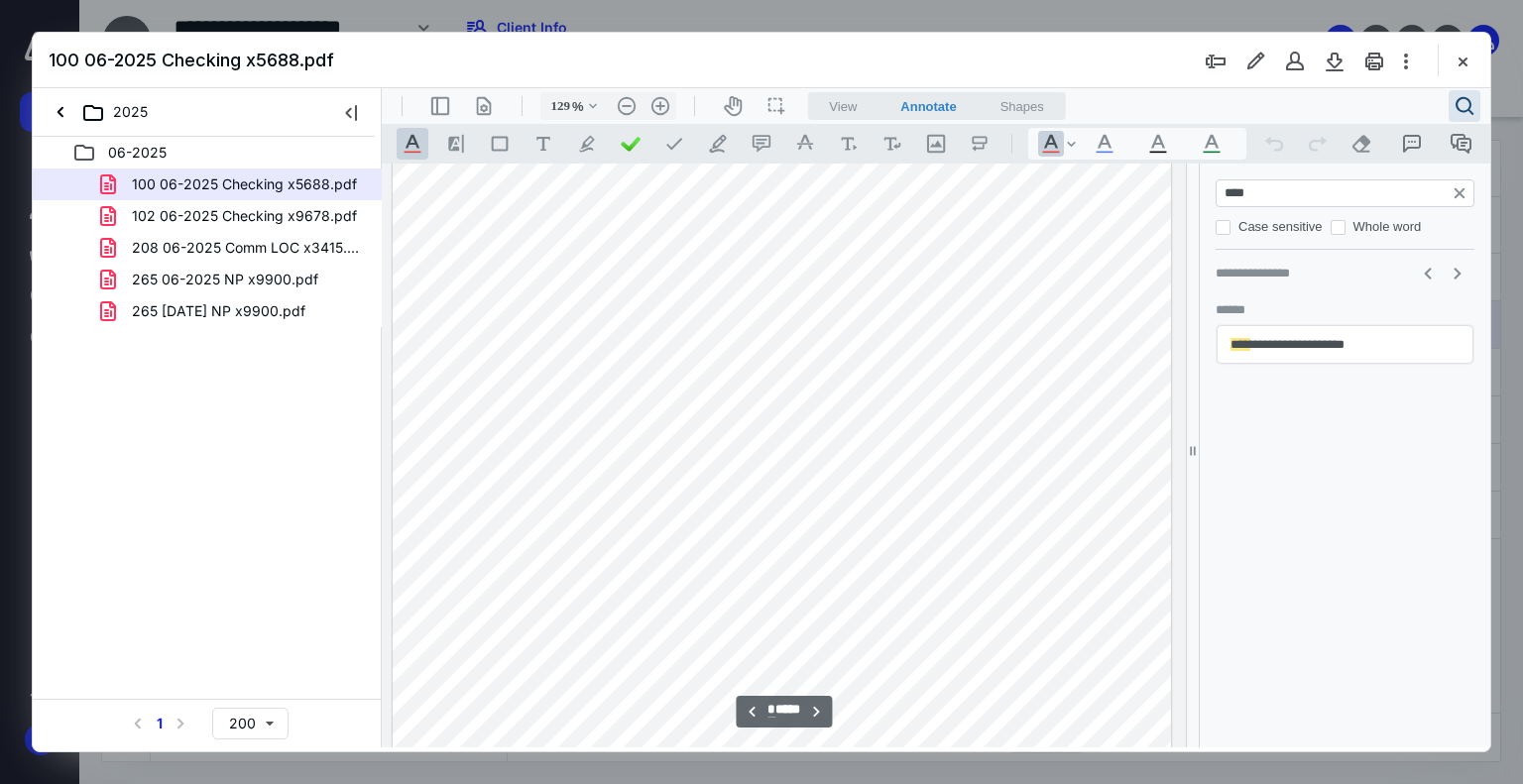 scroll, scrollTop: 2273, scrollLeft: 0, axis: vertical 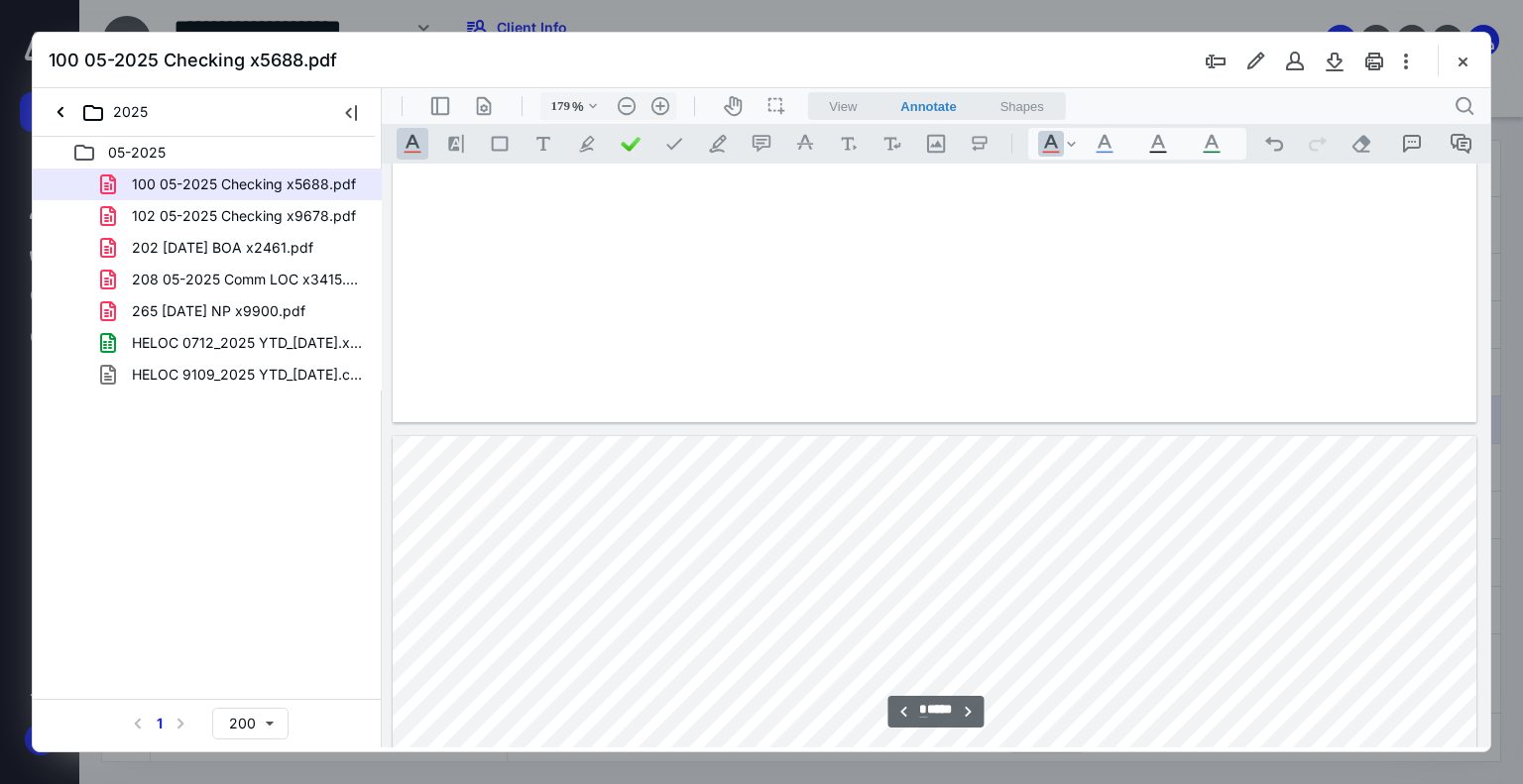 type on "*" 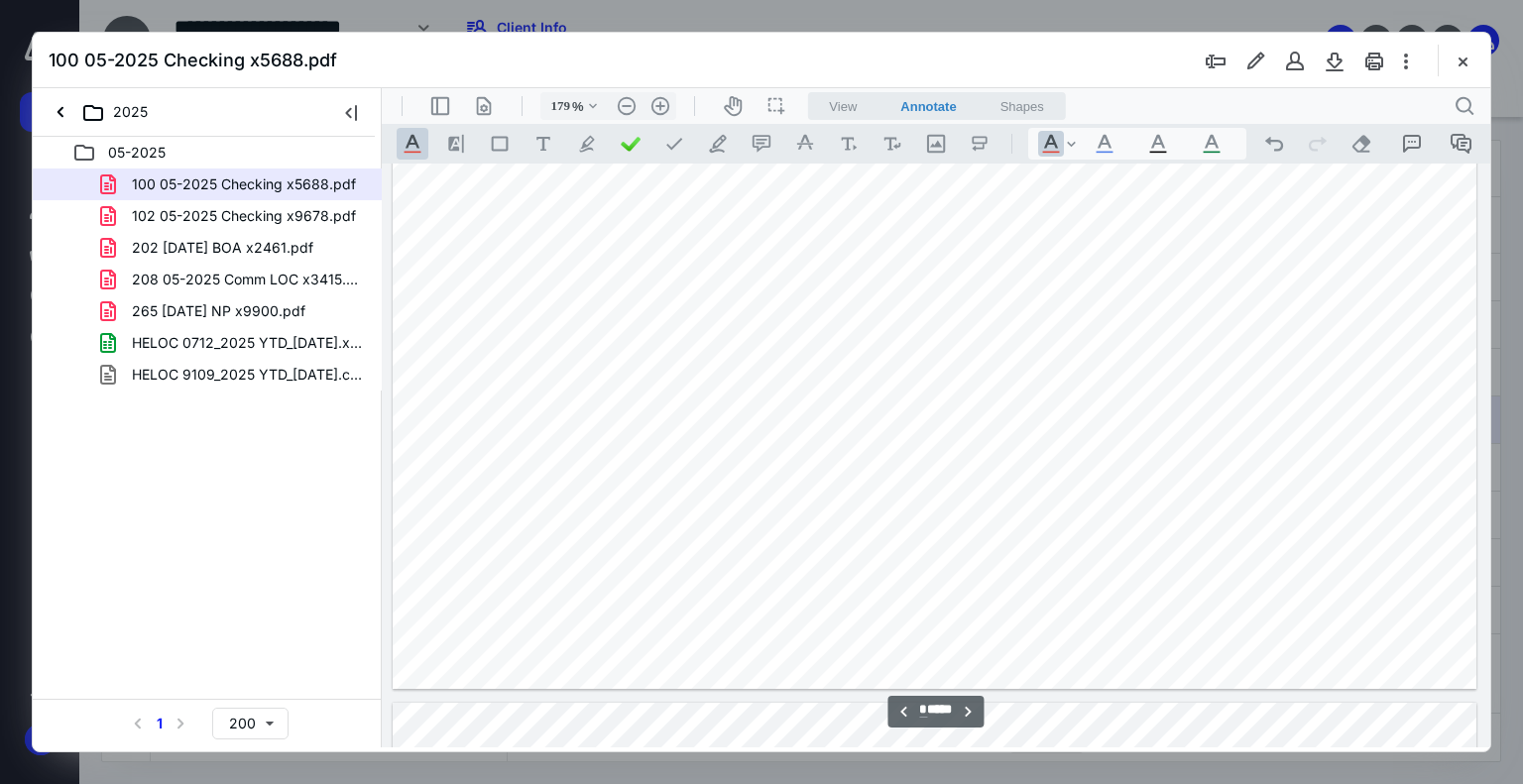 scroll, scrollTop: 10787, scrollLeft: 0, axis: vertical 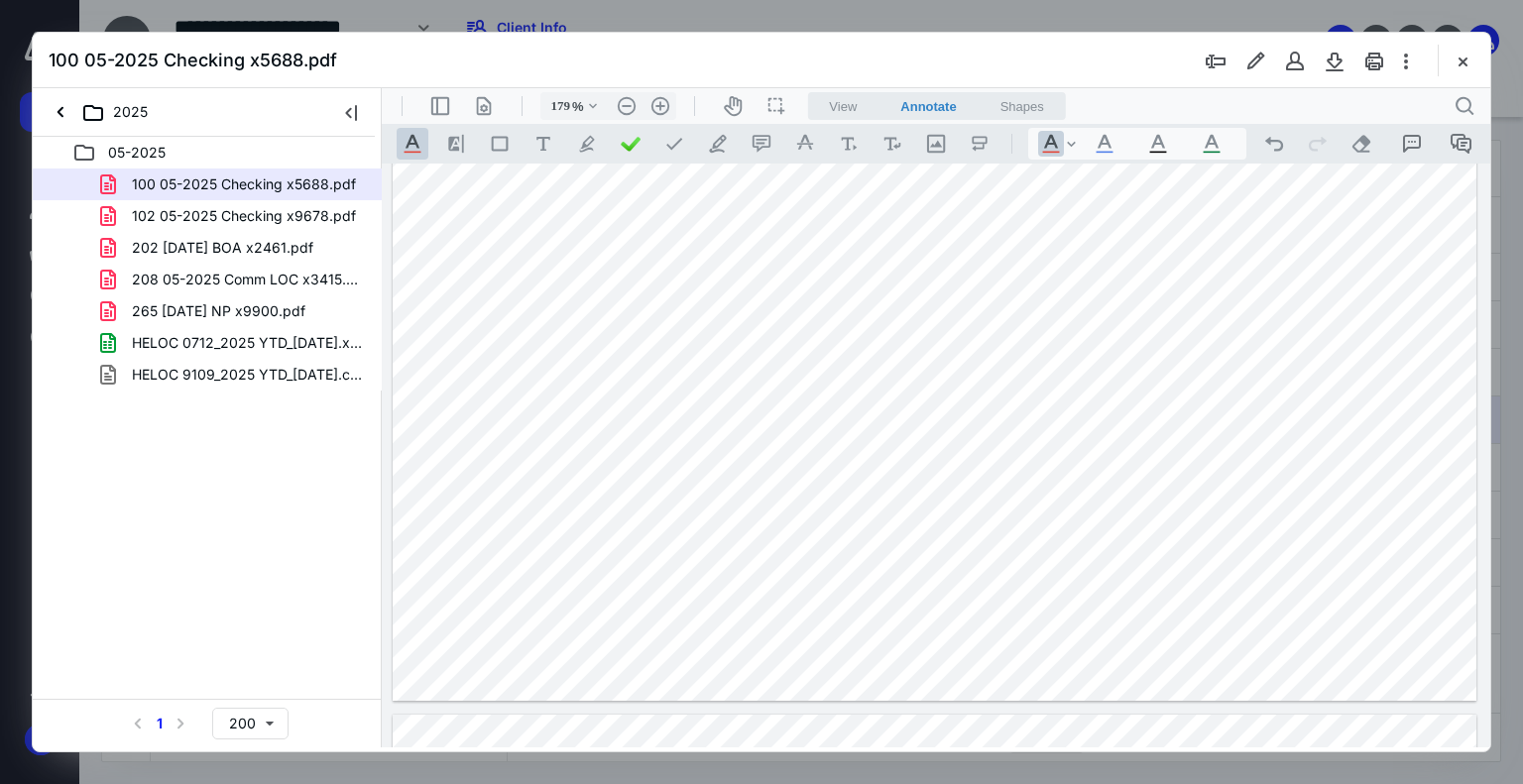 click at bounding box center (935, 0) 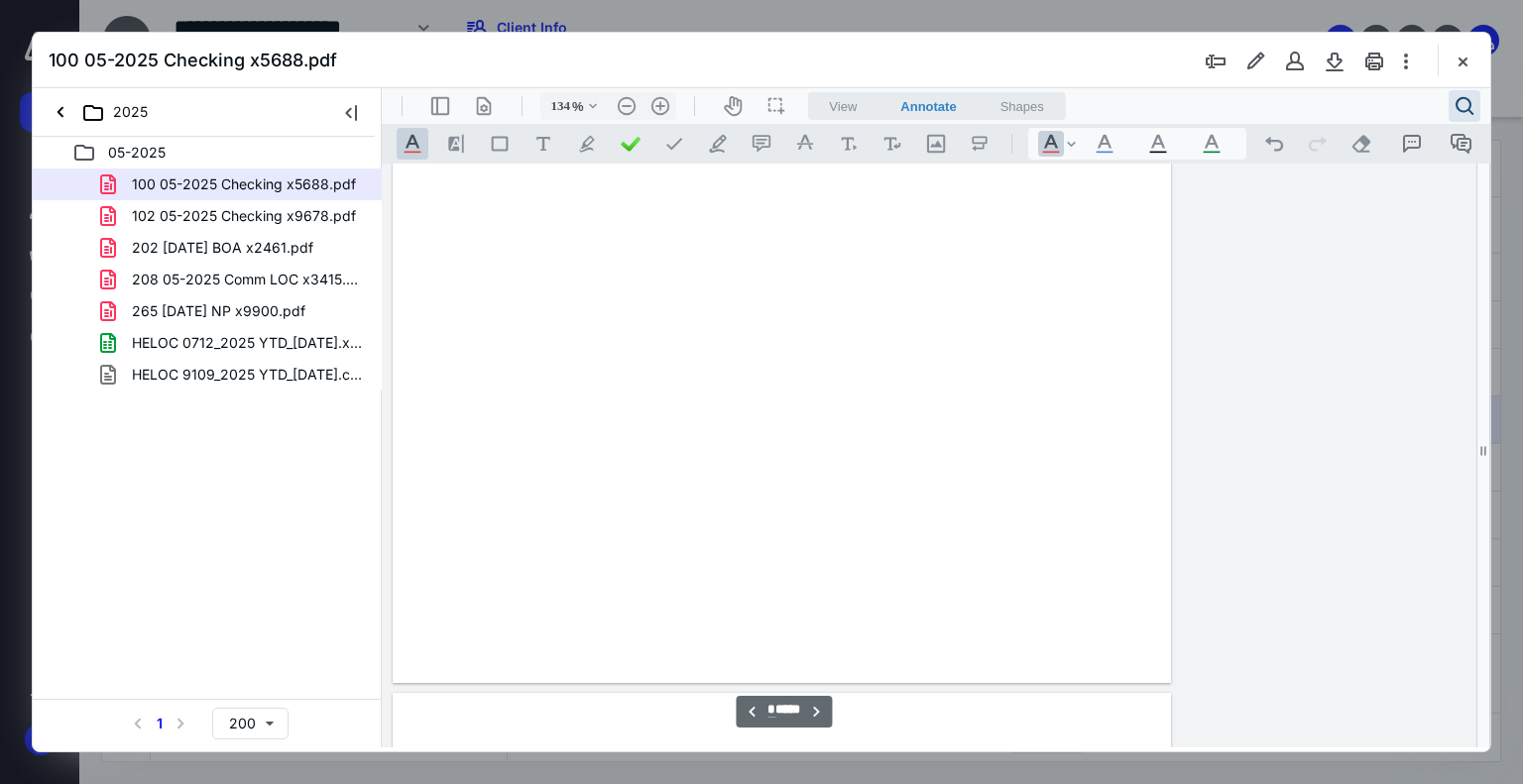 type on "129" 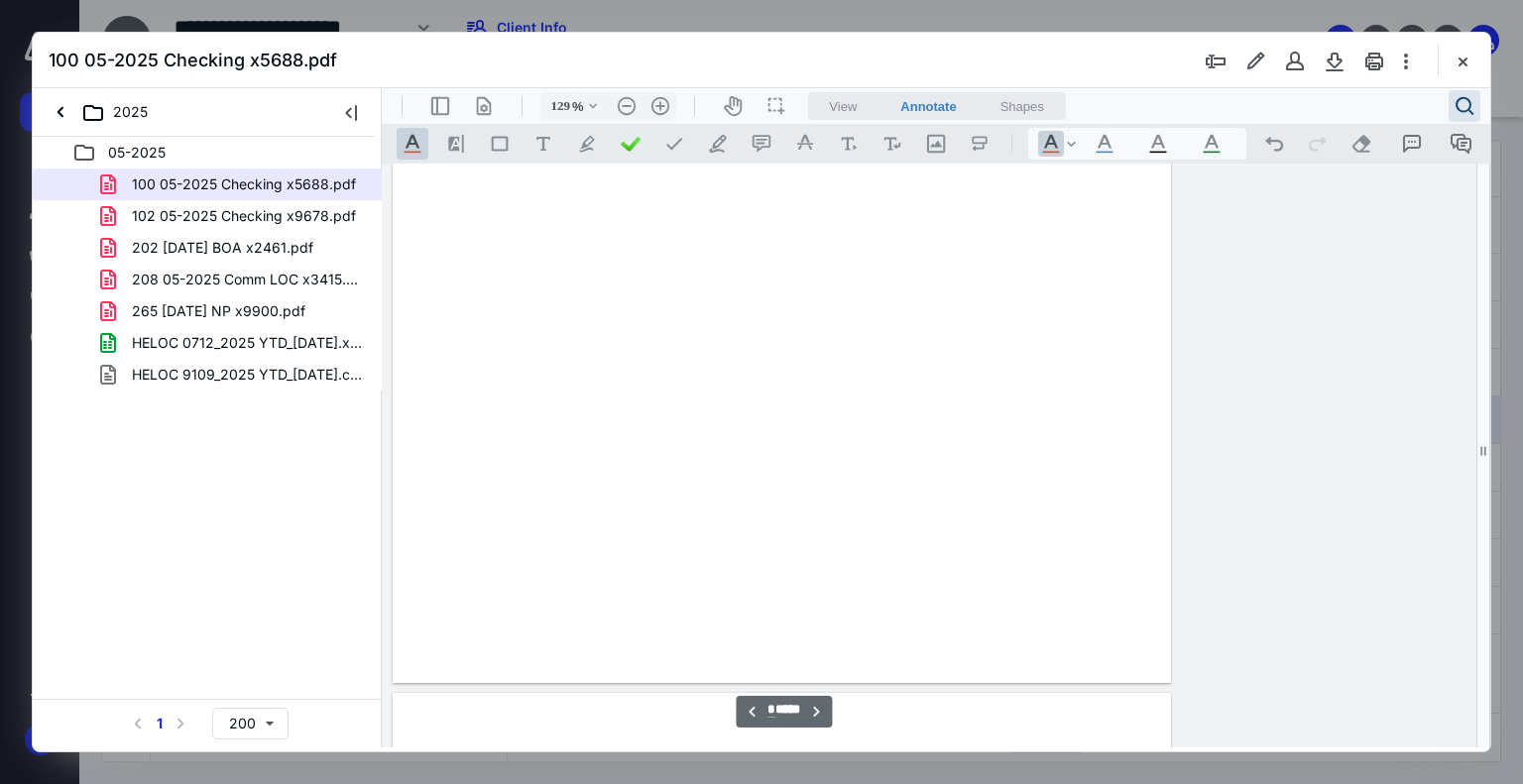 scroll, scrollTop: 7989, scrollLeft: 0, axis: vertical 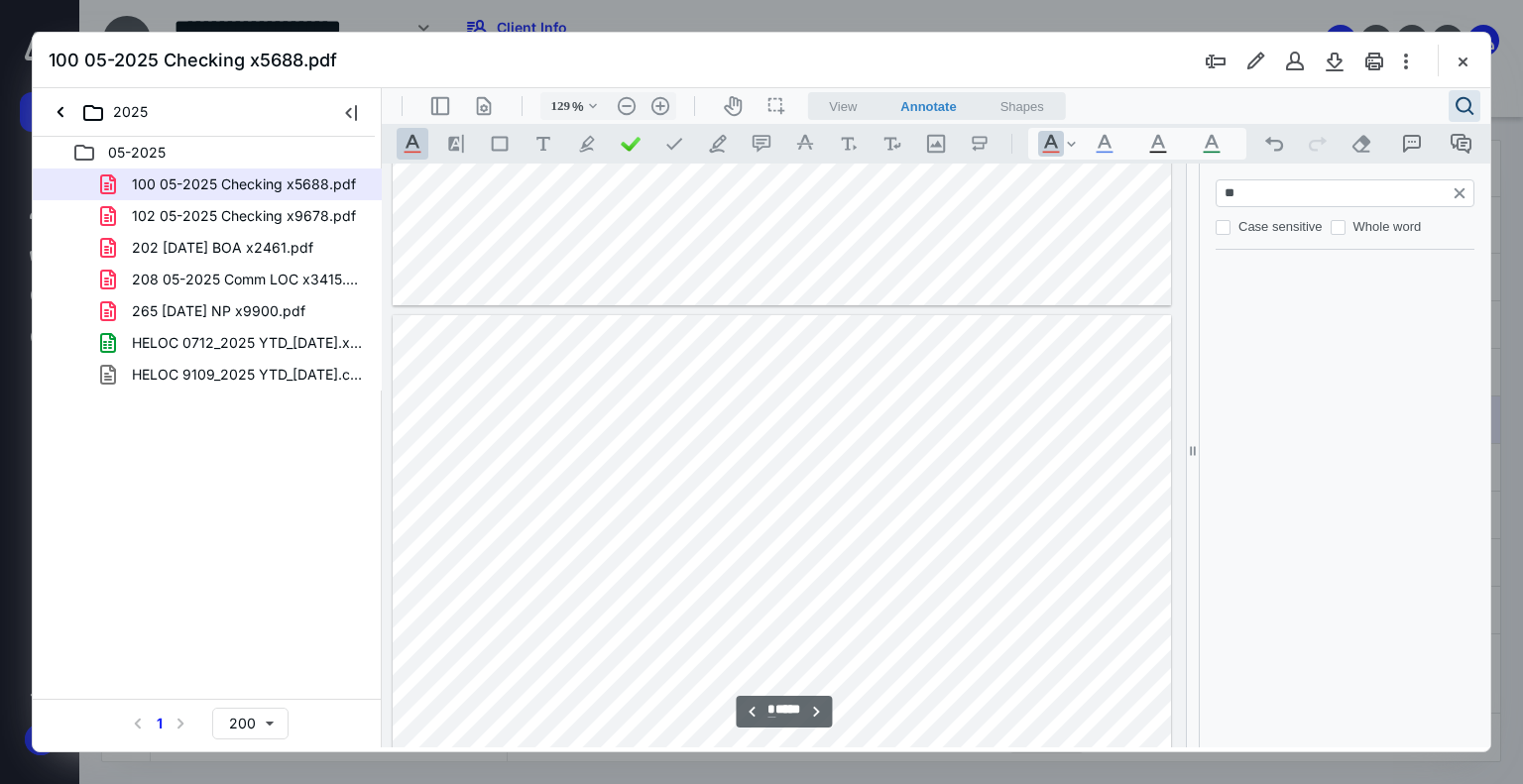 type on "***" 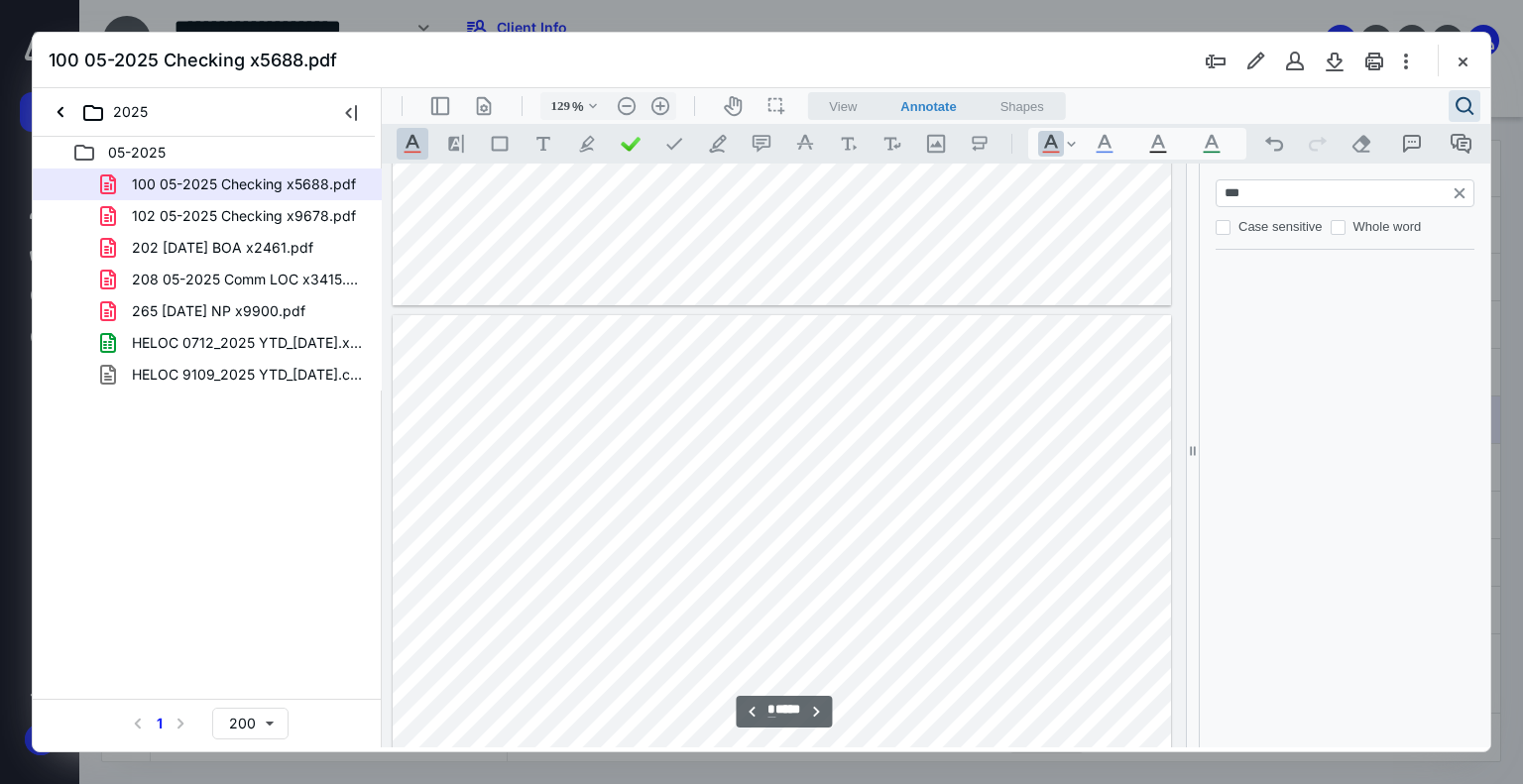 type on "*" 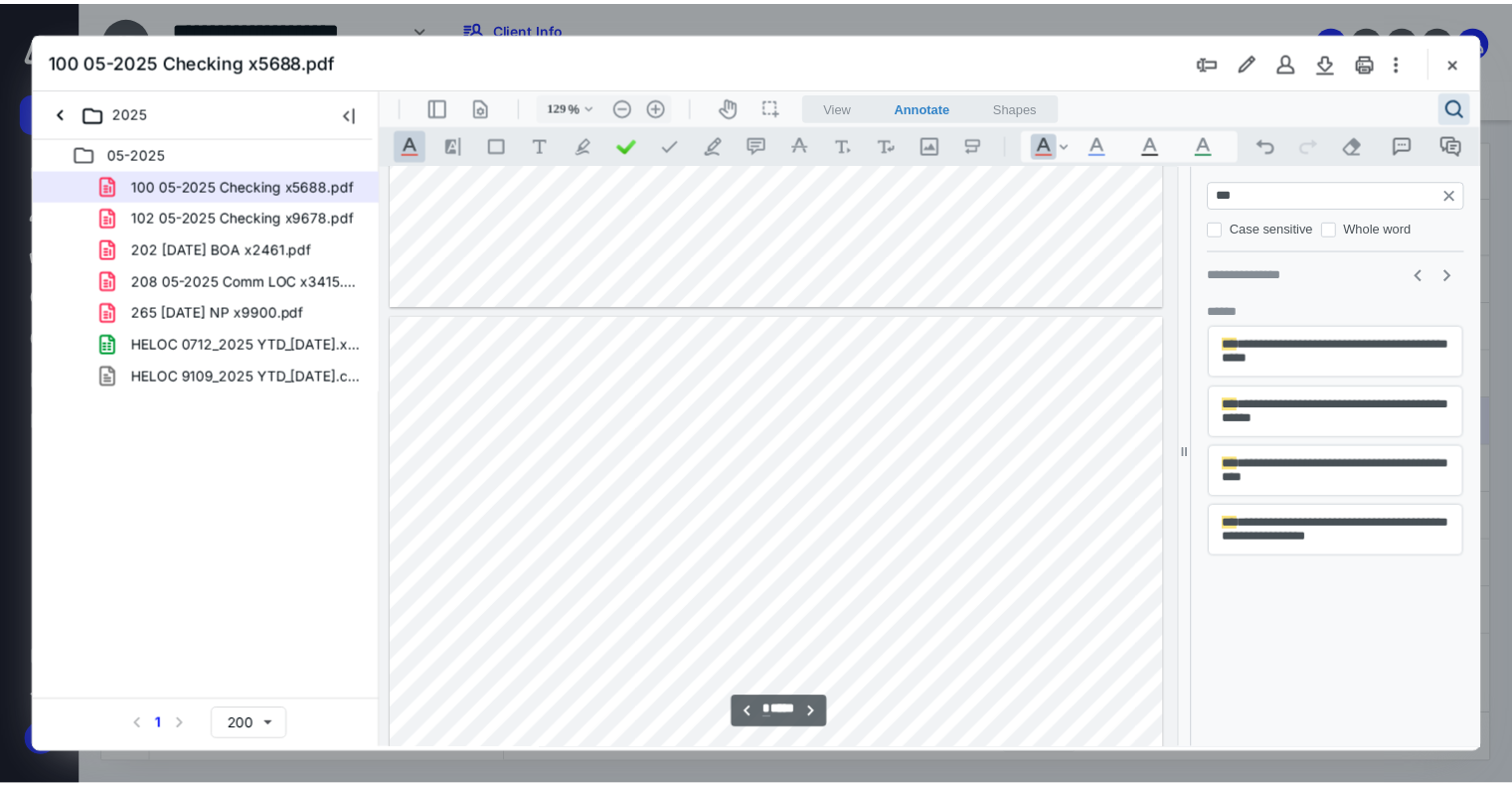 scroll, scrollTop: 2395, scrollLeft: 0, axis: vertical 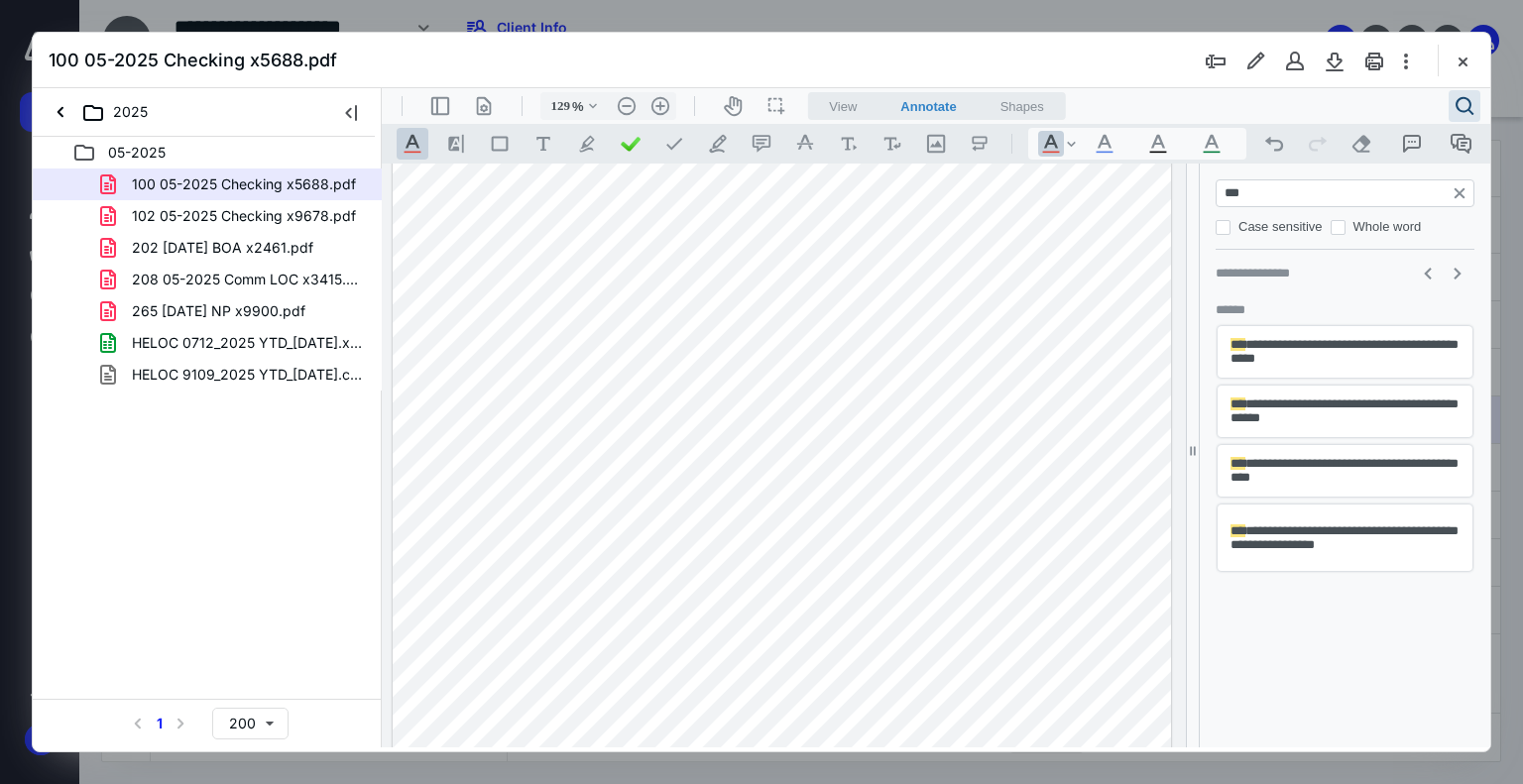 type on "***" 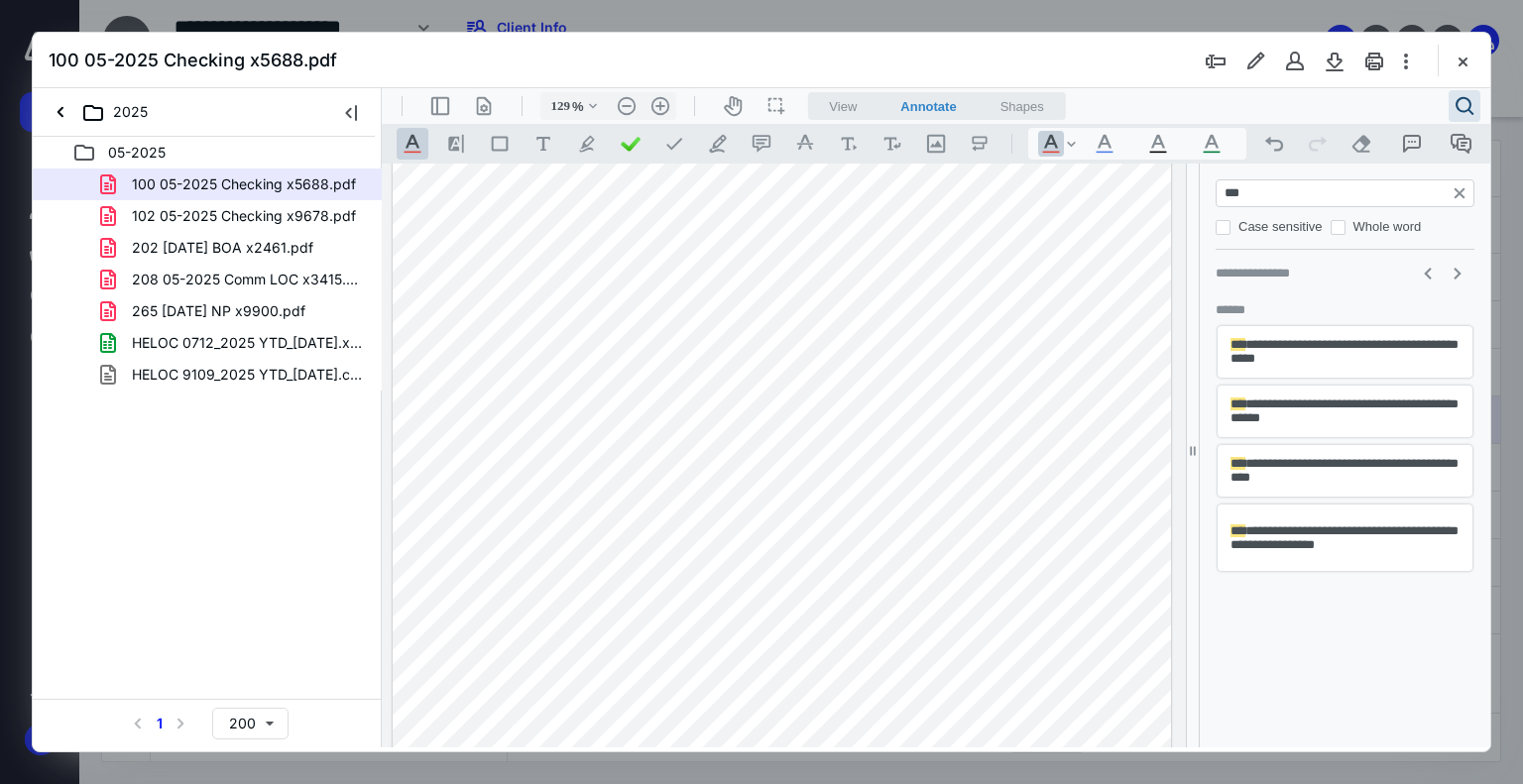 click at bounding box center (781, 317) 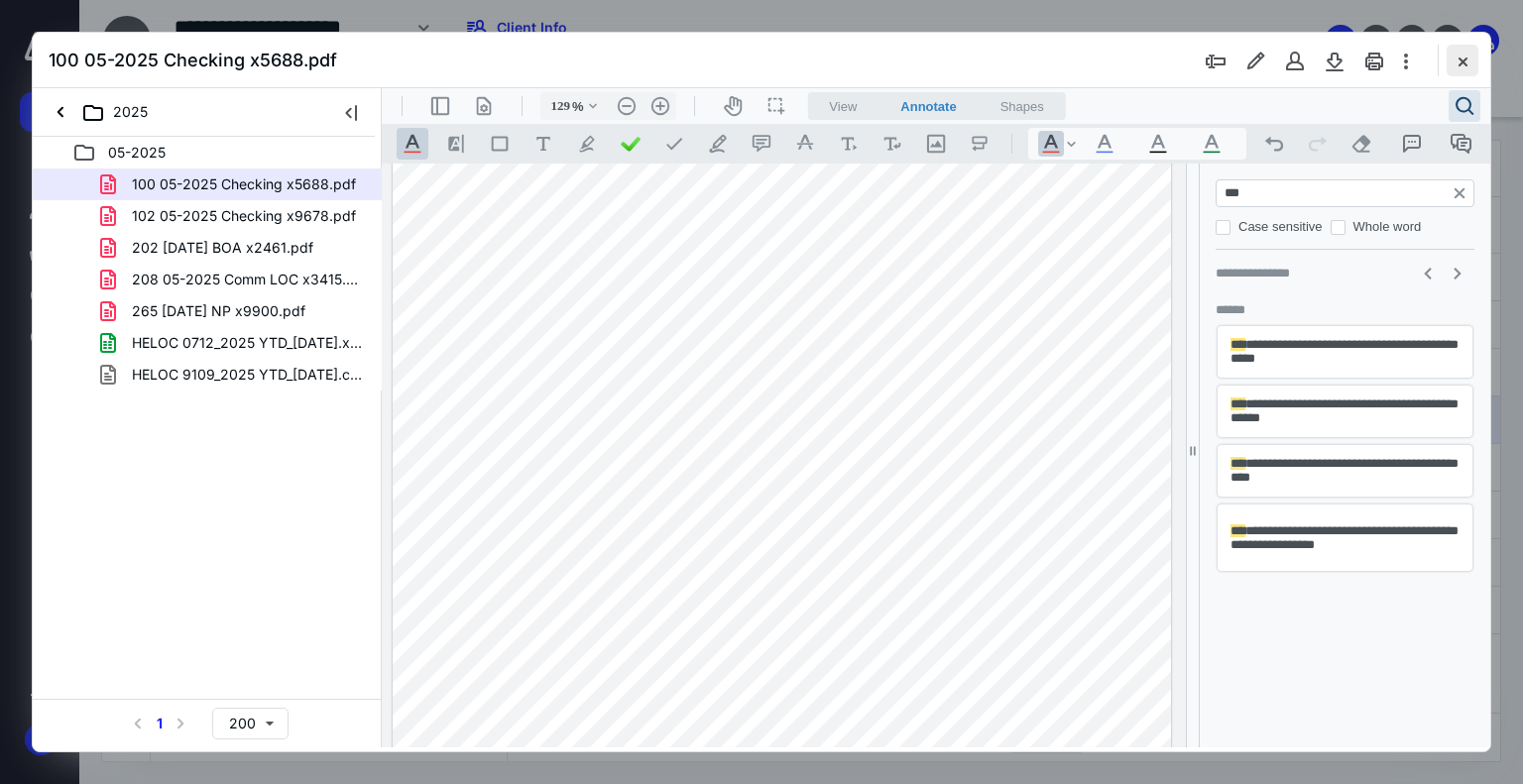 click at bounding box center (1463, 60) 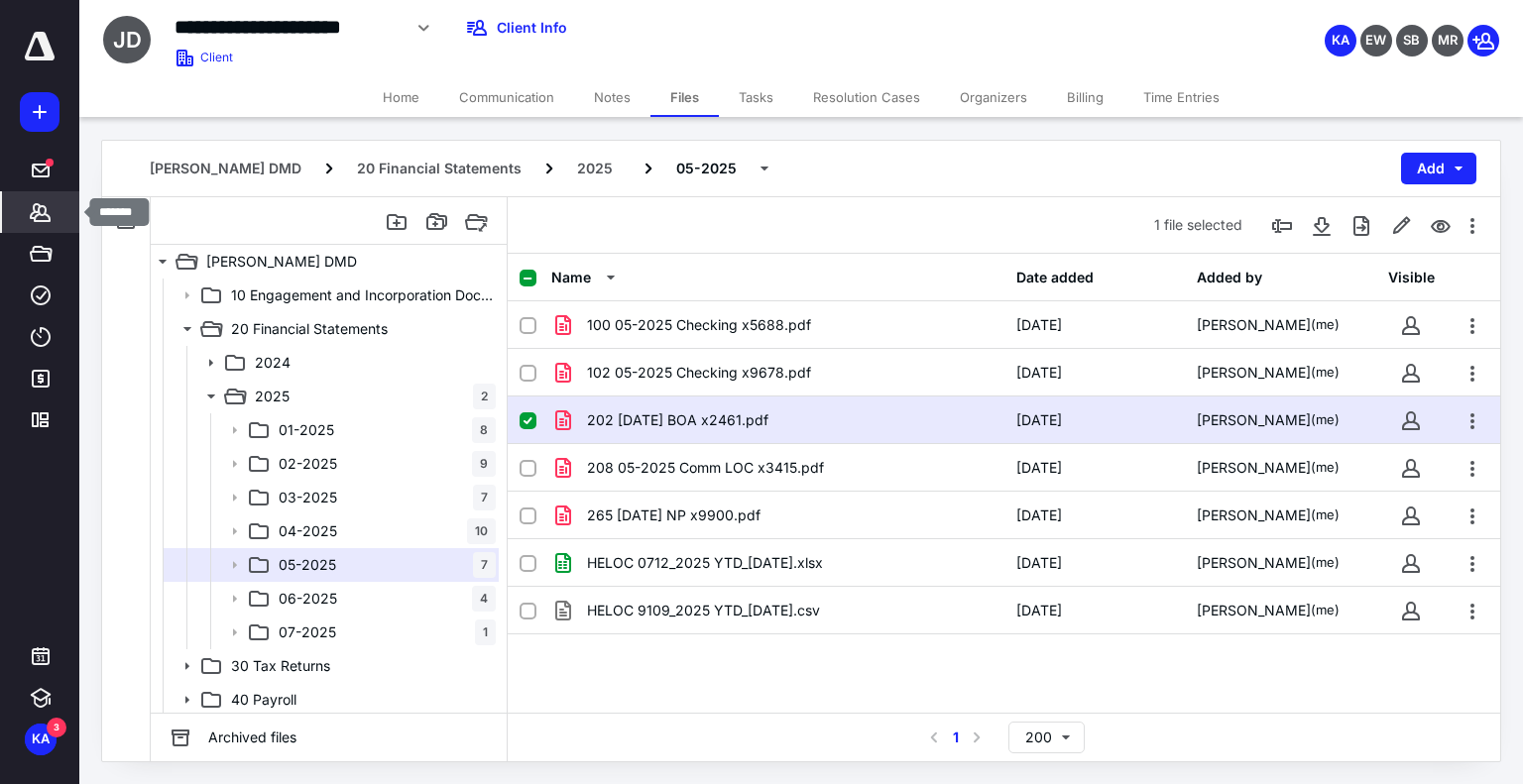 click on "Clients" at bounding box center [41, 212] 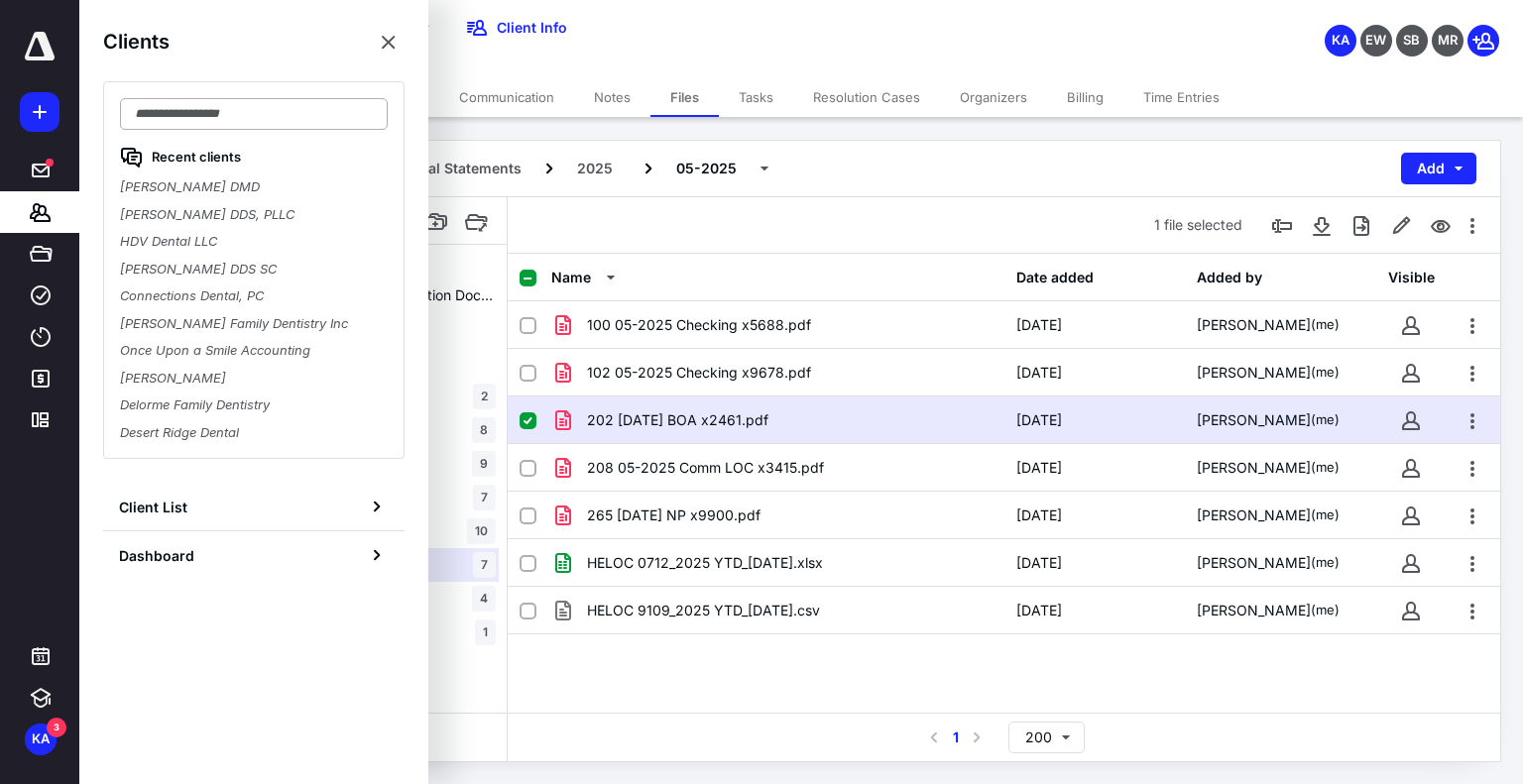 click at bounding box center (254, 114) 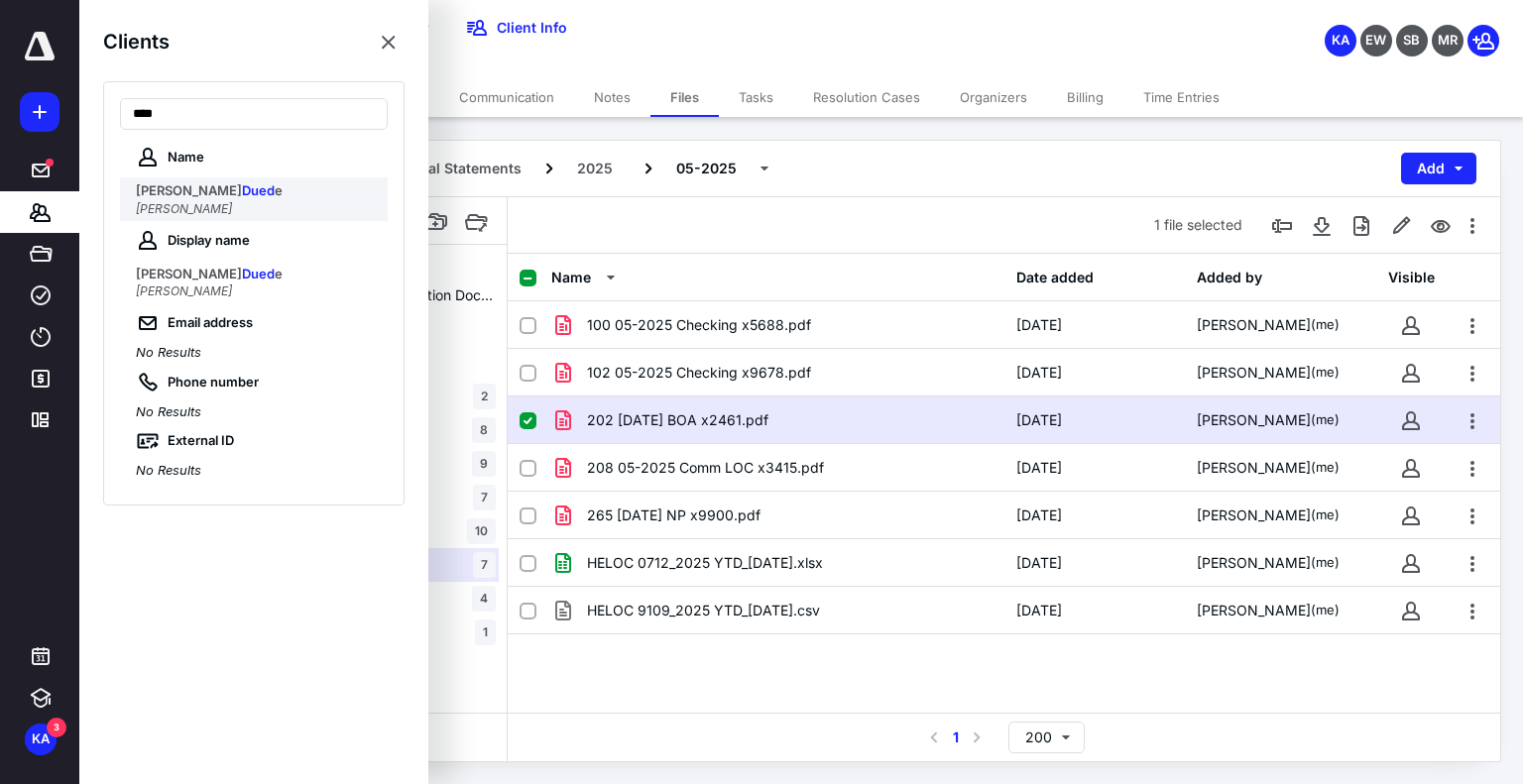 type on "****" 